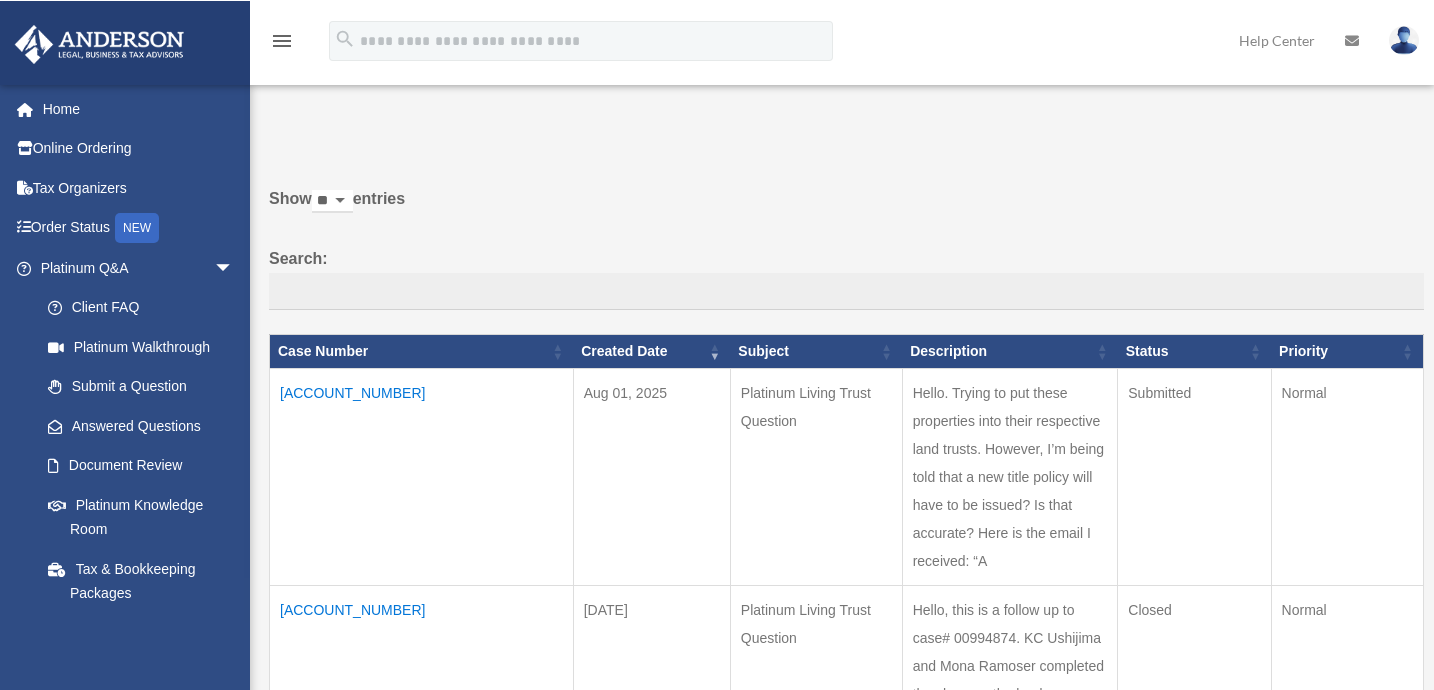 scroll, scrollTop: 0, scrollLeft: 0, axis: both 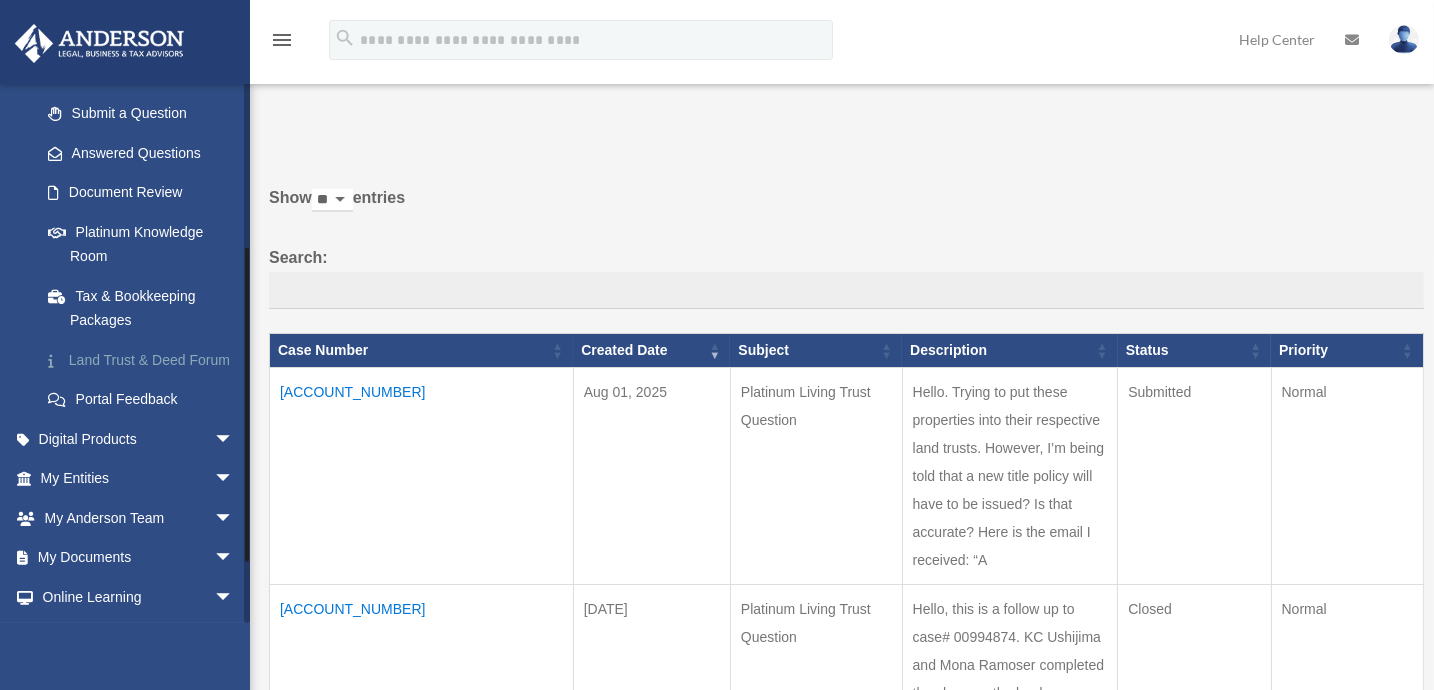 click on "Land Trust & Deed Forum" at bounding box center (146, 360) 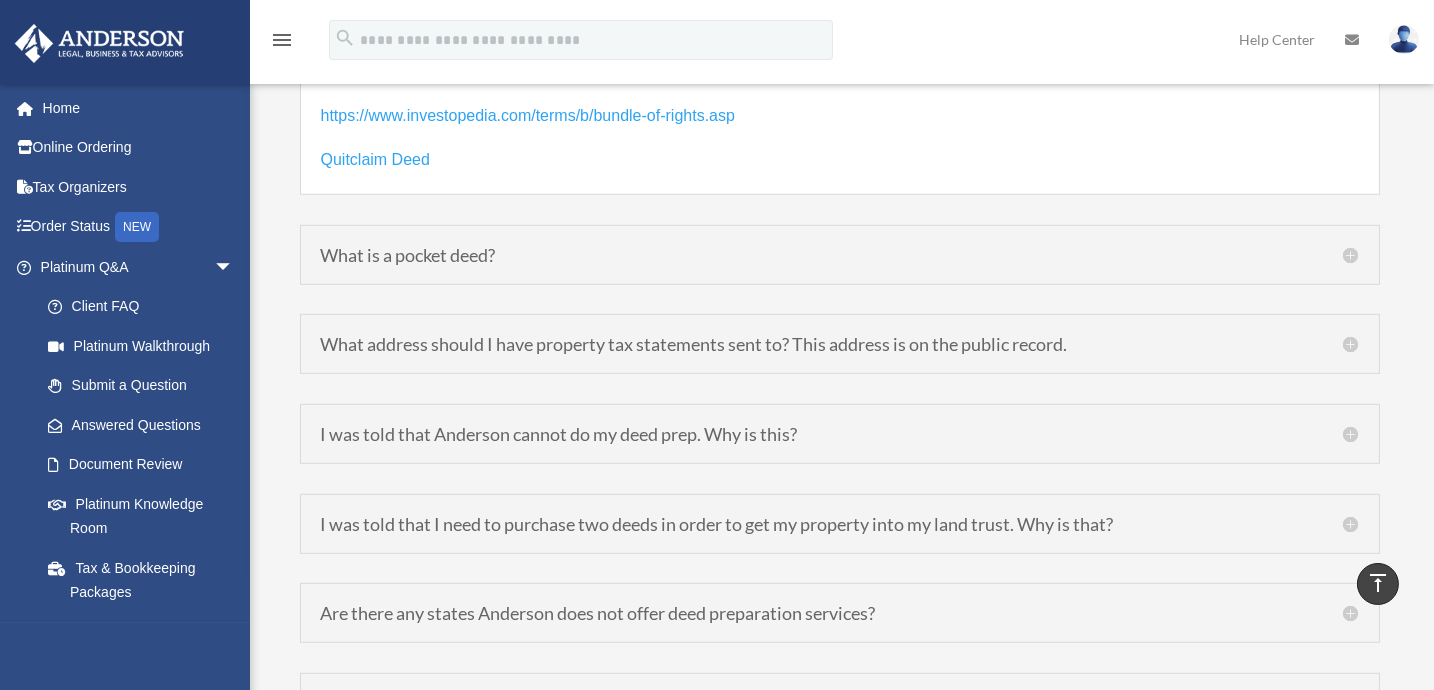 scroll, scrollTop: 3090, scrollLeft: 0, axis: vertical 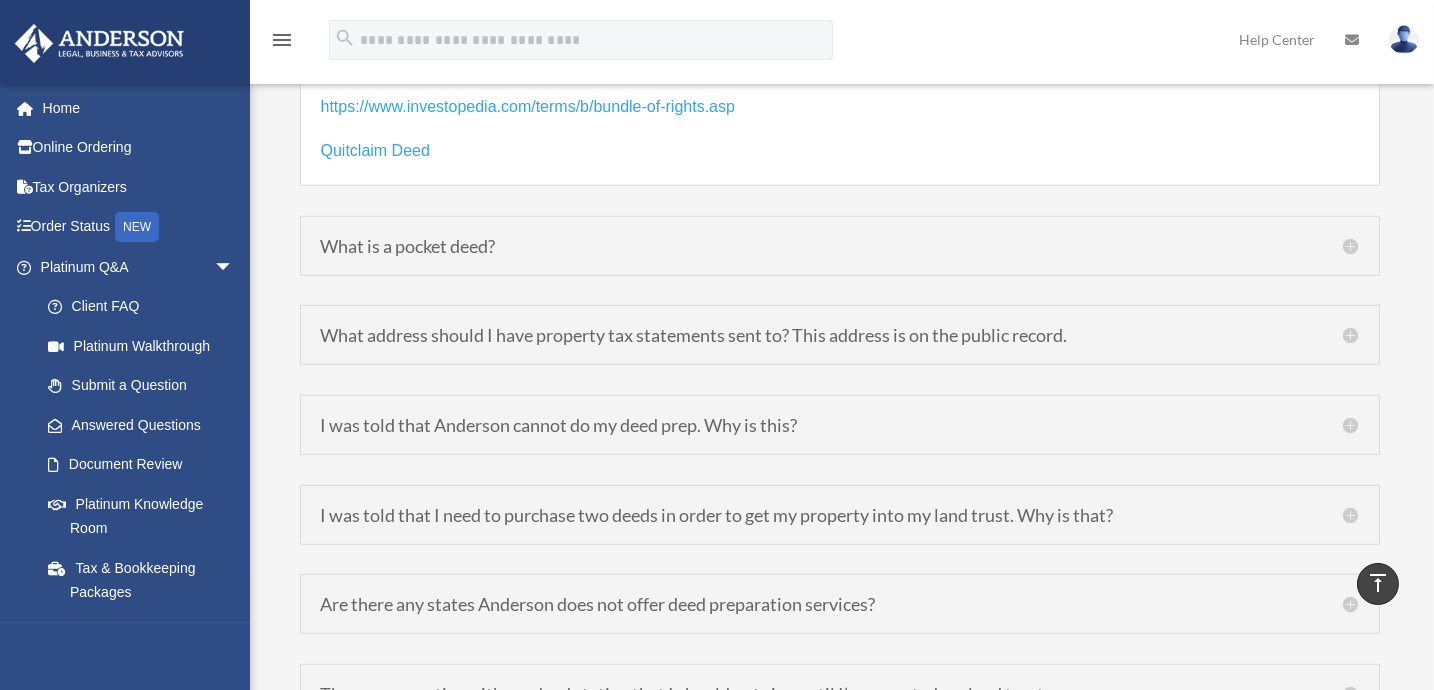 click on "What address should I have property tax statements sent to? This address is on the public record." at bounding box center [840, 335] 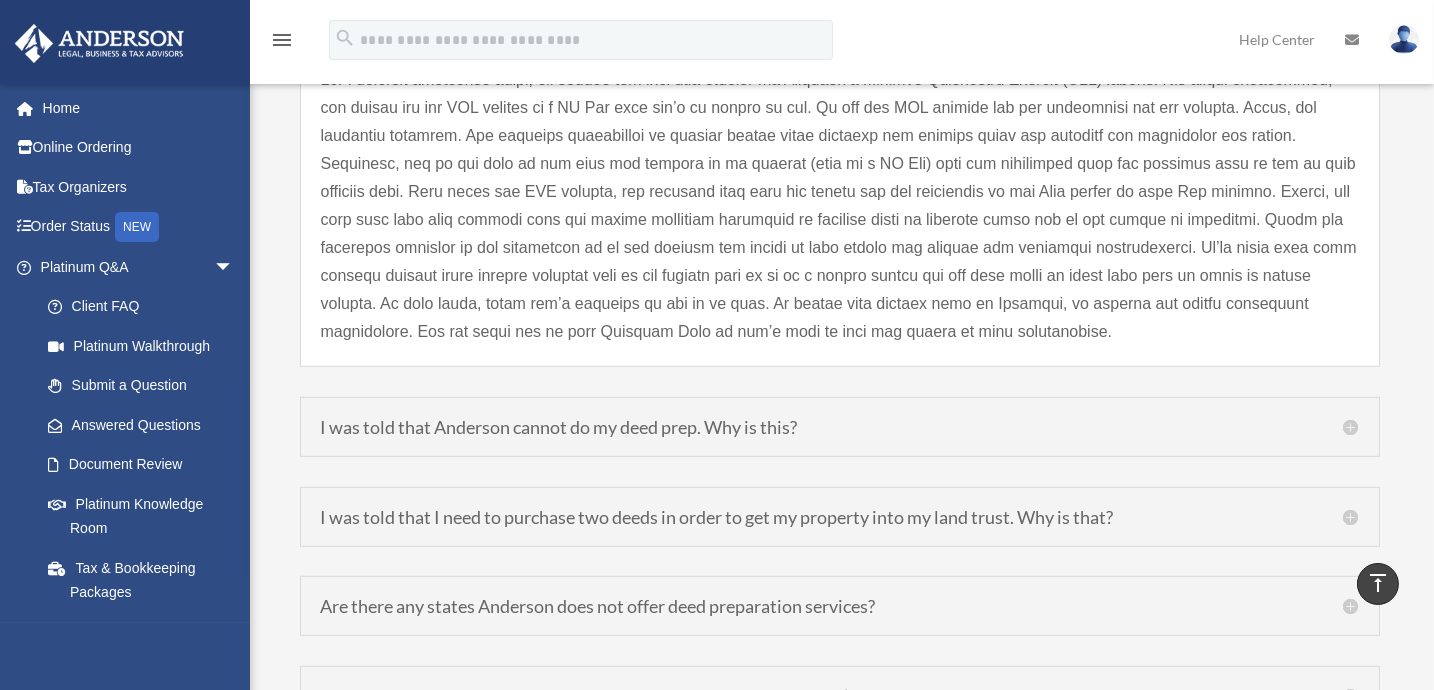 scroll, scrollTop: 3015, scrollLeft: 0, axis: vertical 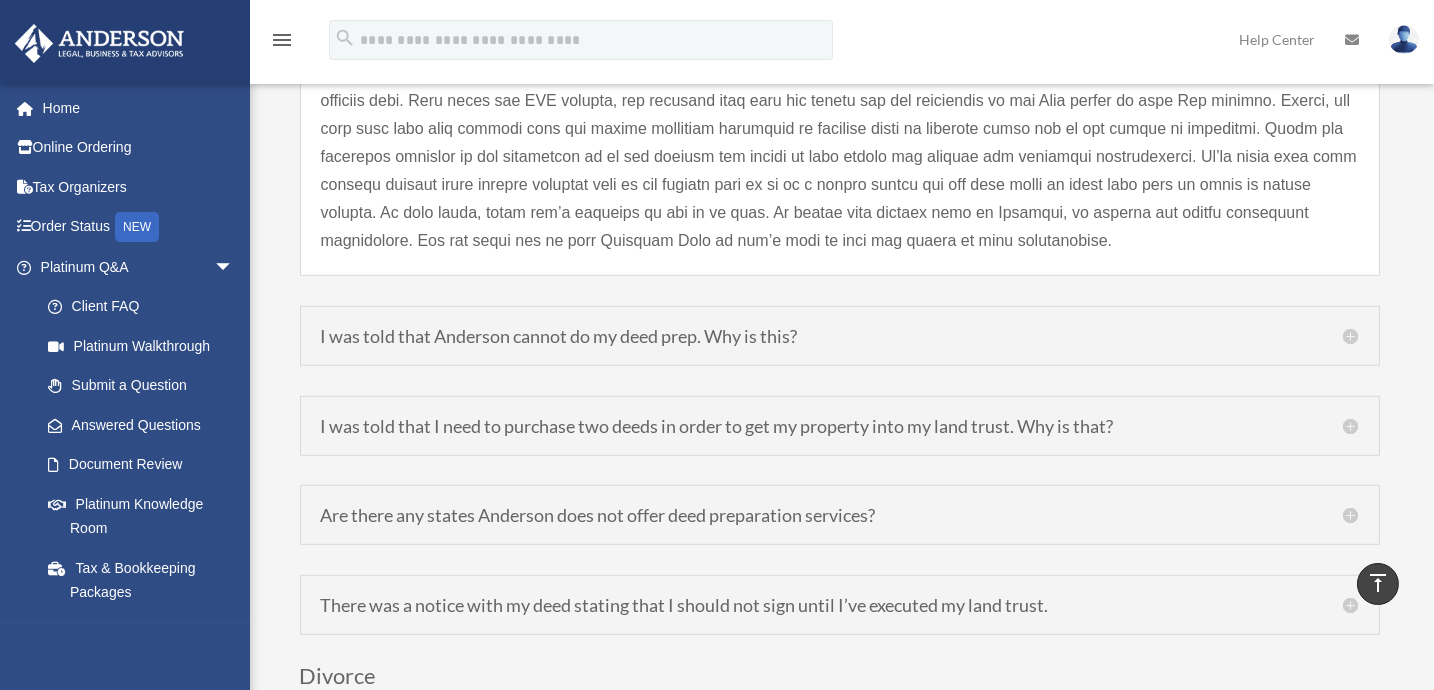 click on "I was told that Anderson cannot do my deed prep.  Why is this?" at bounding box center [840, 336] 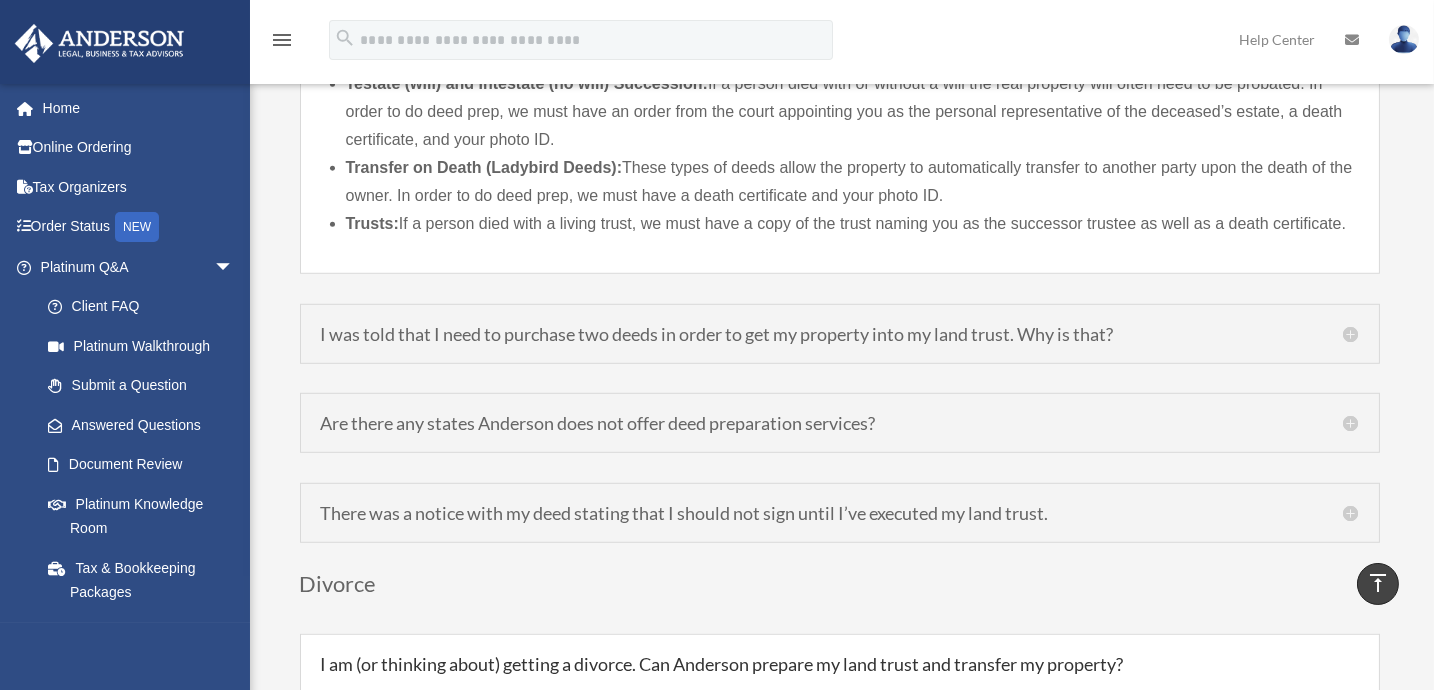 scroll, scrollTop: 3196, scrollLeft: 0, axis: vertical 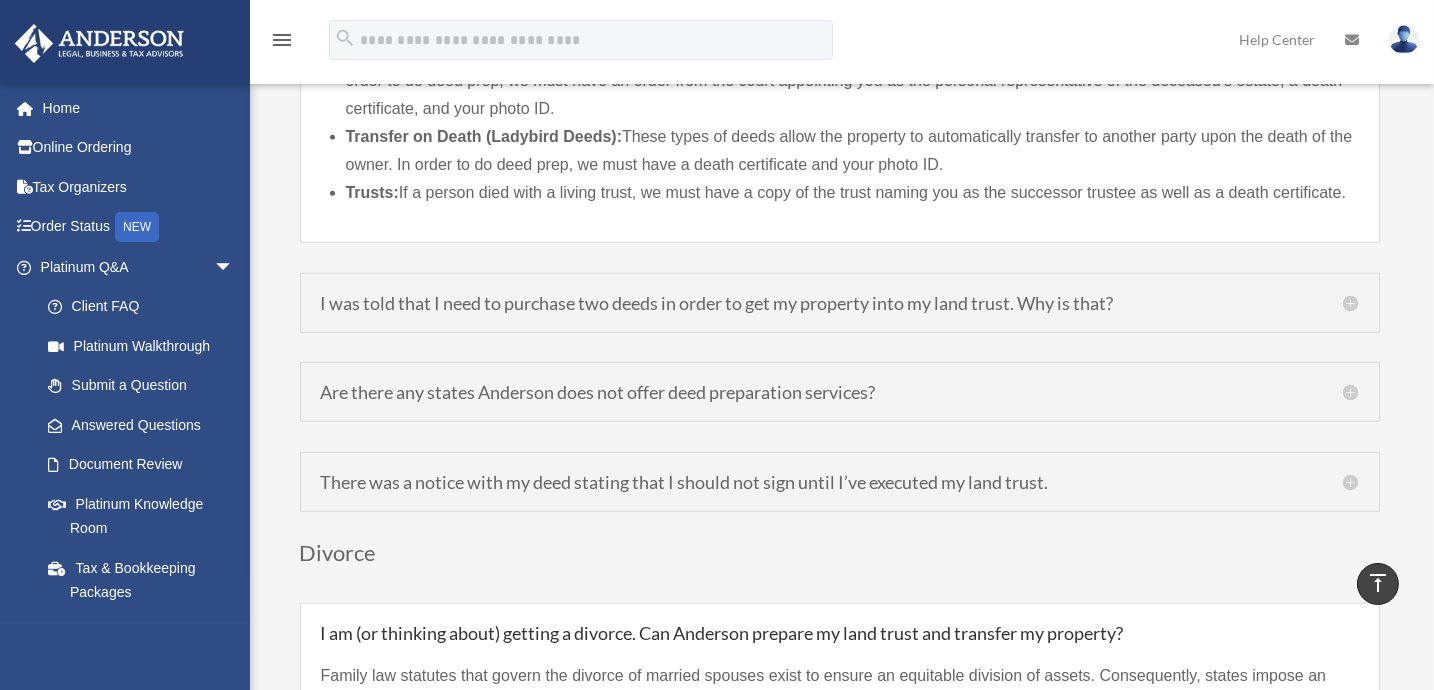 click on "Are there any states Anderson does not offer deed preparation services?" at bounding box center (840, 392) 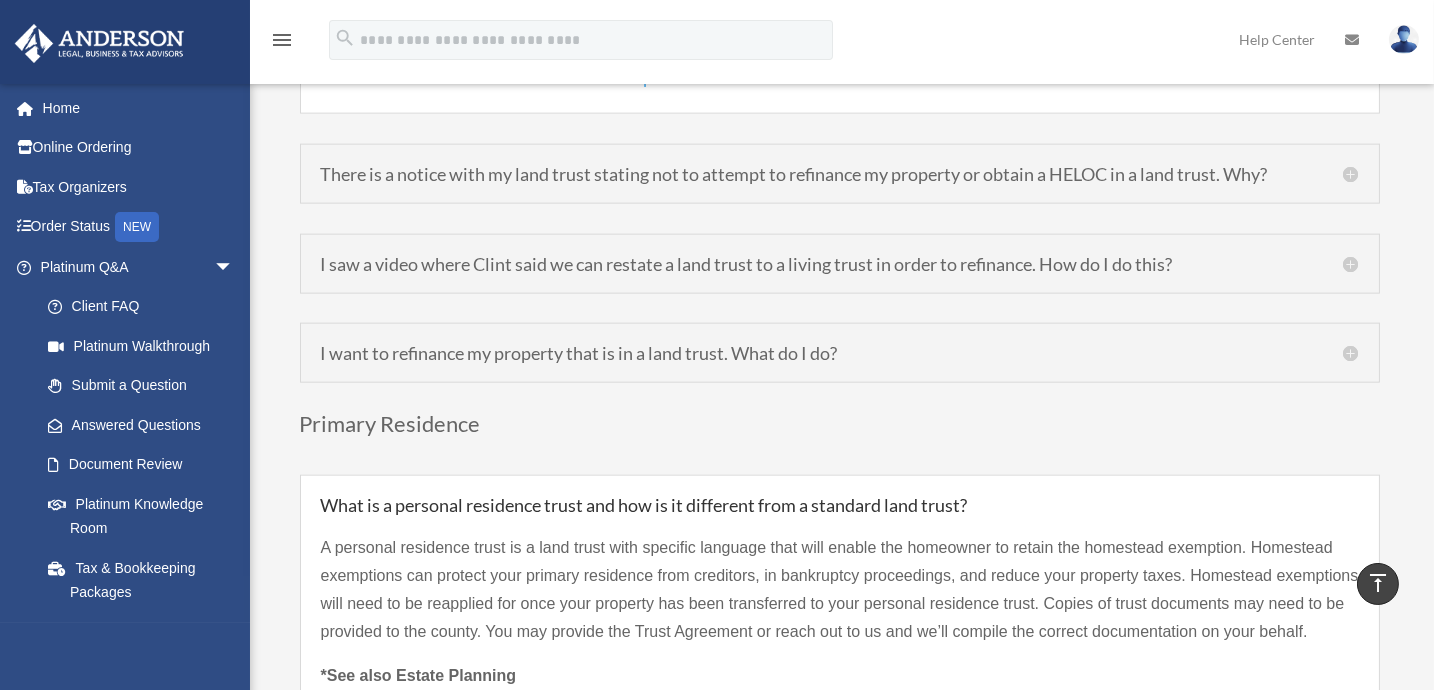 scroll, scrollTop: 5651, scrollLeft: 0, axis: vertical 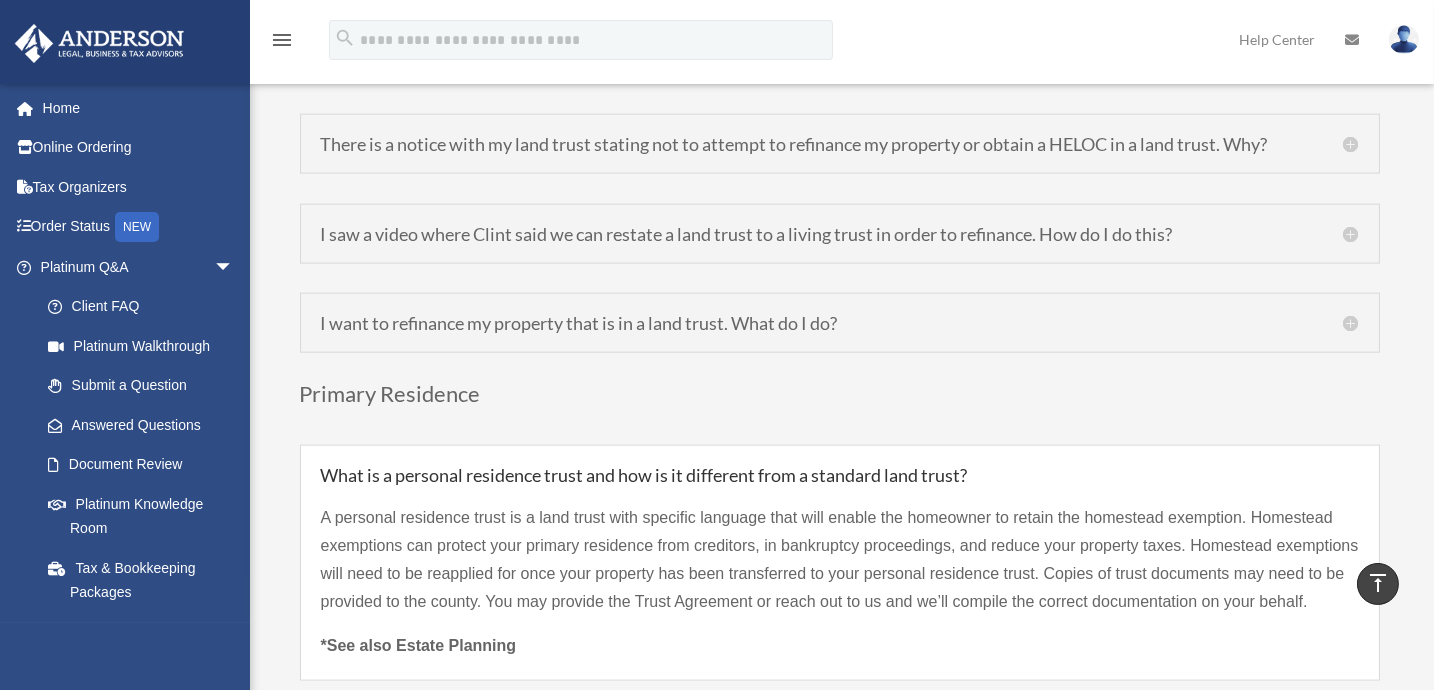 click on "I want to refinance my property that is in a land trust.  What do I do?" at bounding box center (840, 323) 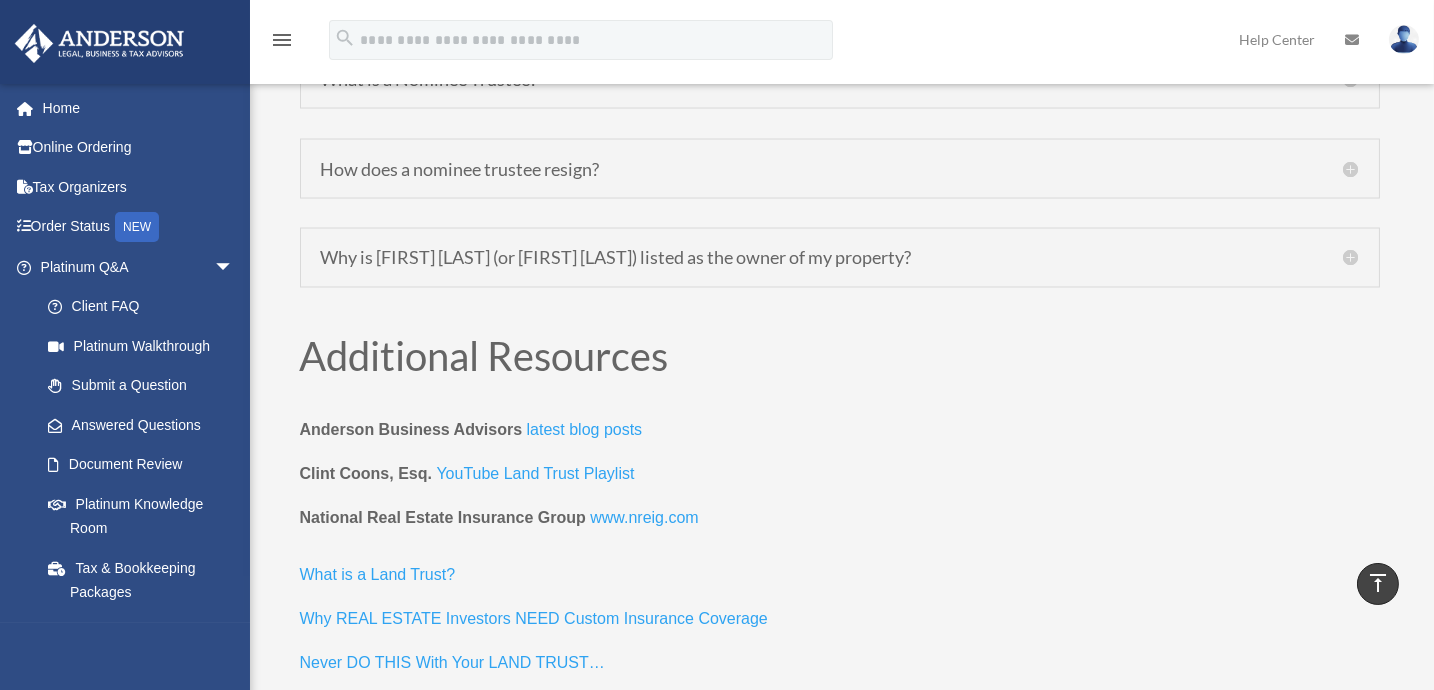 scroll, scrollTop: 7651, scrollLeft: 0, axis: vertical 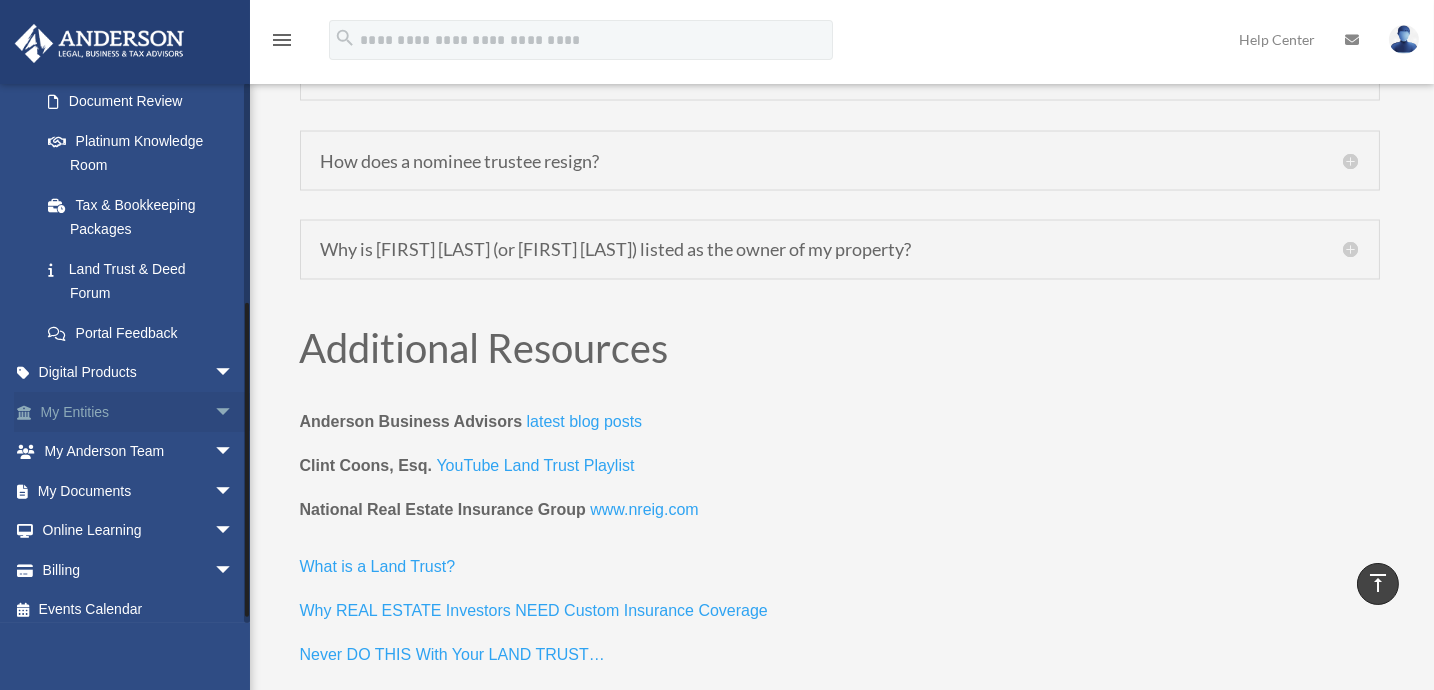 click on "My Entities arrow_drop_down" at bounding box center (139, 412) 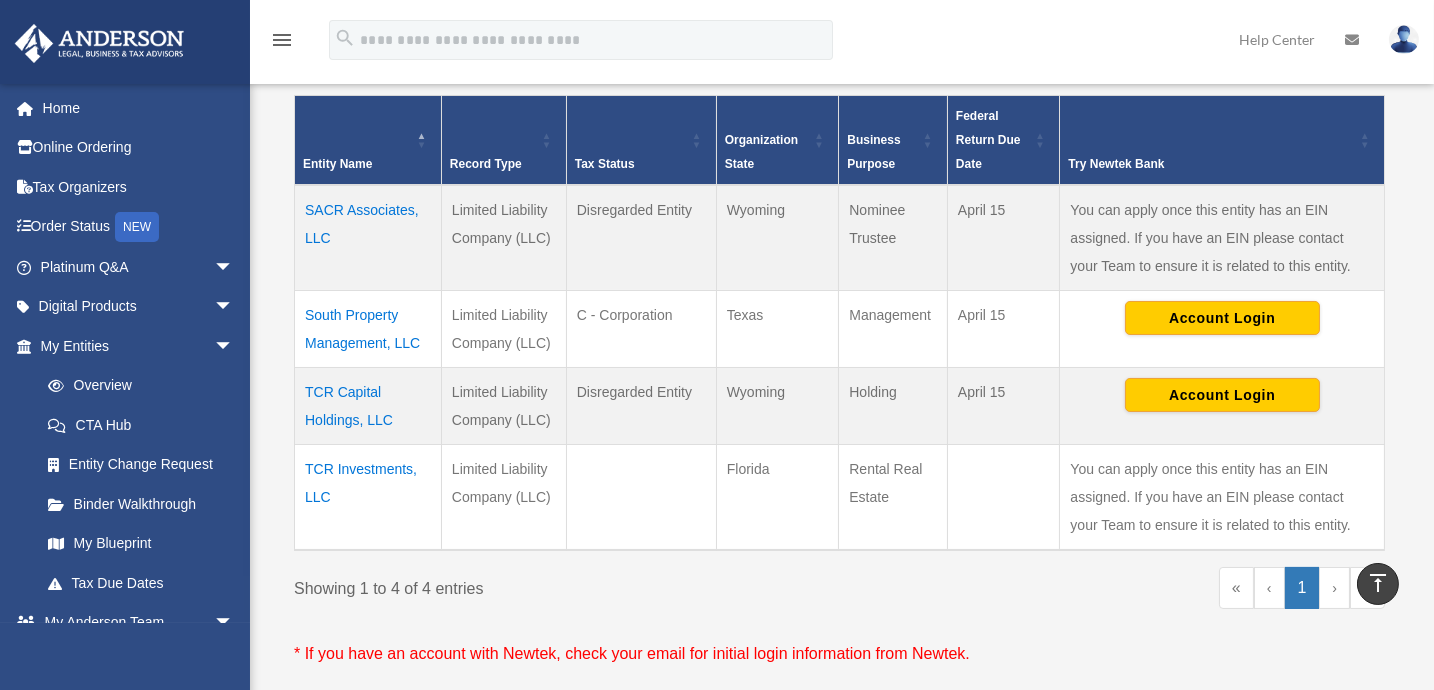 scroll, scrollTop: 363, scrollLeft: 0, axis: vertical 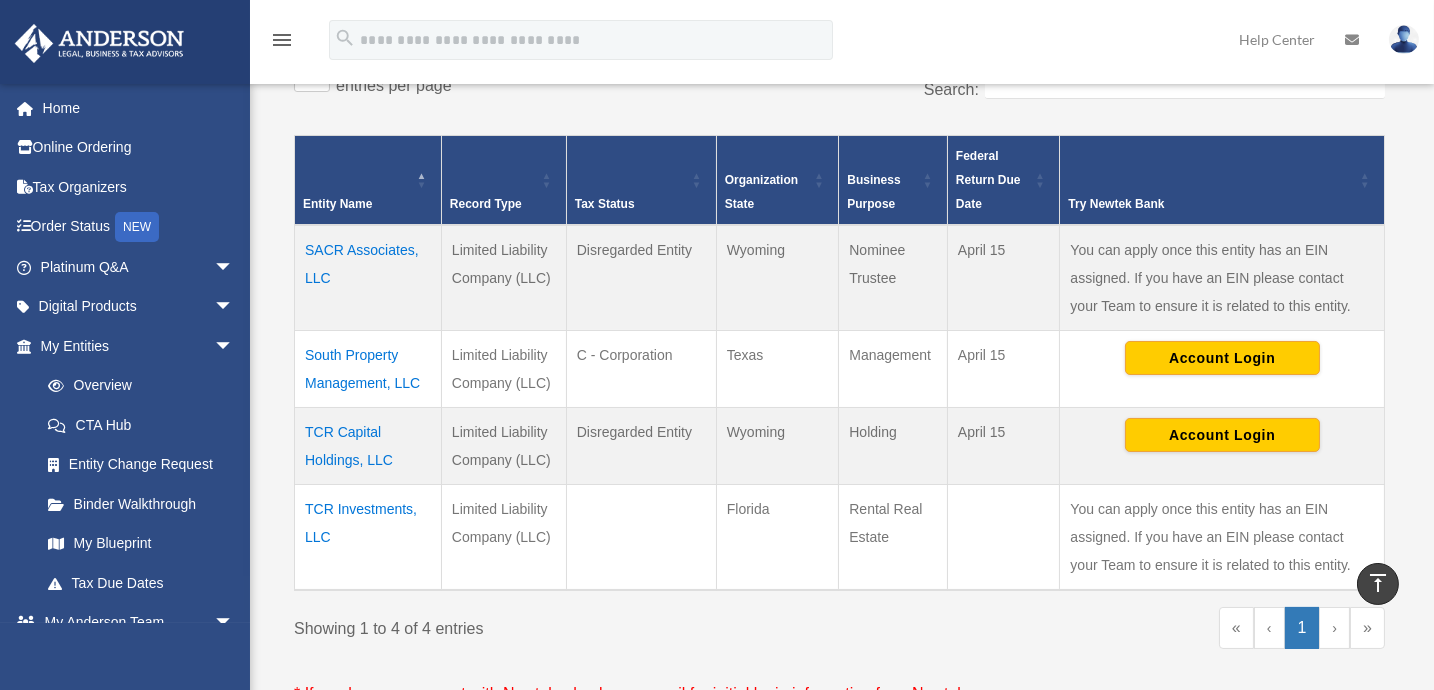 click on "South Property Management, LLC" at bounding box center [368, 369] 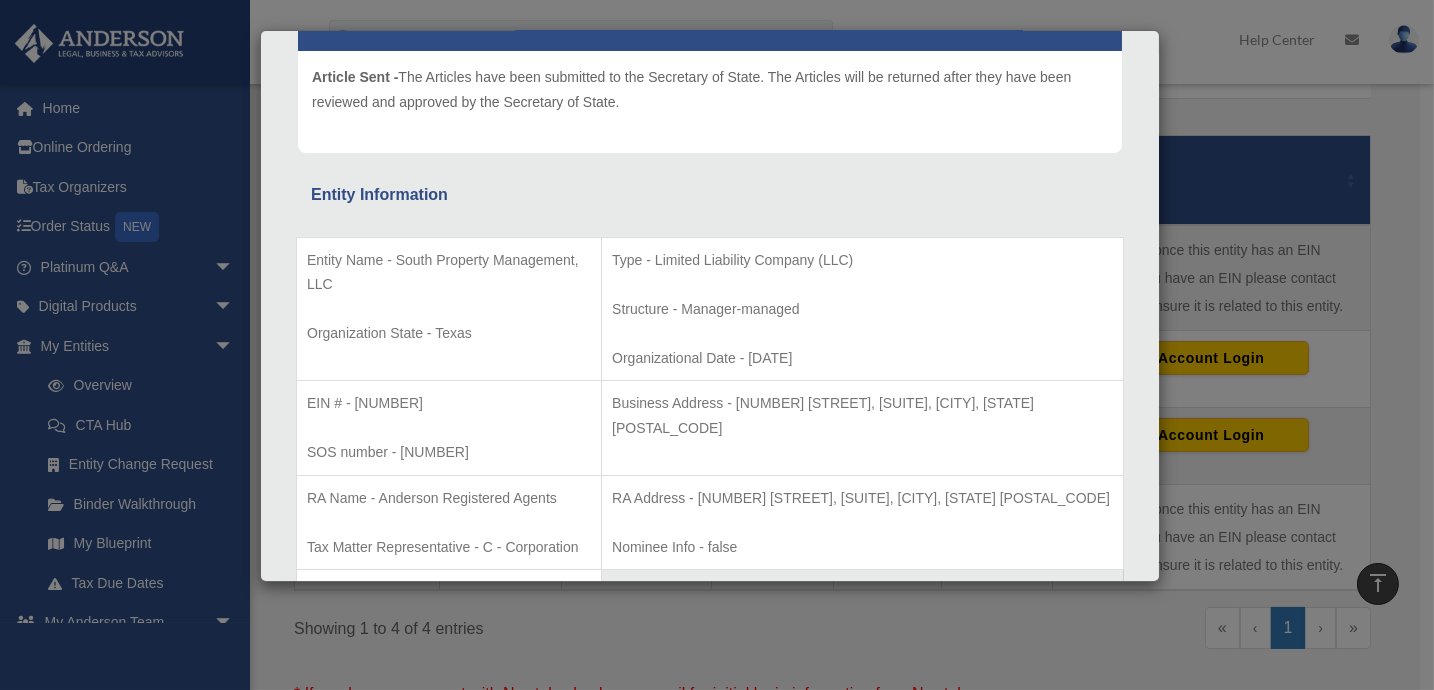 scroll, scrollTop: 272, scrollLeft: 0, axis: vertical 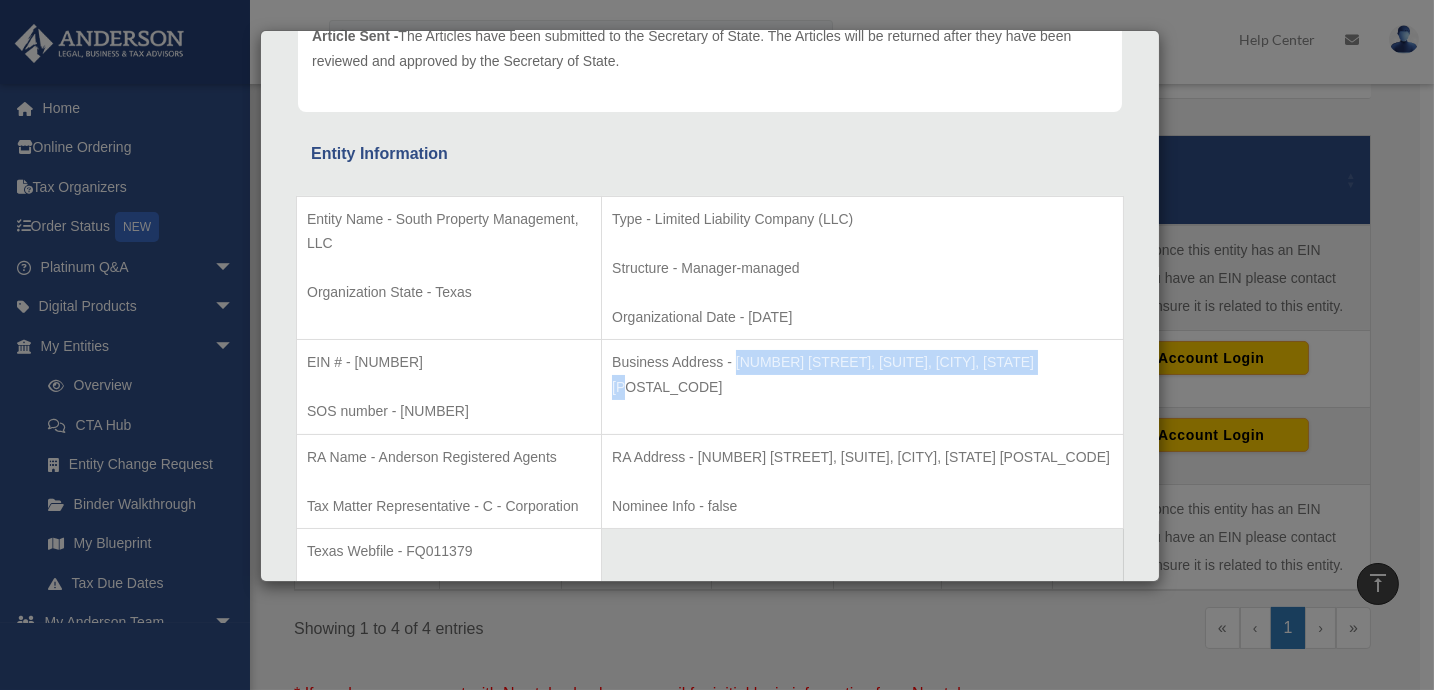 drag, startPoint x: 768, startPoint y: 356, endPoint x: 1079, endPoint y: 357, distance: 311.00162 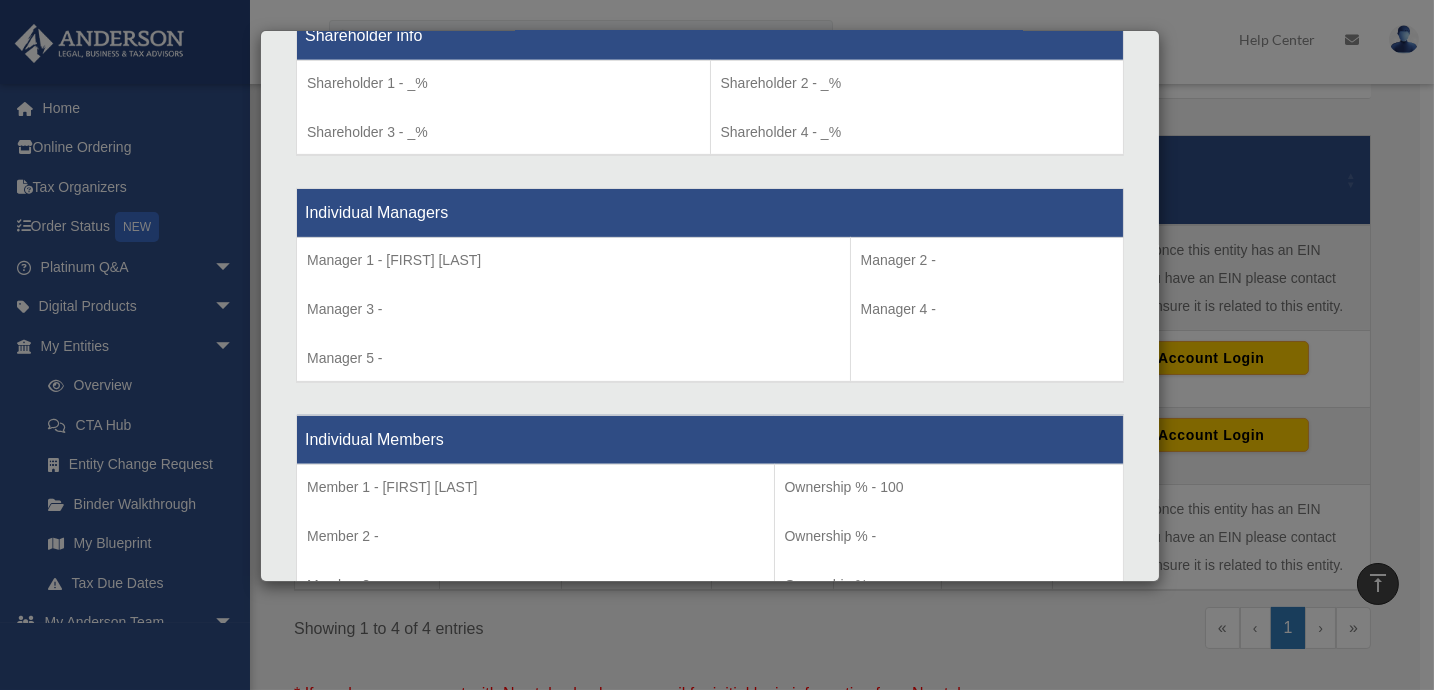 scroll, scrollTop: 2090, scrollLeft: 0, axis: vertical 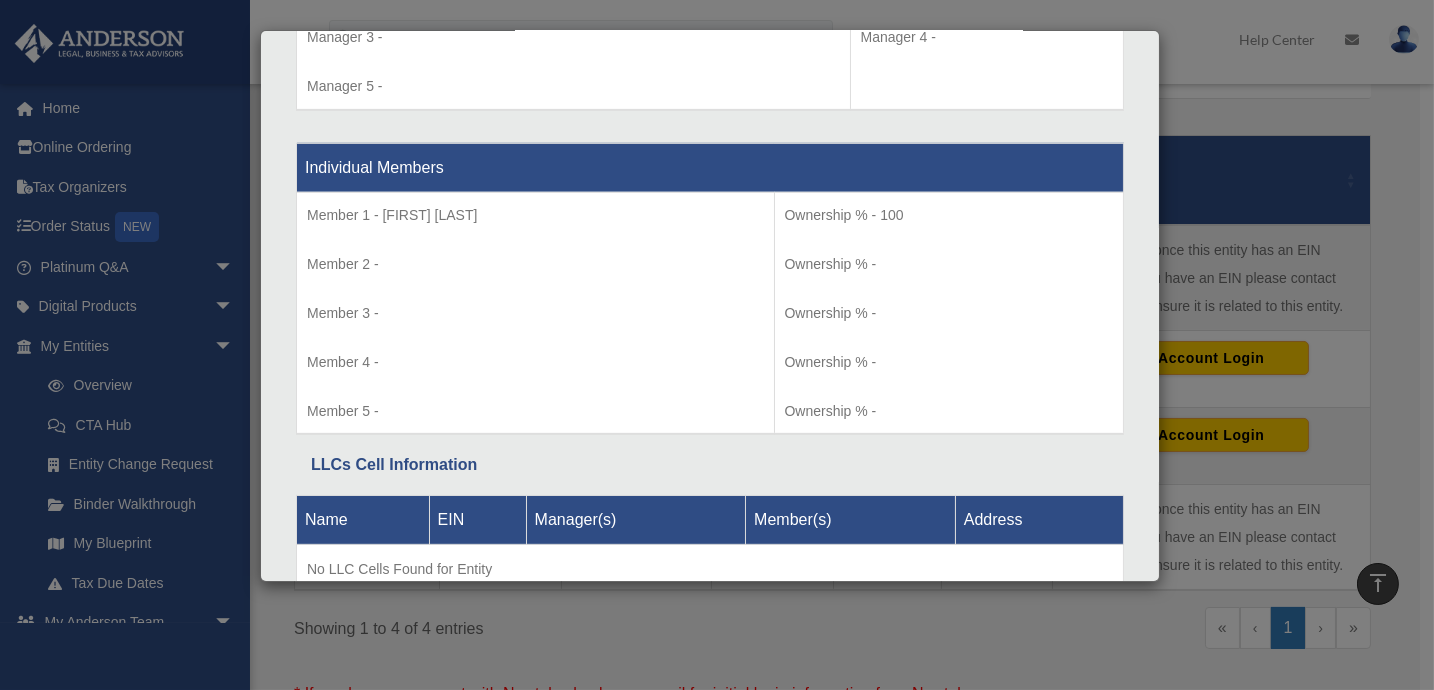 click on "Details
×
Articles Sent
Organizational Date" at bounding box center (717, 345) 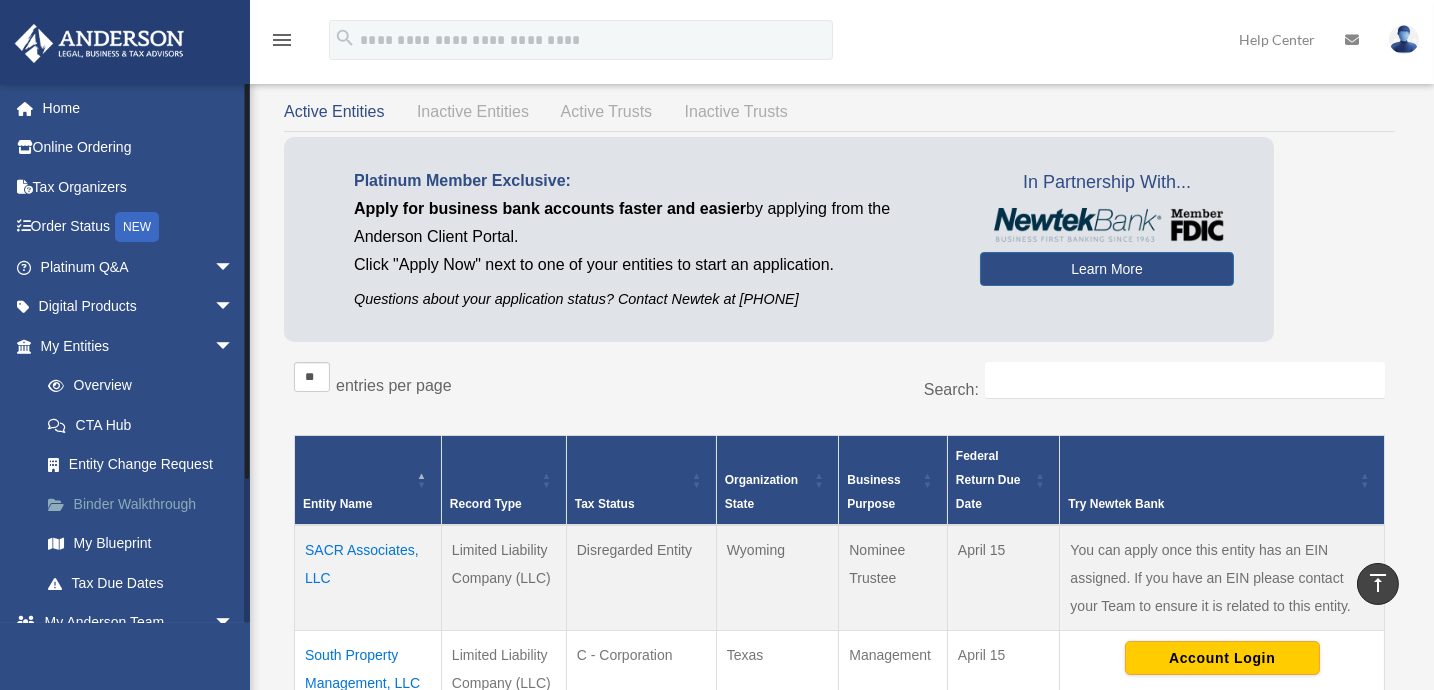 scroll, scrollTop: 0, scrollLeft: 0, axis: both 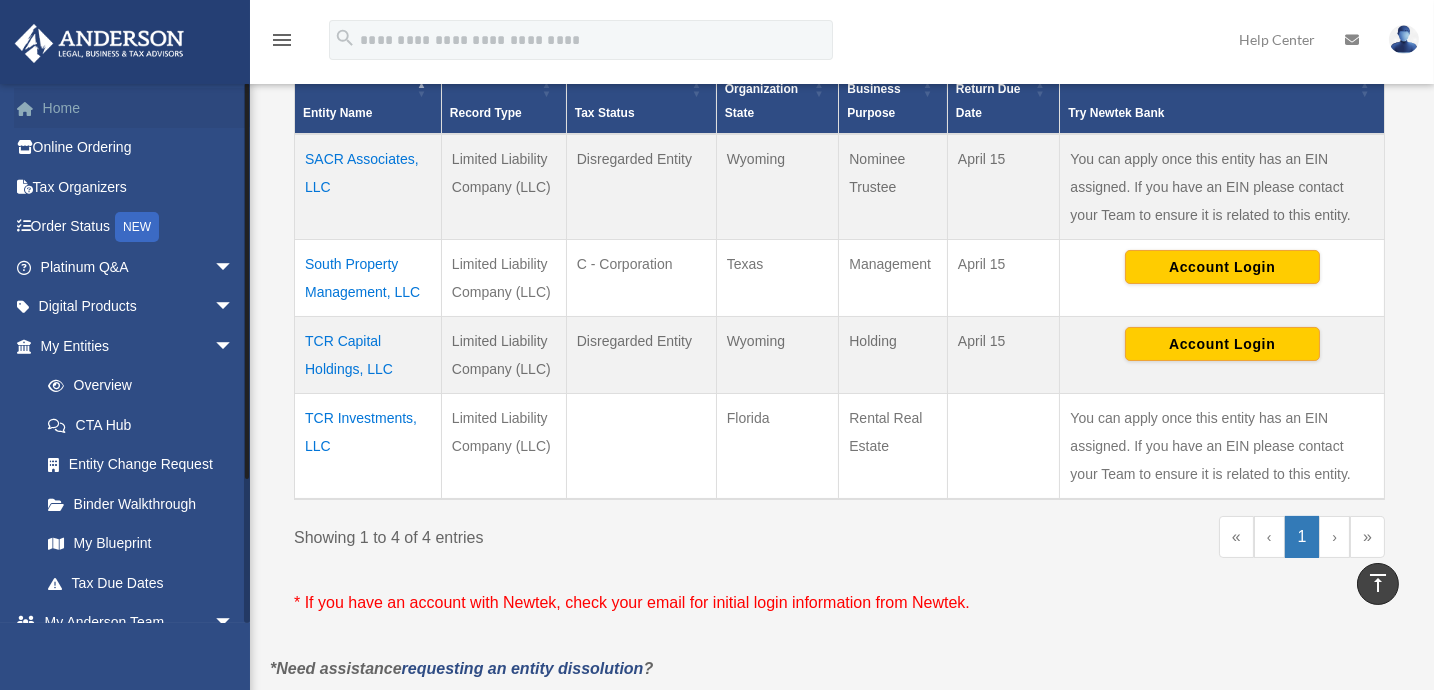 click on "Home" at bounding box center [139, 108] 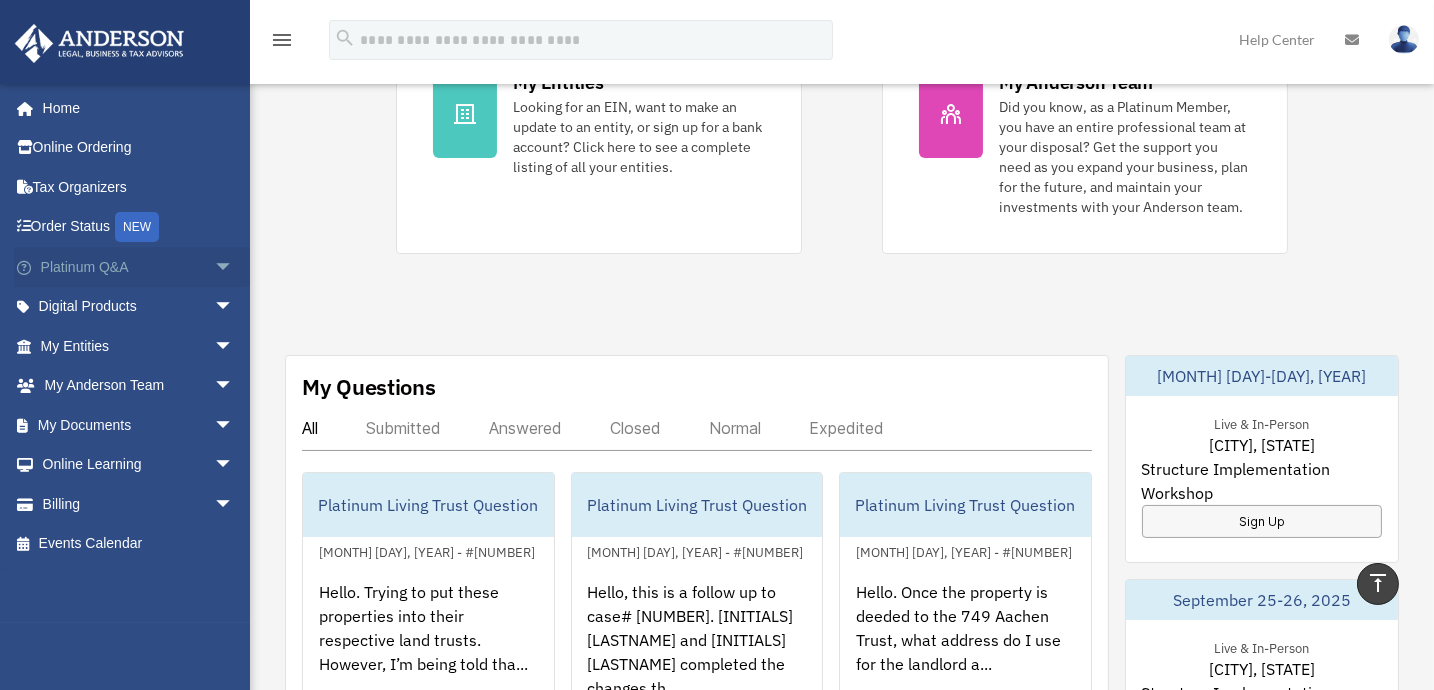 scroll, scrollTop: 454, scrollLeft: 0, axis: vertical 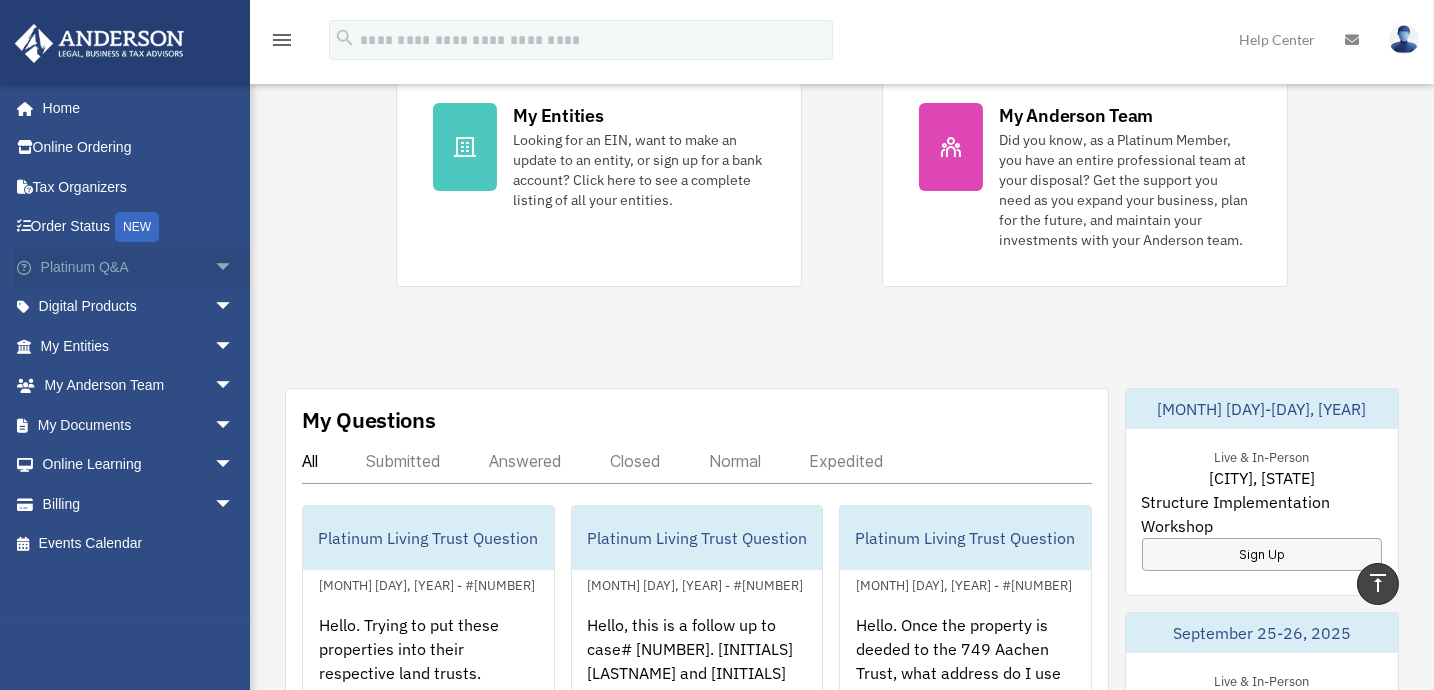 click on "arrow_drop_down" at bounding box center (234, 267) 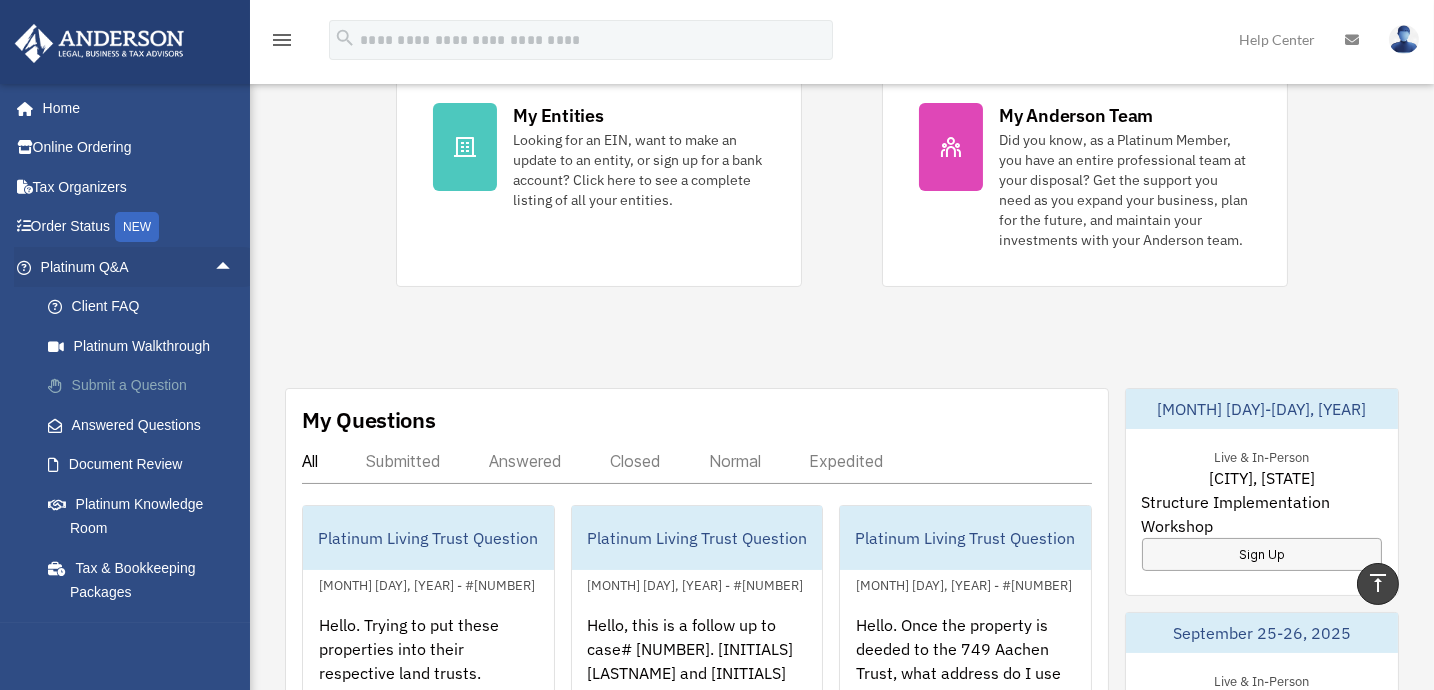 click on "Submit a Question" at bounding box center (146, 386) 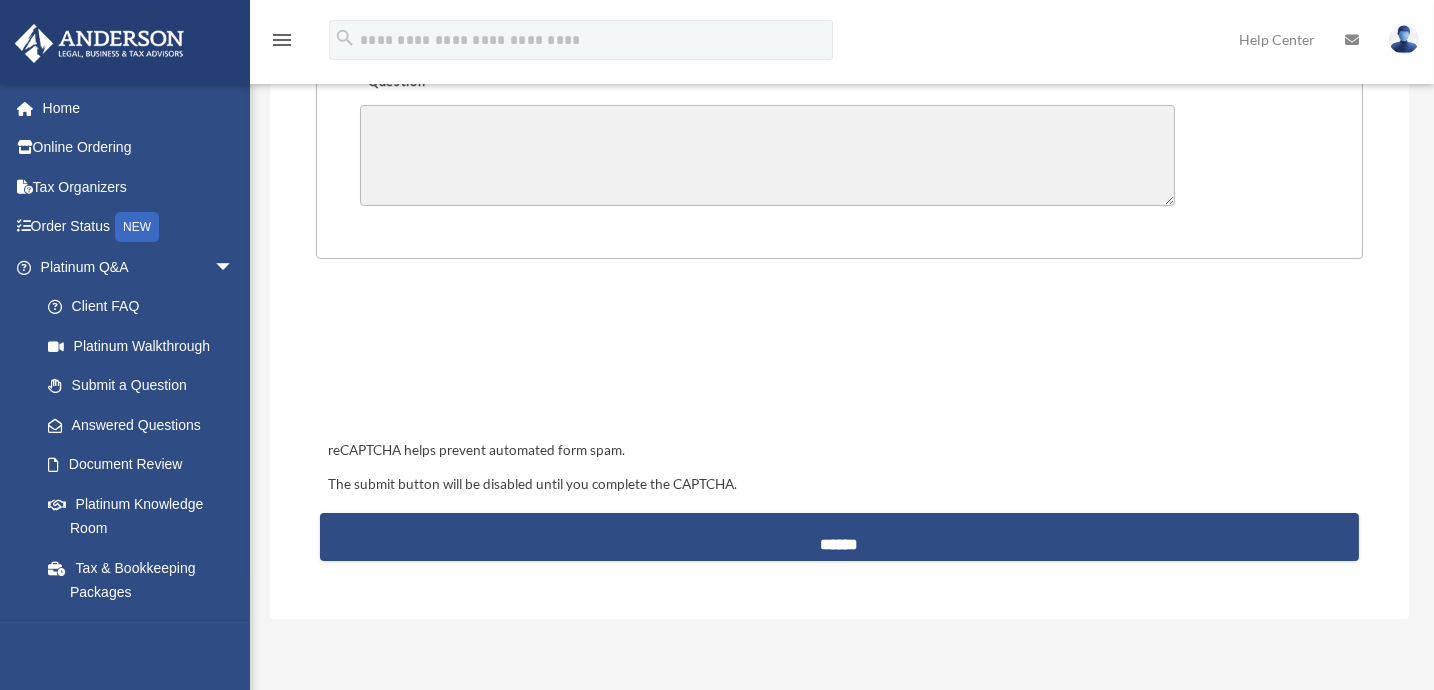 scroll, scrollTop: 727, scrollLeft: 0, axis: vertical 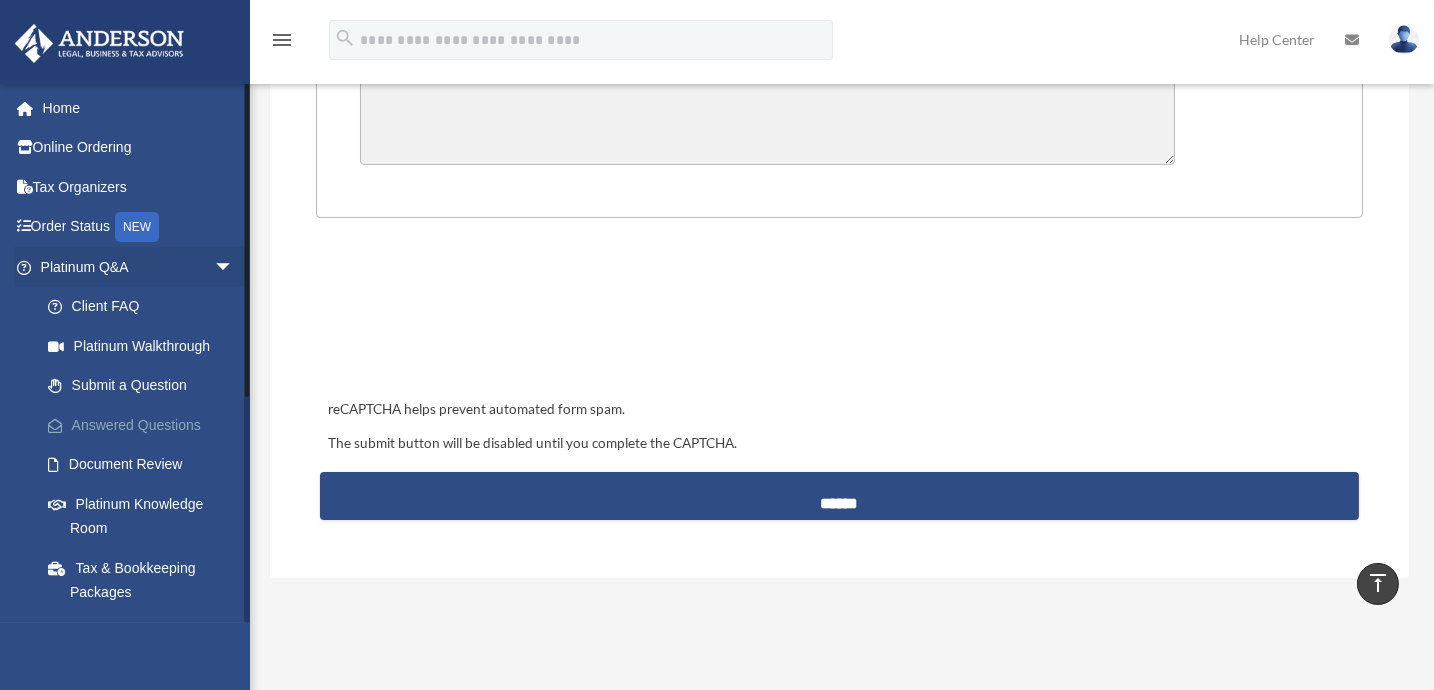 click on "Answered Questions" at bounding box center [146, 425] 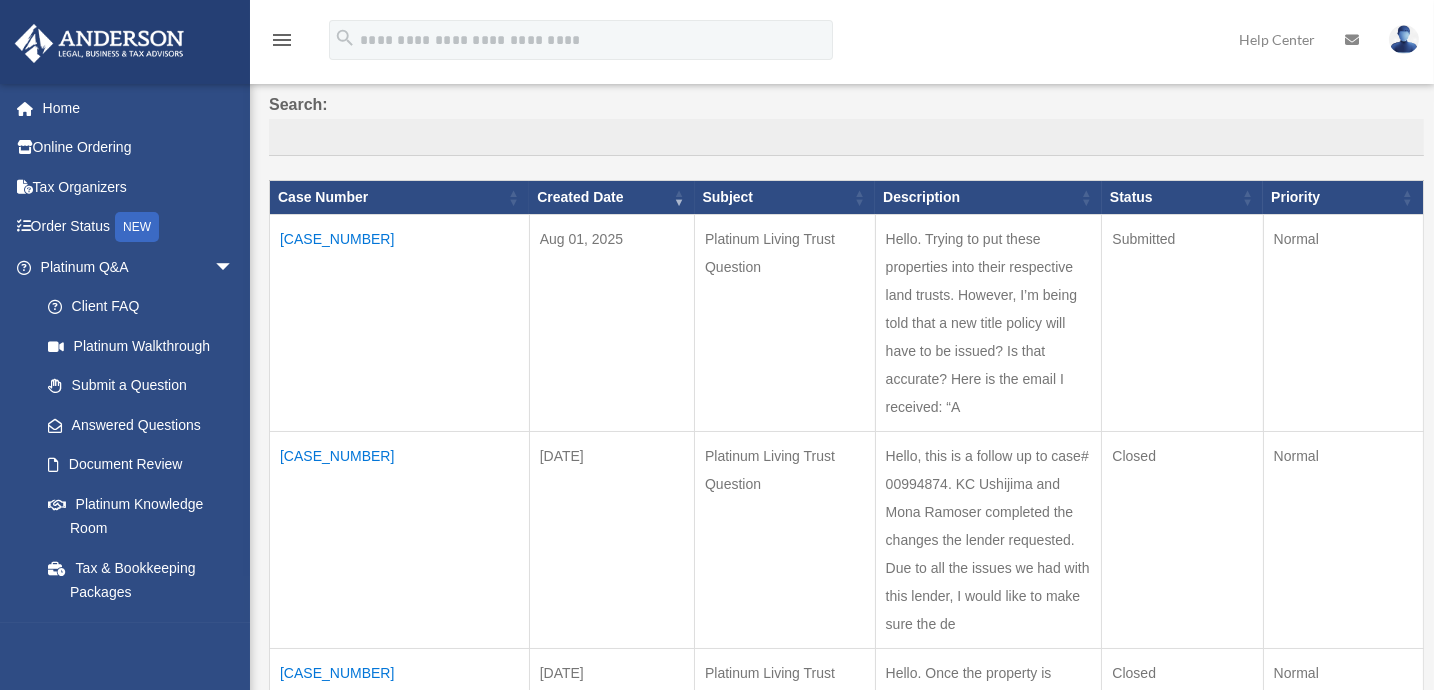 scroll, scrollTop: 181, scrollLeft: 0, axis: vertical 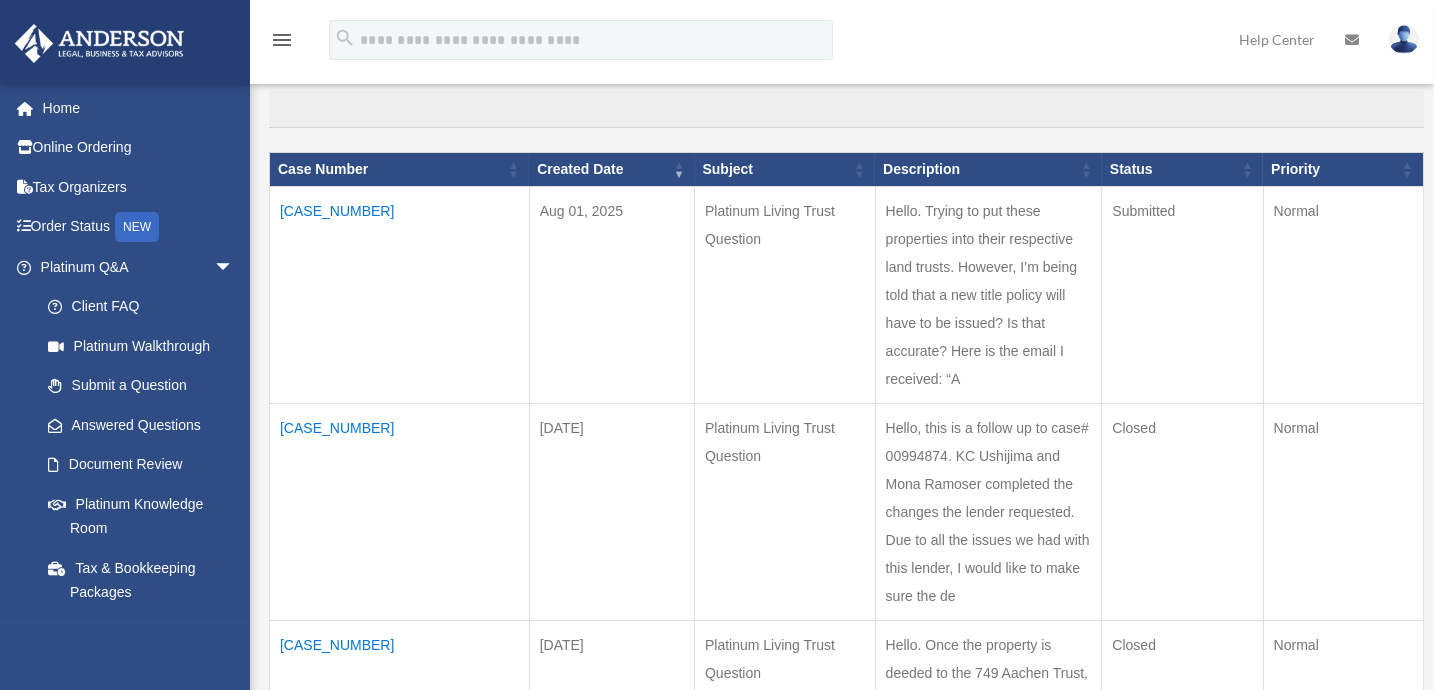 click on "[CASE_NUMBER]" at bounding box center [400, 512] 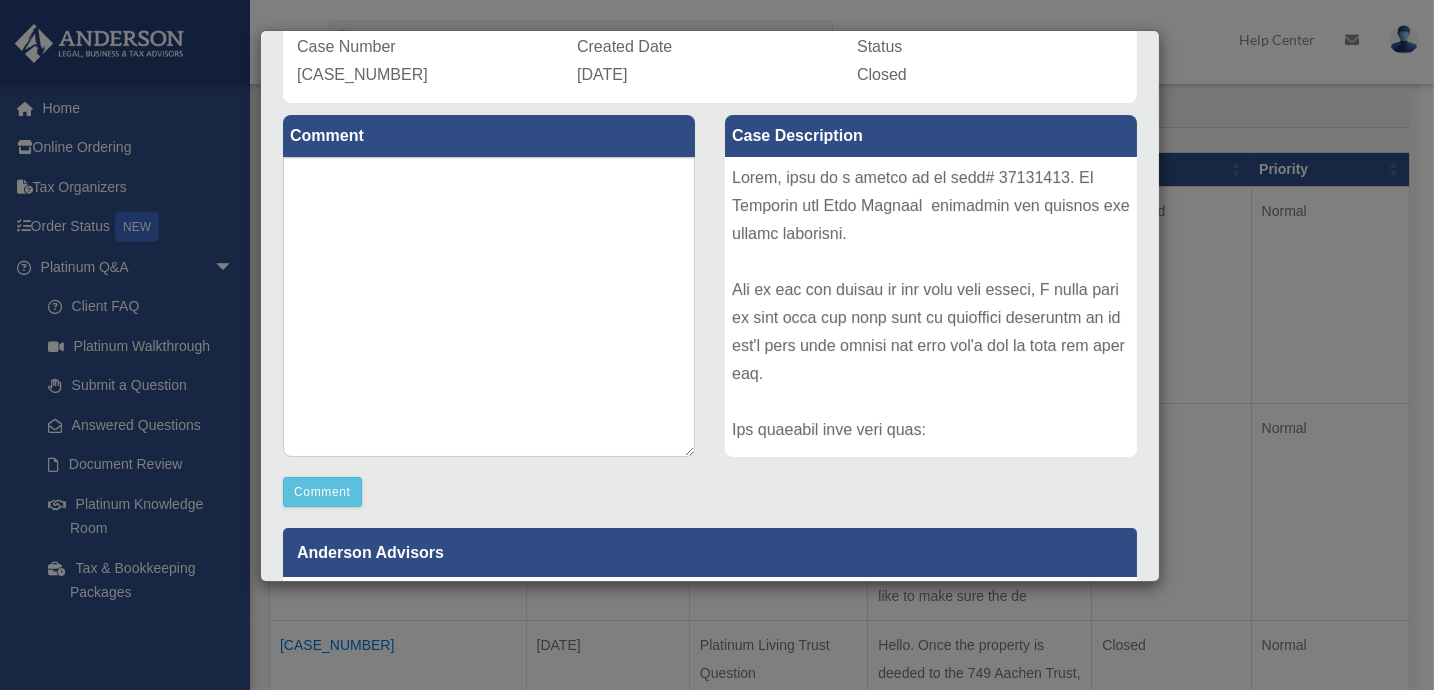 scroll, scrollTop: 155, scrollLeft: 0, axis: vertical 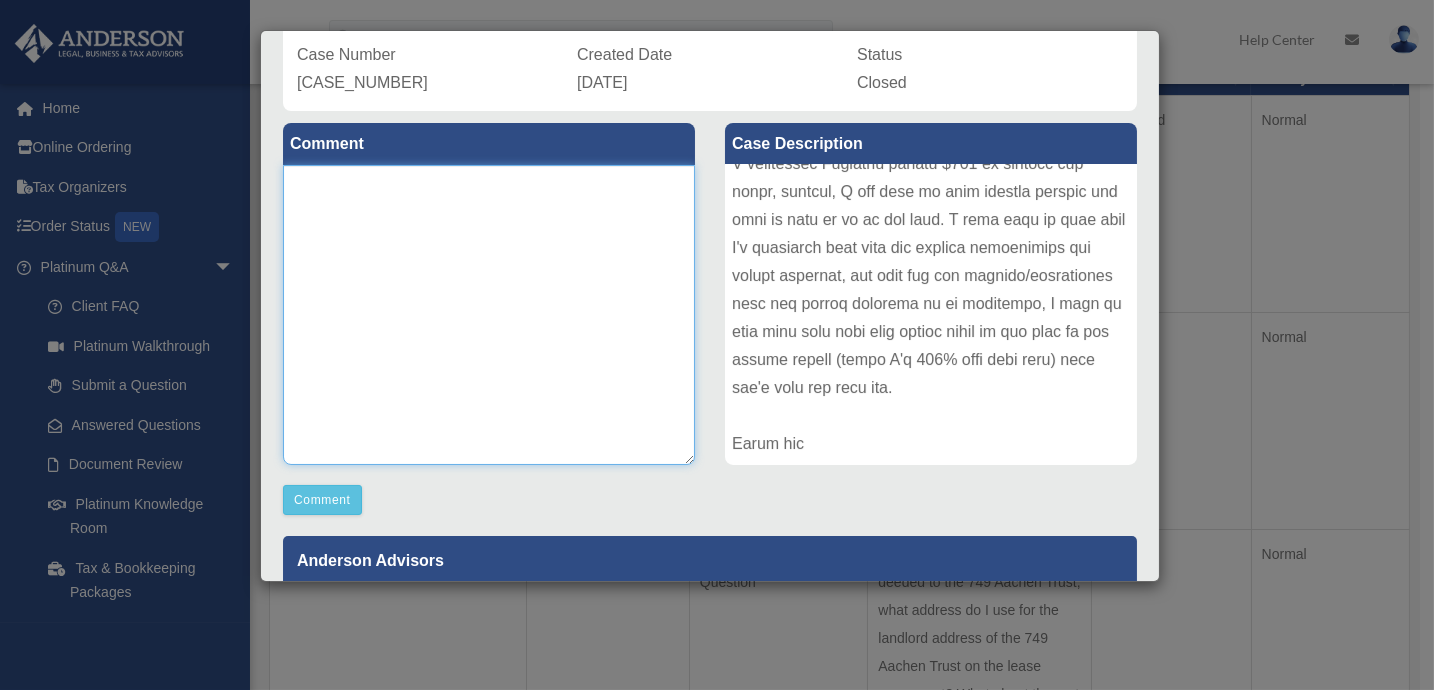 click at bounding box center (489, 315) 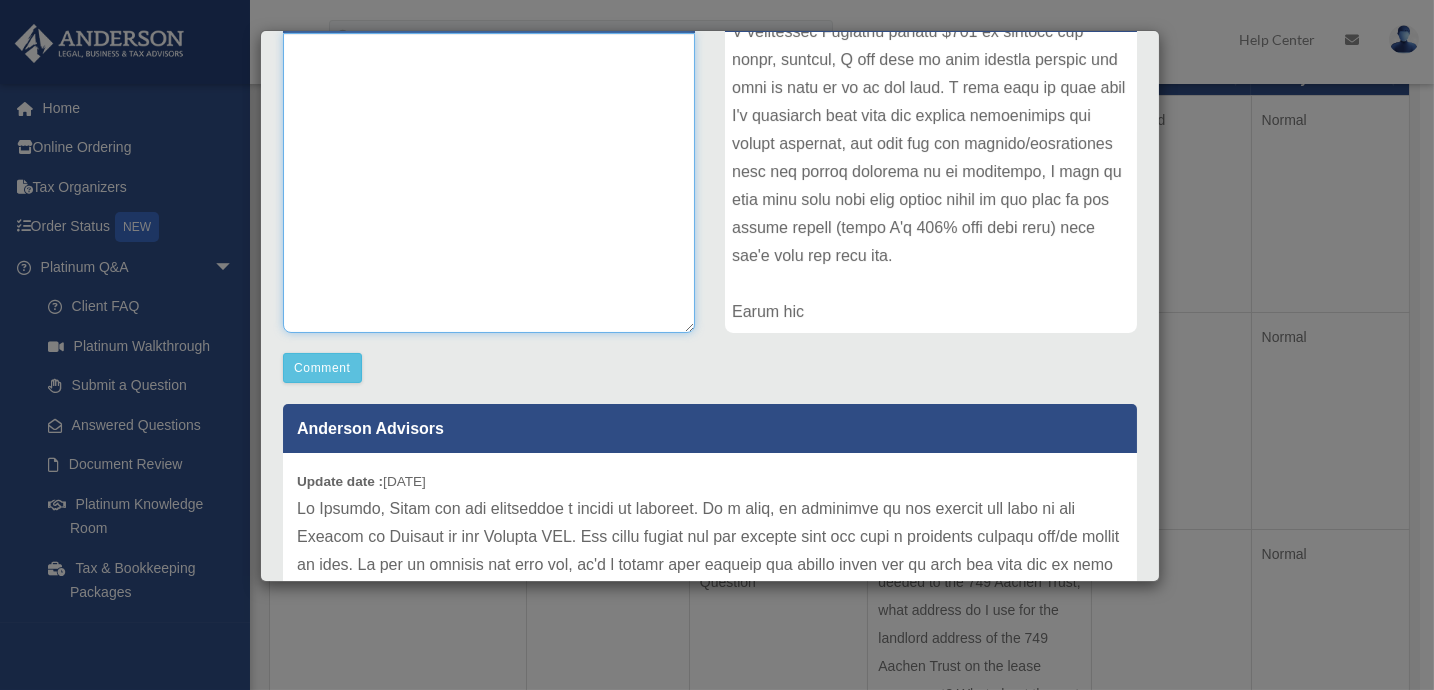 scroll, scrollTop: 246, scrollLeft: 0, axis: vertical 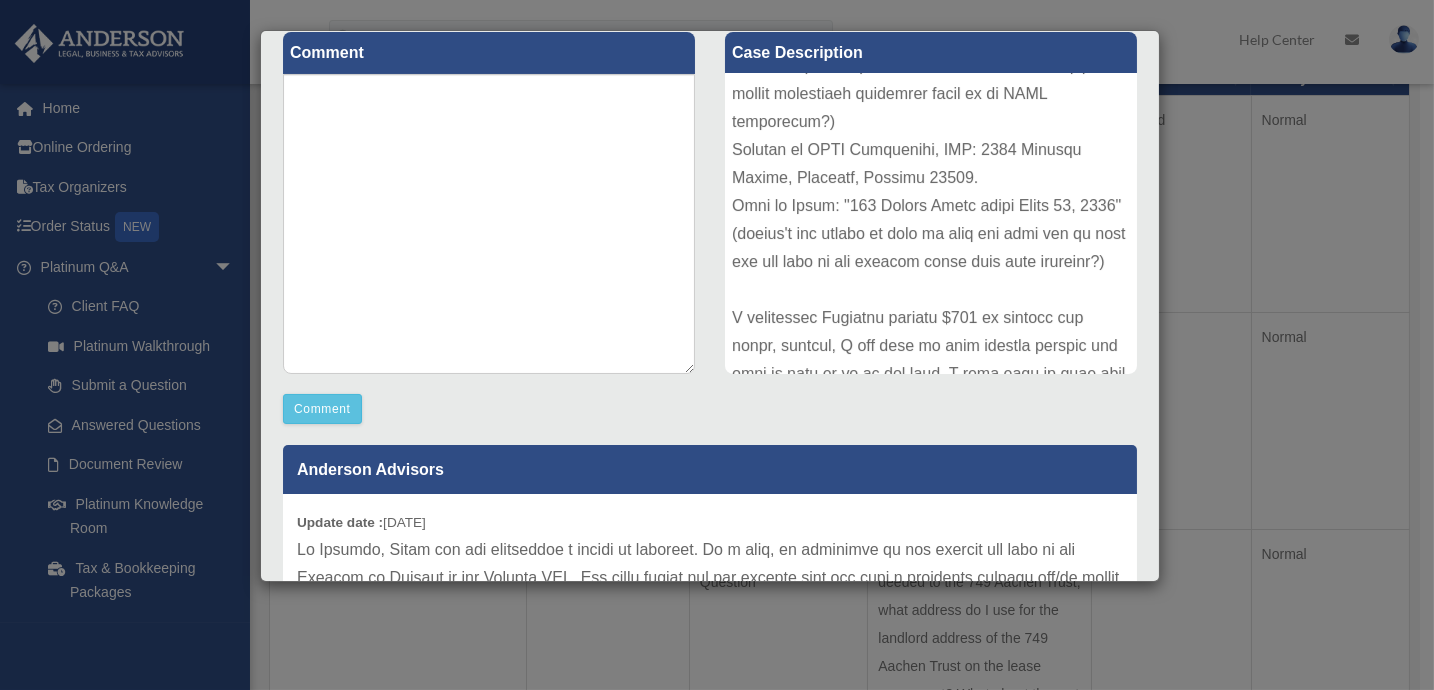 click on "Case Detail
×
Platinum Living Trust Question
Case Number
01056387
Created Date
July 27, 2025
Status
Closed
Comment" at bounding box center [717, 345] 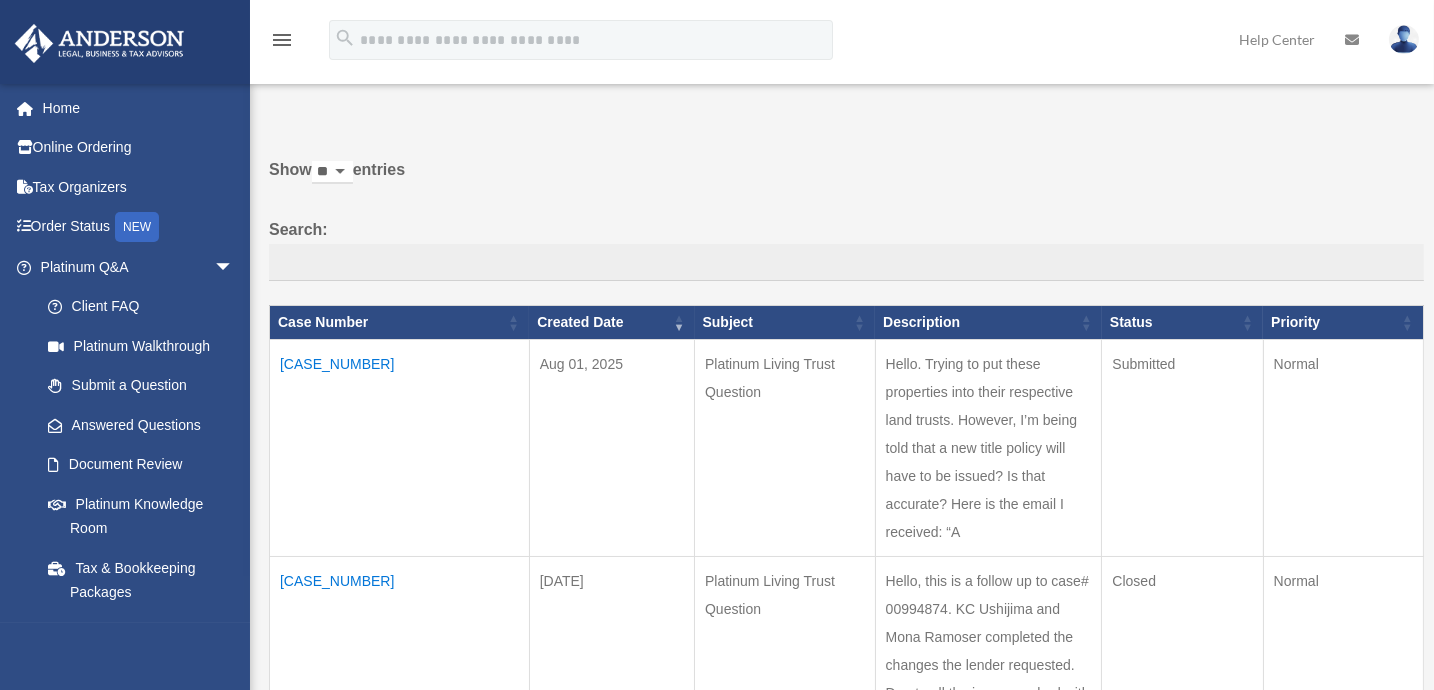 scroll, scrollTop: 0, scrollLeft: 0, axis: both 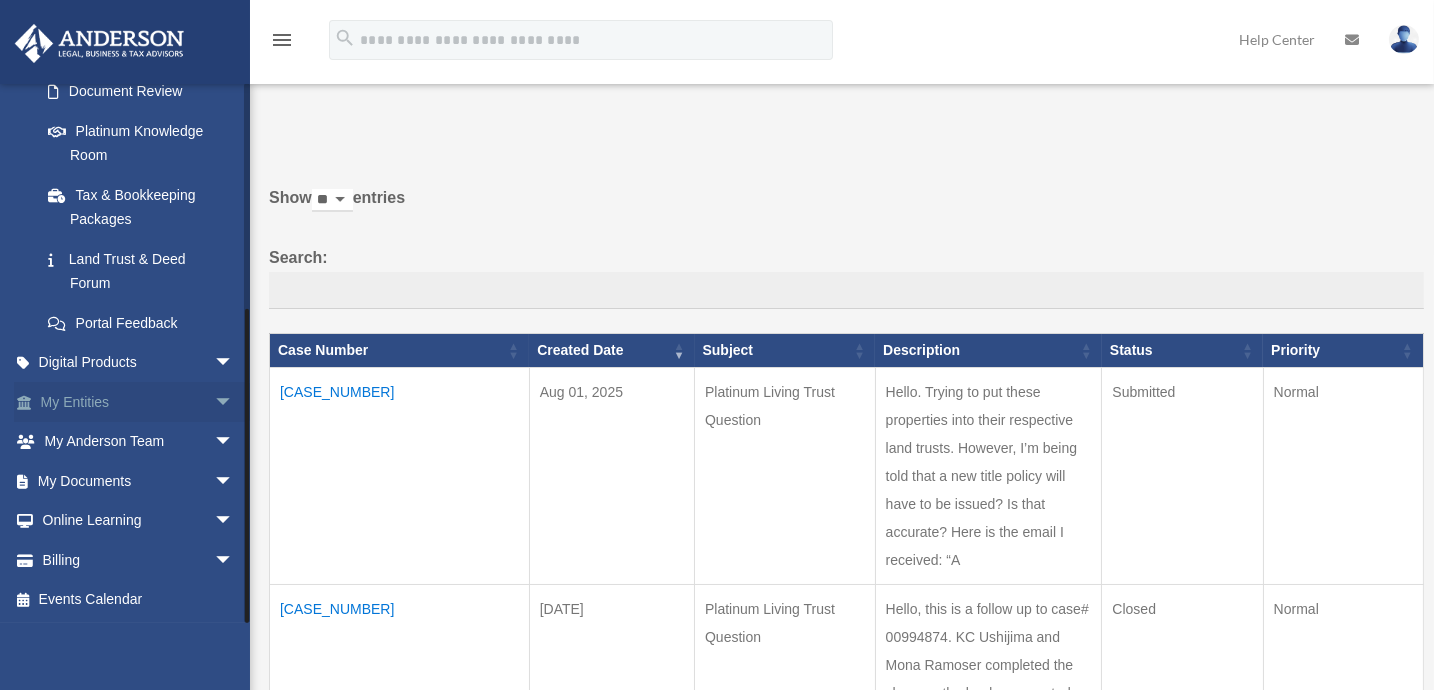 click on "arrow_drop_down" at bounding box center (234, 402) 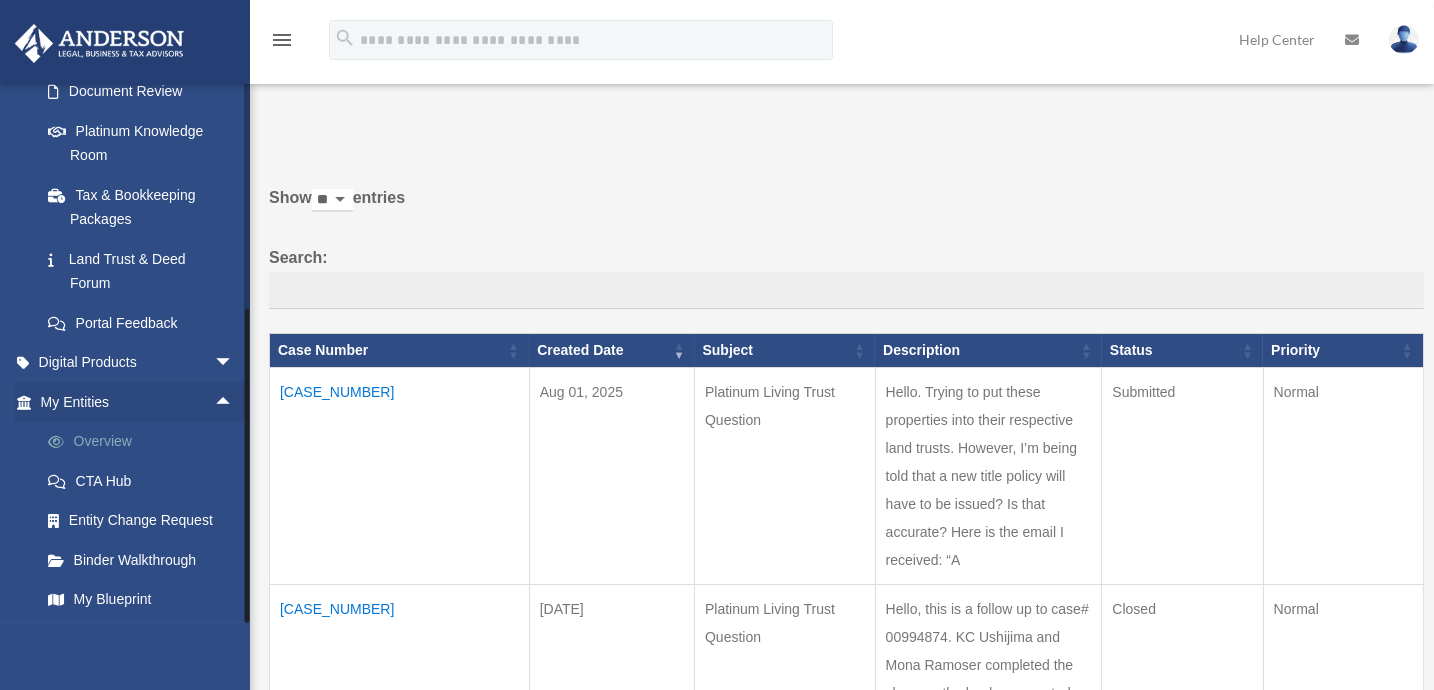 click on "Overview" at bounding box center (146, 442) 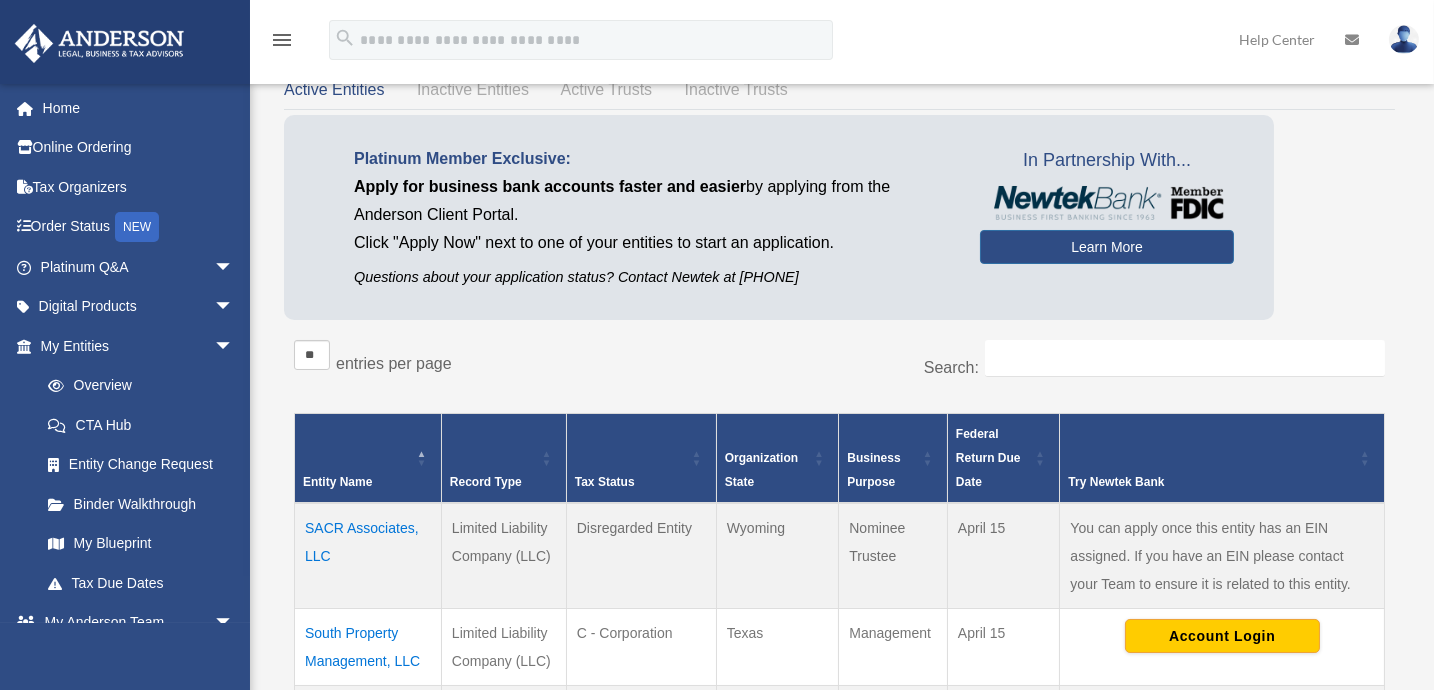 scroll, scrollTop: 0, scrollLeft: 0, axis: both 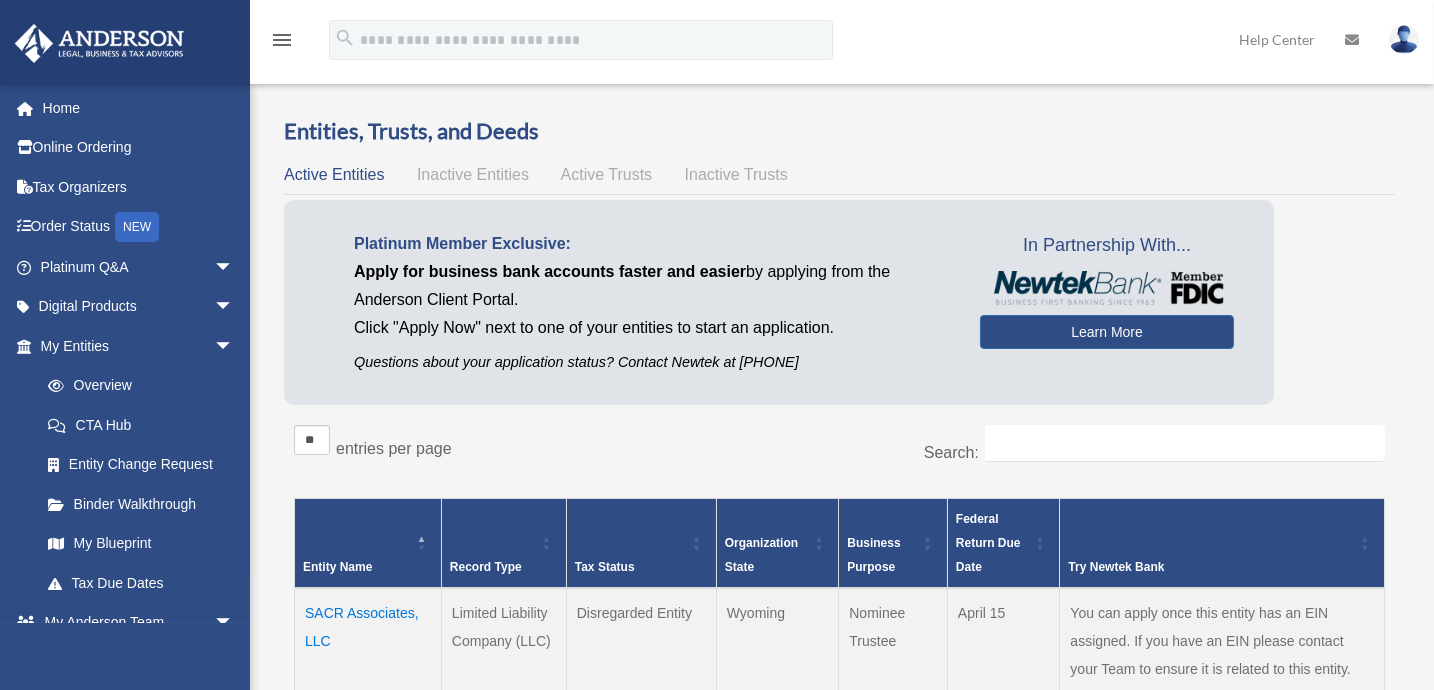 click on "Active Trusts" at bounding box center (607, 174) 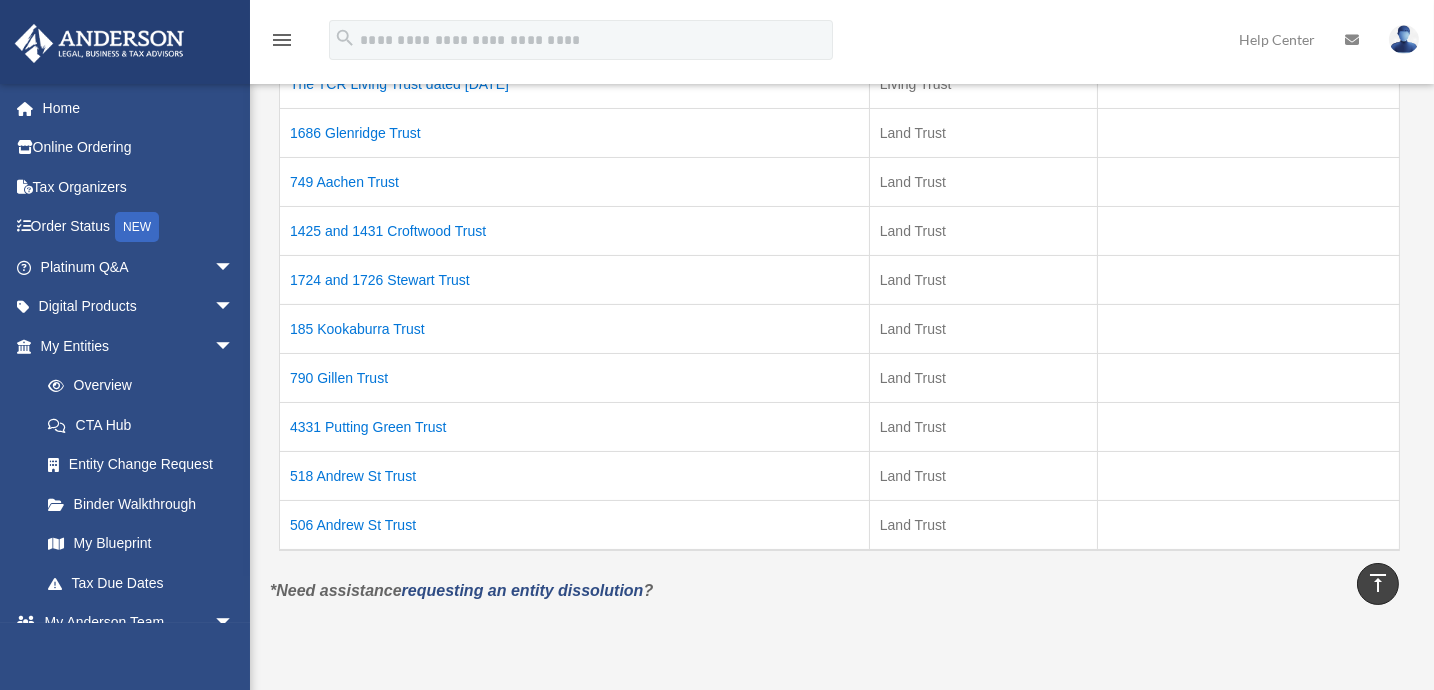 scroll, scrollTop: 454, scrollLeft: 0, axis: vertical 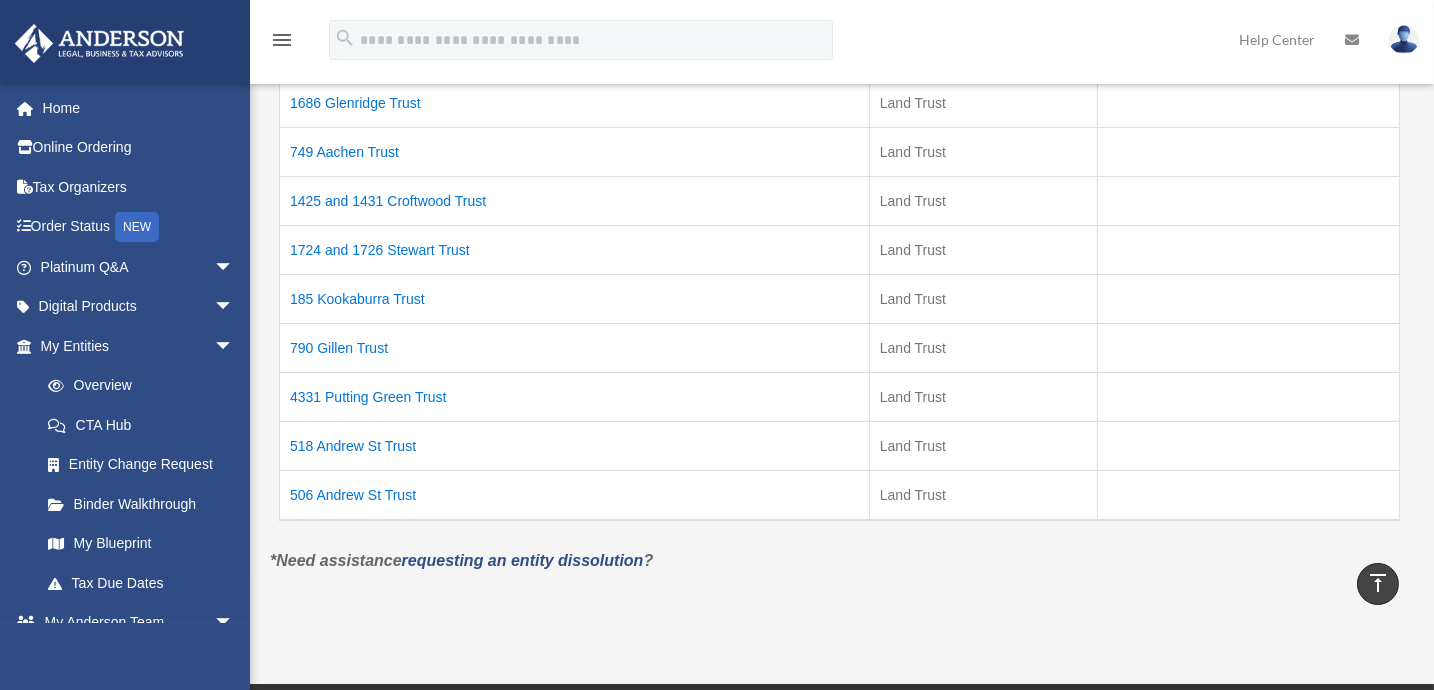 click on "4331 Putting Green Trust" at bounding box center (575, 396) 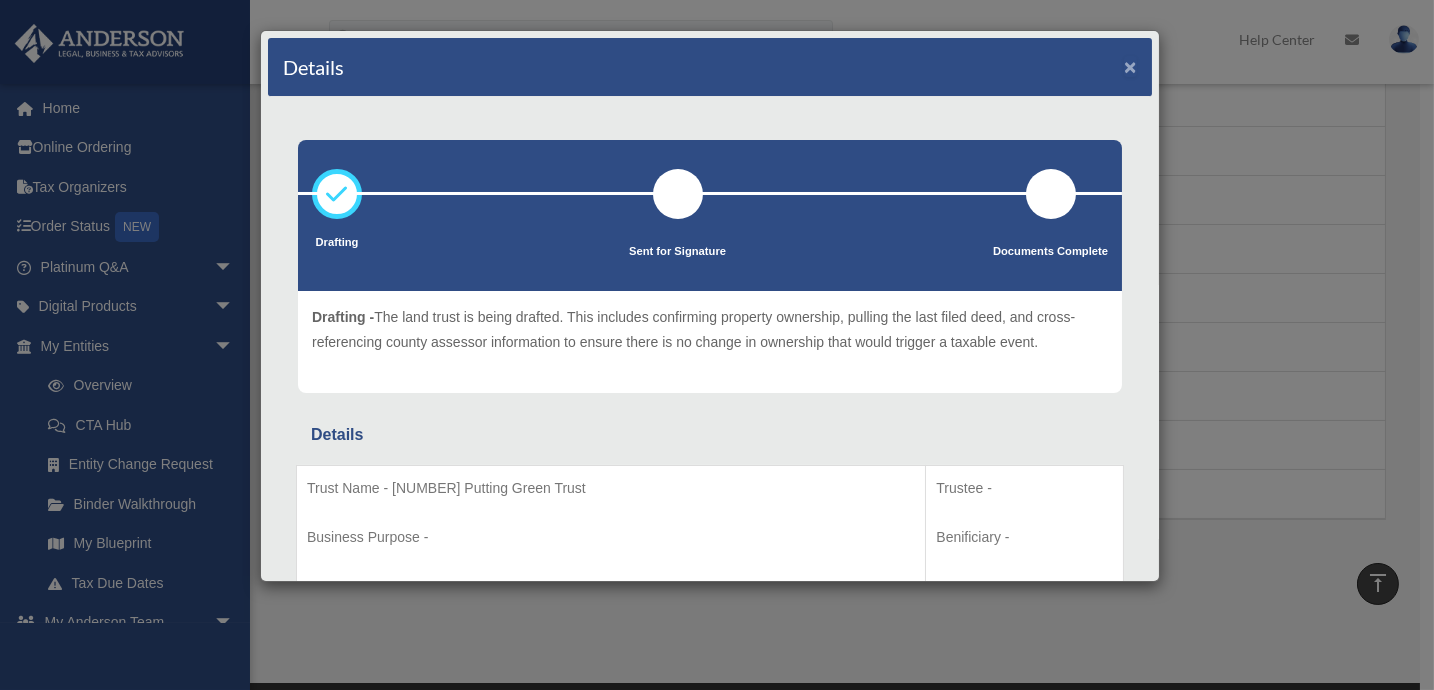 click on "×" at bounding box center [1130, 66] 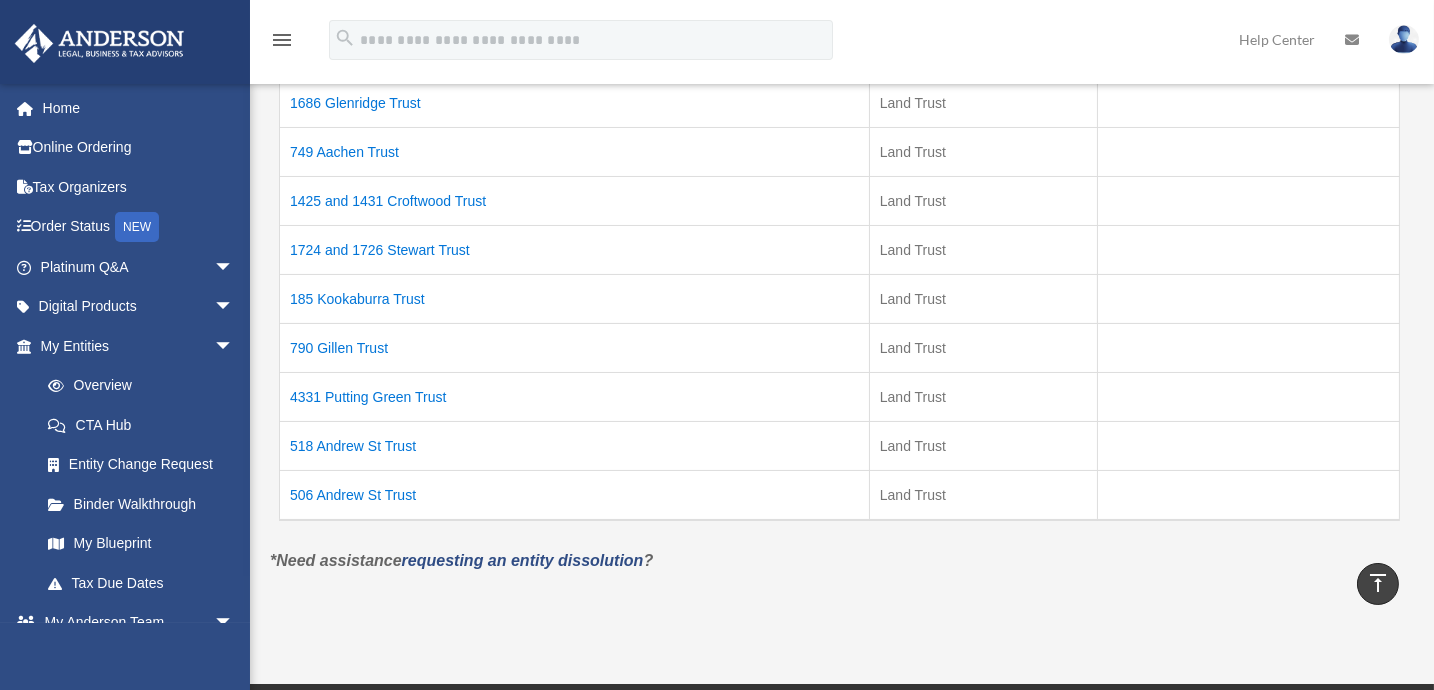 click on "185 Kookaburra Trust" at bounding box center (575, 298) 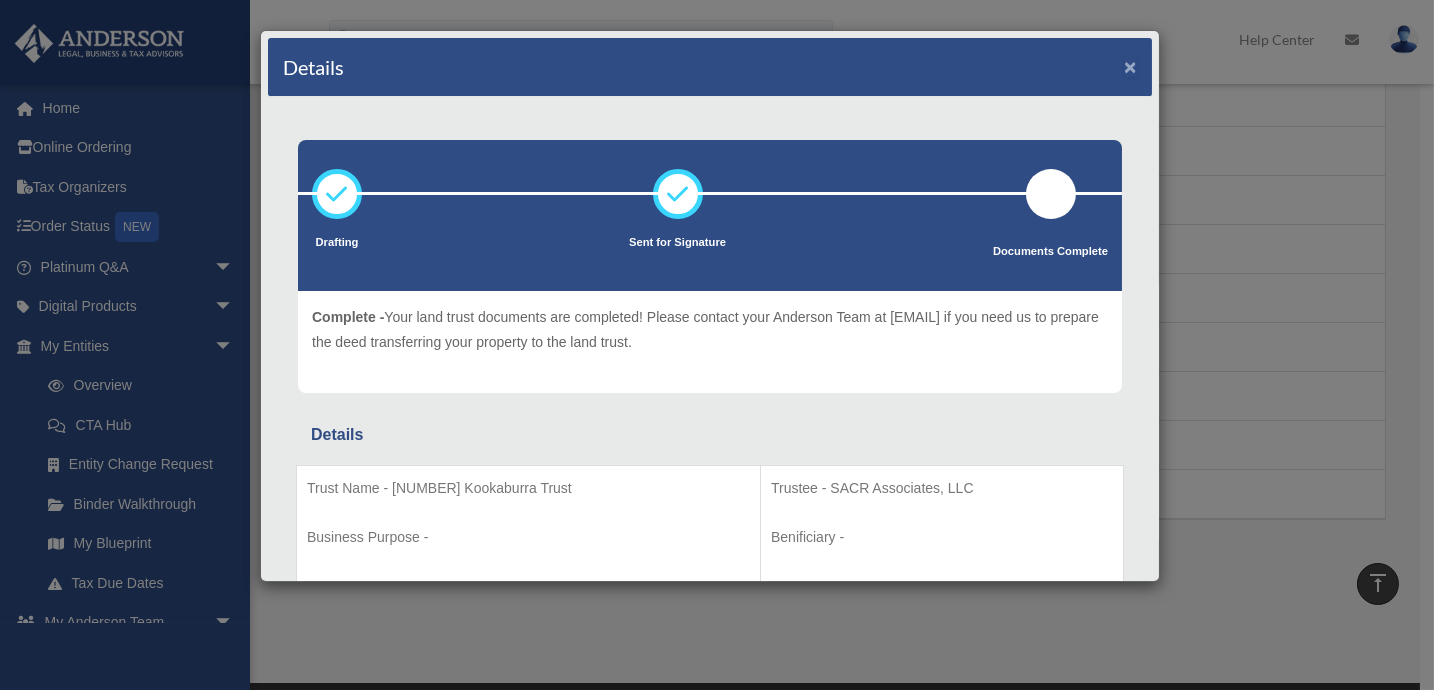 click on "×" at bounding box center [1130, 66] 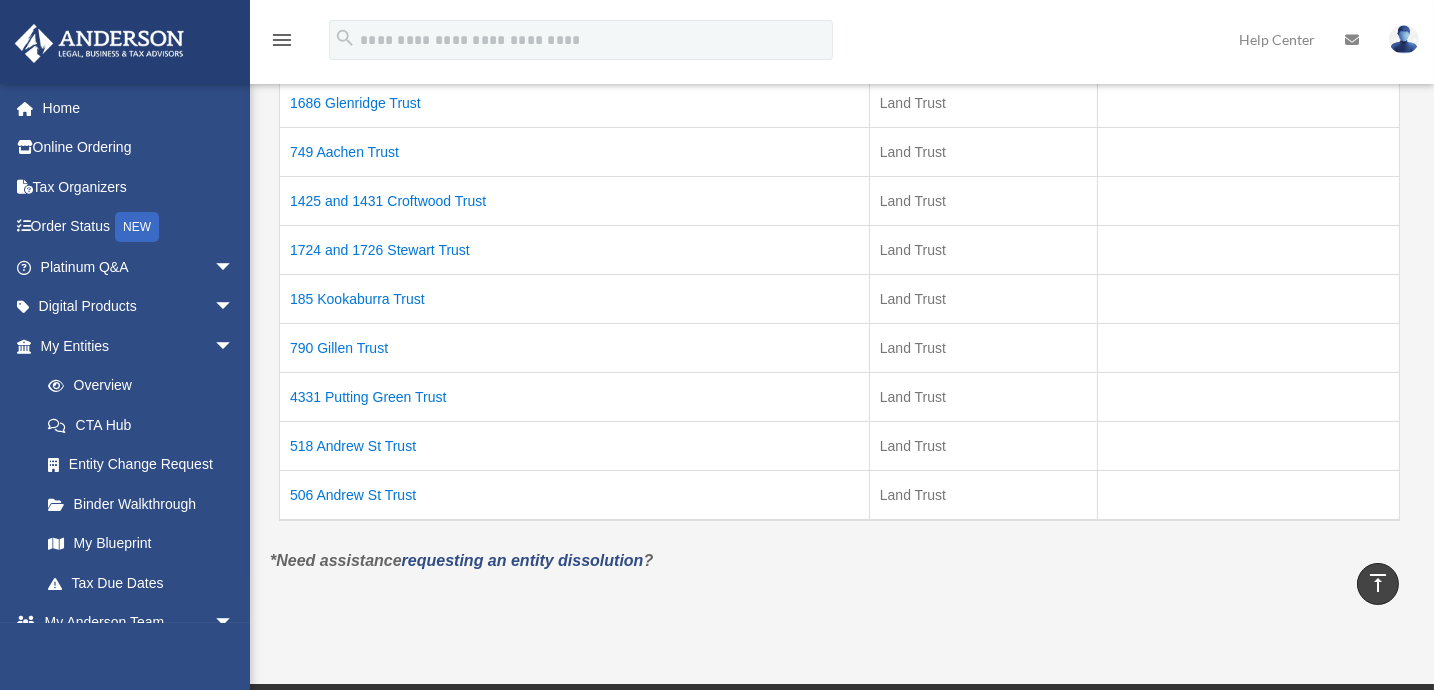 click on "790 Gillen Trust" at bounding box center [575, 347] 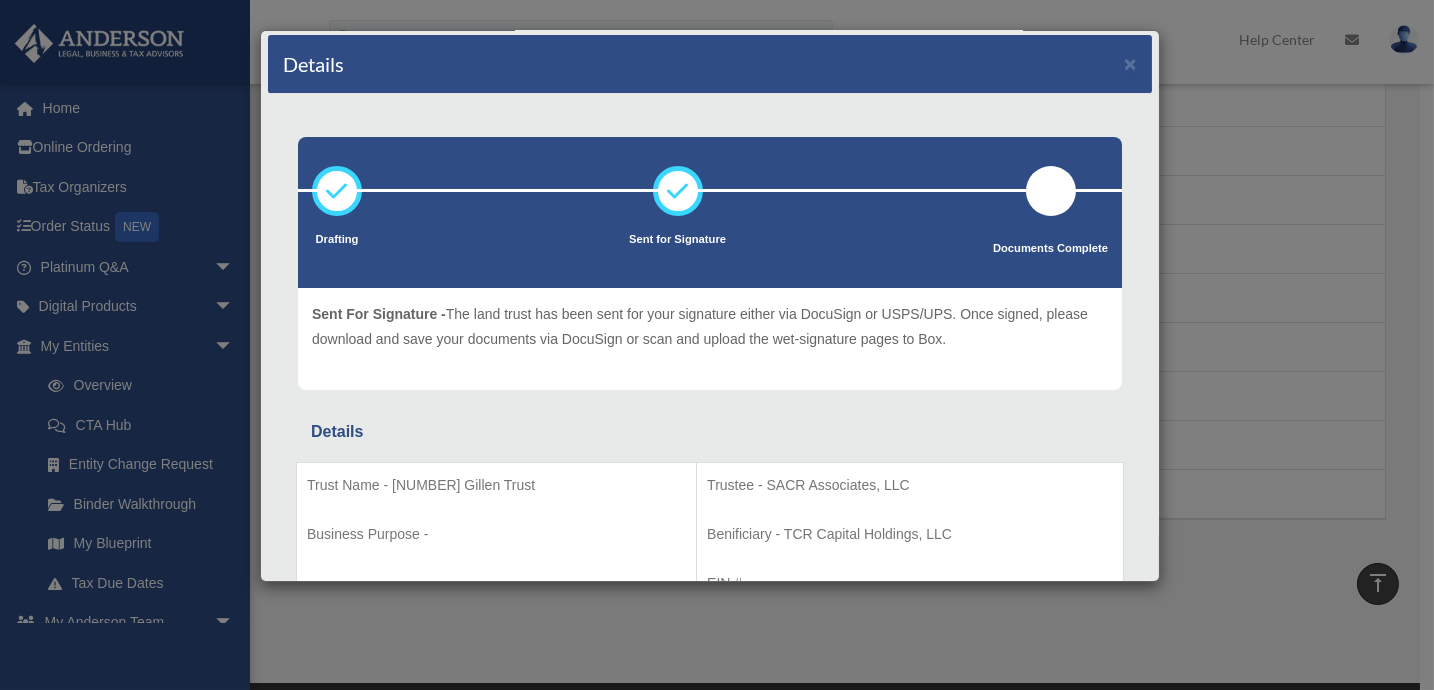 scroll, scrollTop: 0, scrollLeft: 0, axis: both 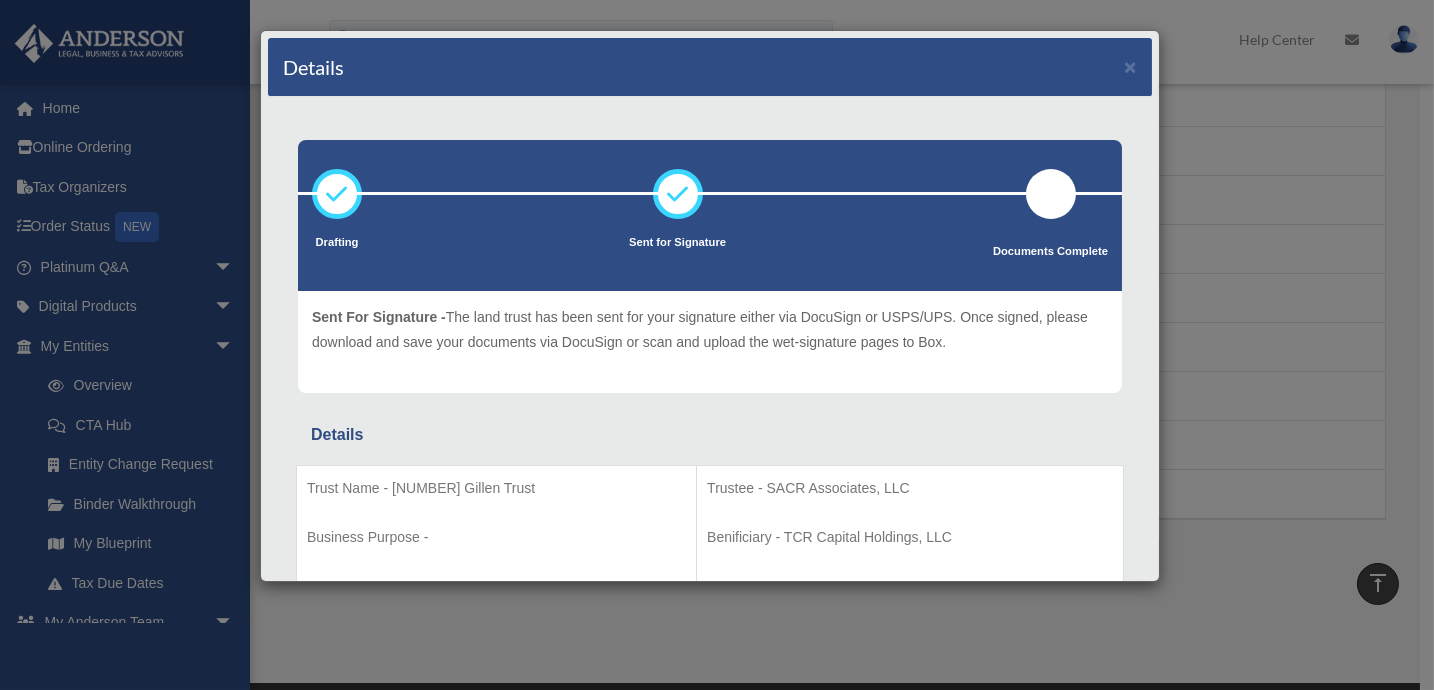 click on "Details
×" at bounding box center (710, 67) 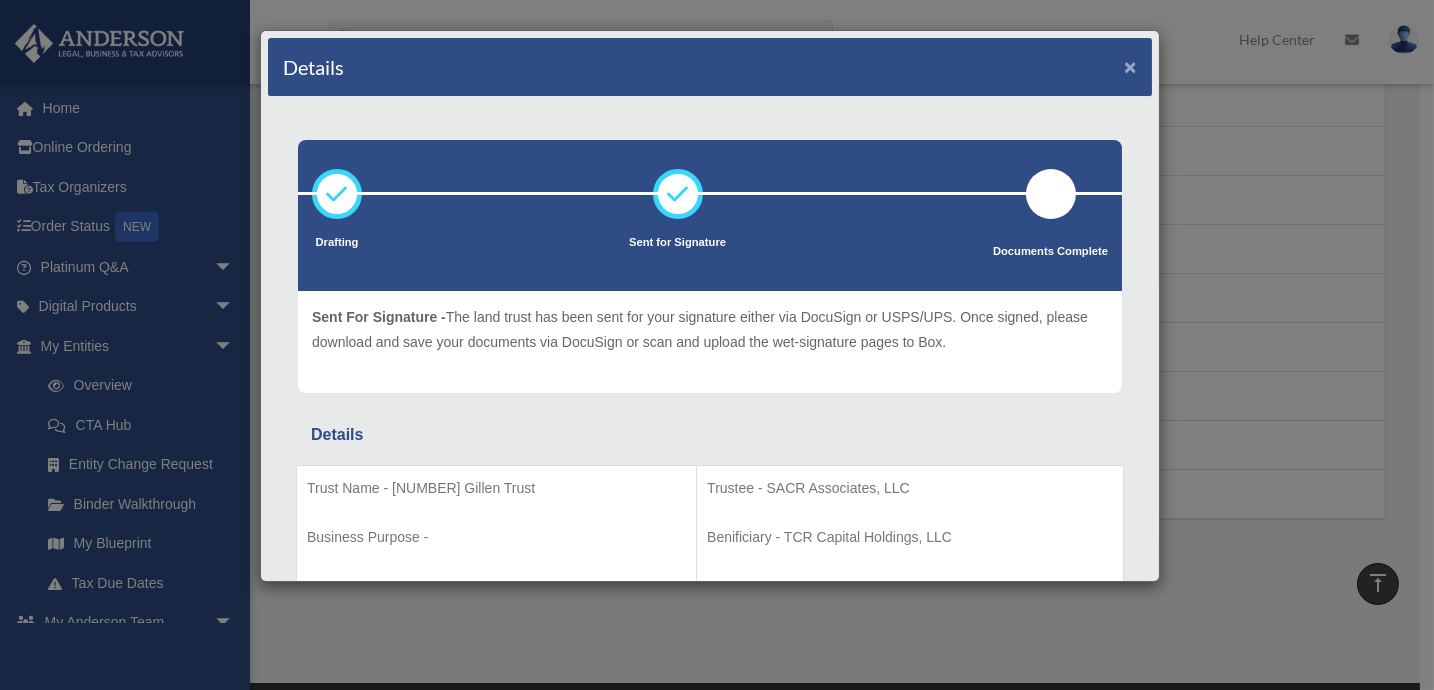 click on "×" at bounding box center (1130, 66) 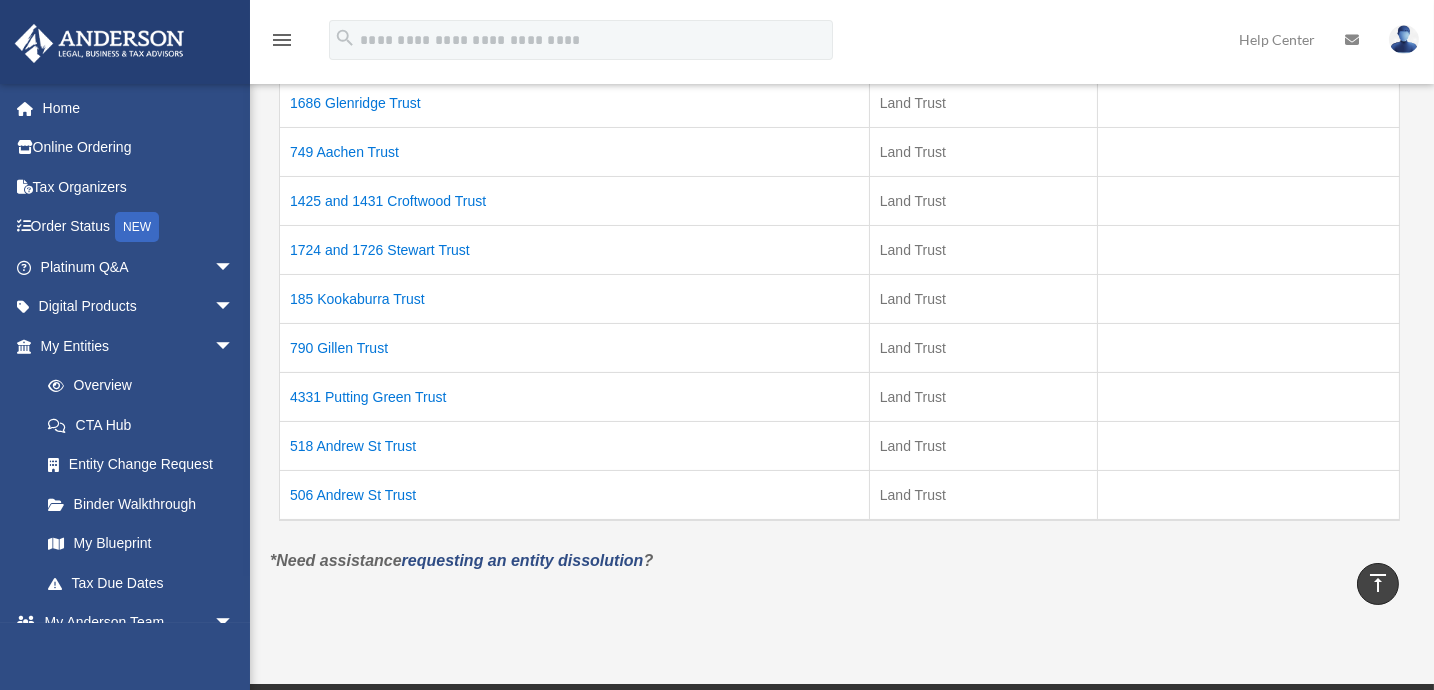 click on "790 Gillen Trust" at bounding box center (575, 347) 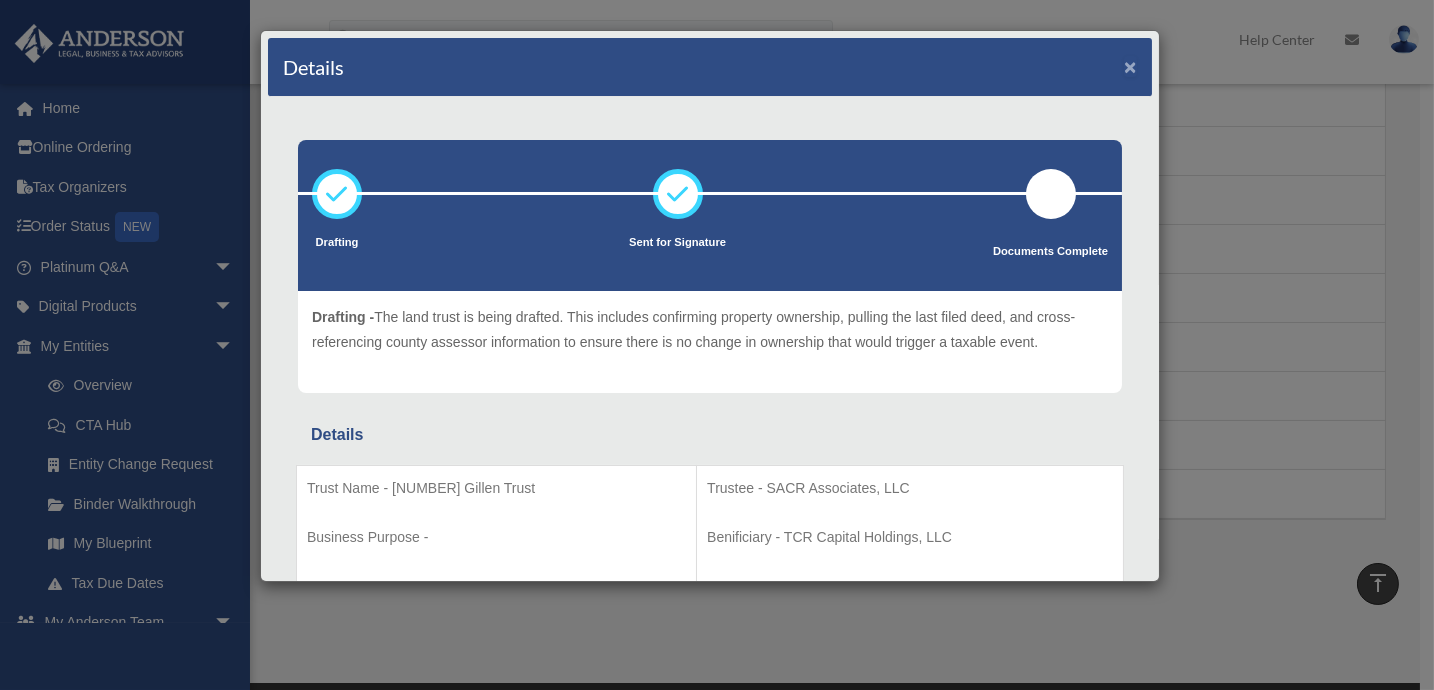 click on "×" at bounding box center [1130, 66] 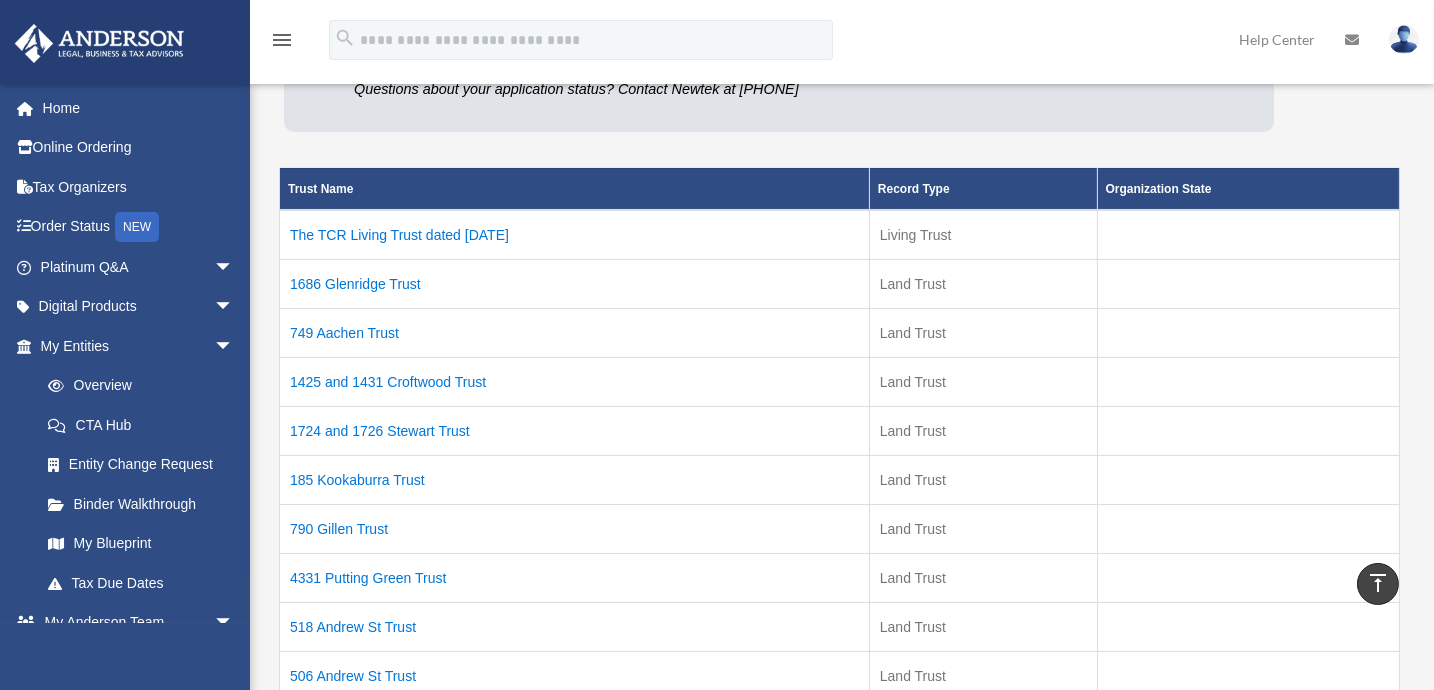 scroll, scrollTop: 272, scrollLeft: 0, axis: vertical 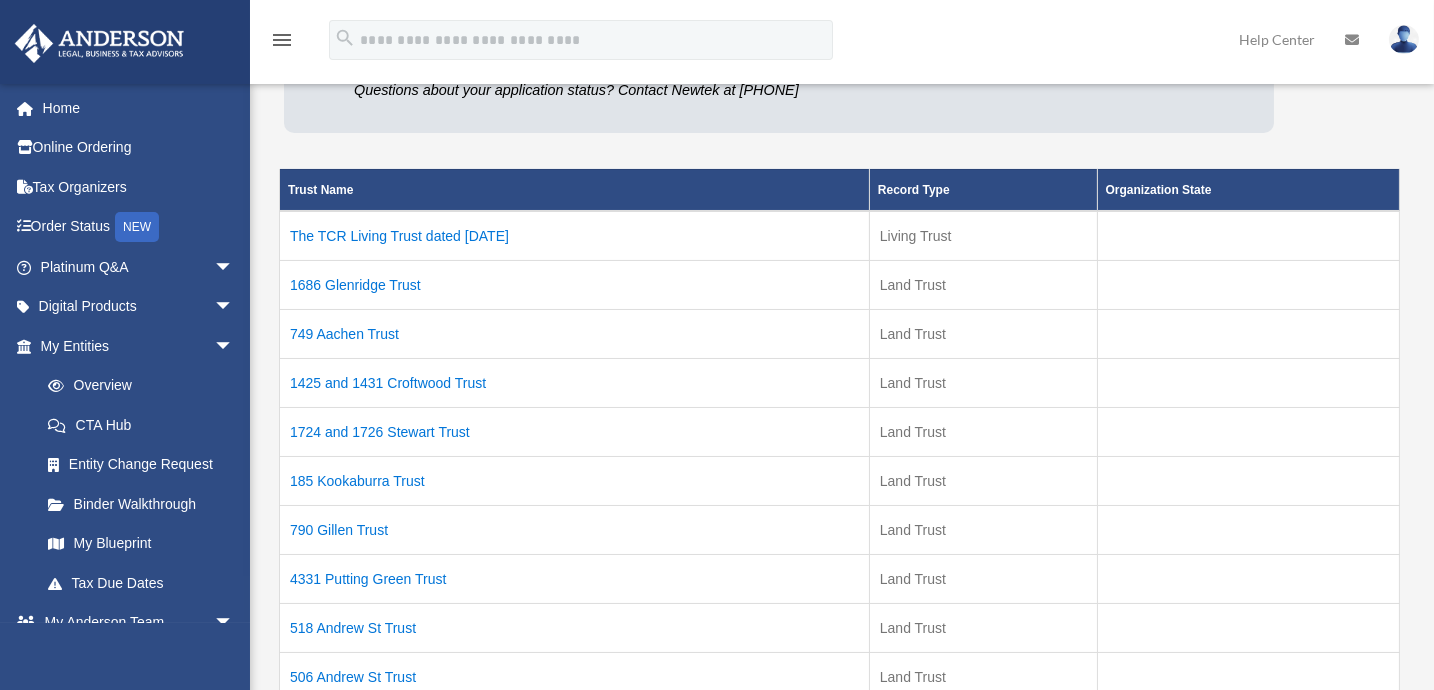 click on "The TCR Living Trust dated September 13, 2023" at bounding box center [575, 236] 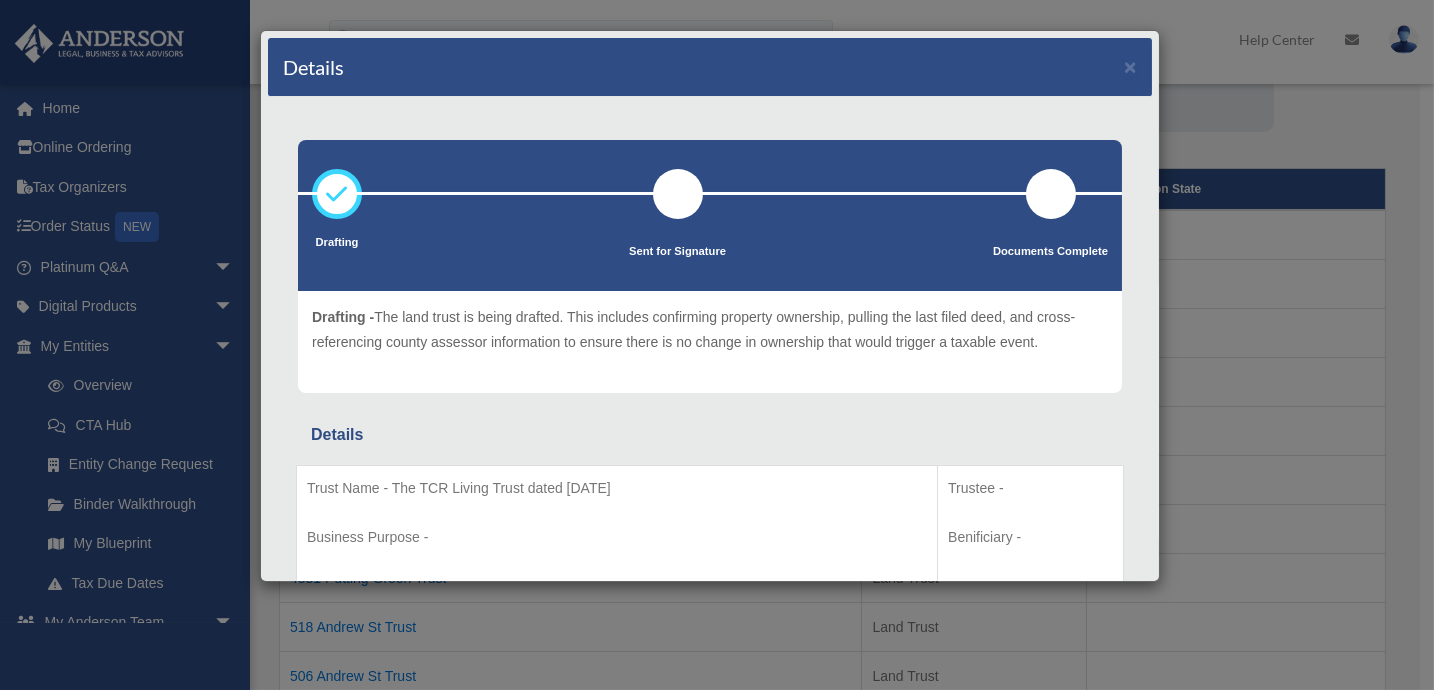 click on "Details
×" at bounding box center [710, 67] 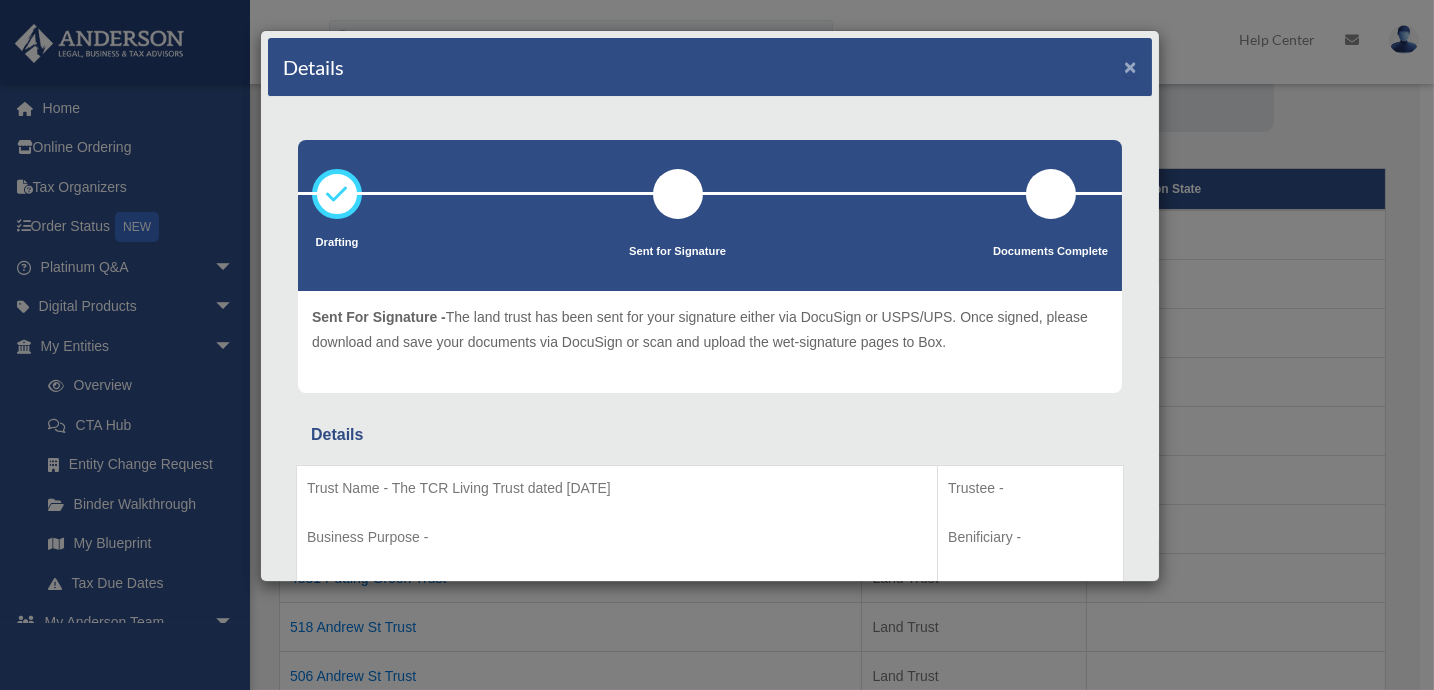 click on "×" at bounding box center (1130, 66) 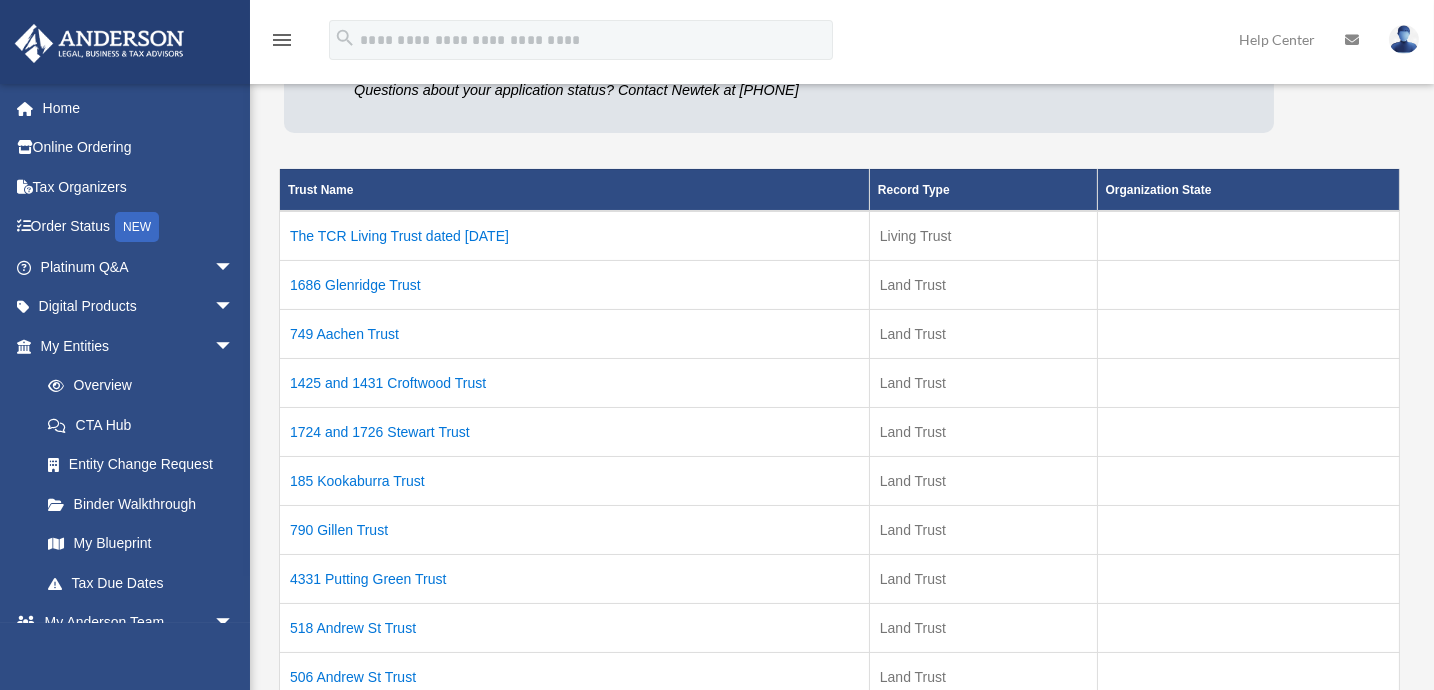 click on "1686 Glenridge Trust" at bounding box center (575, 284) 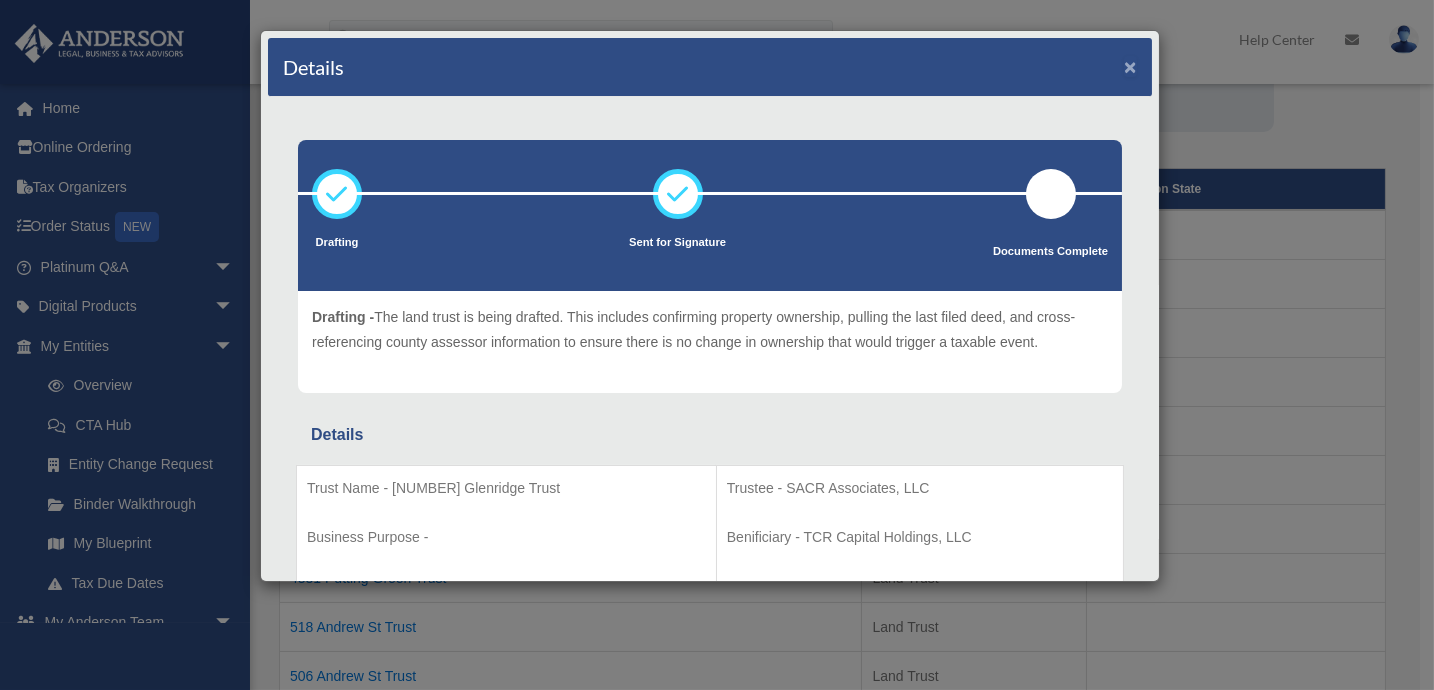 click on "×" at bounding box center (1130, 66) 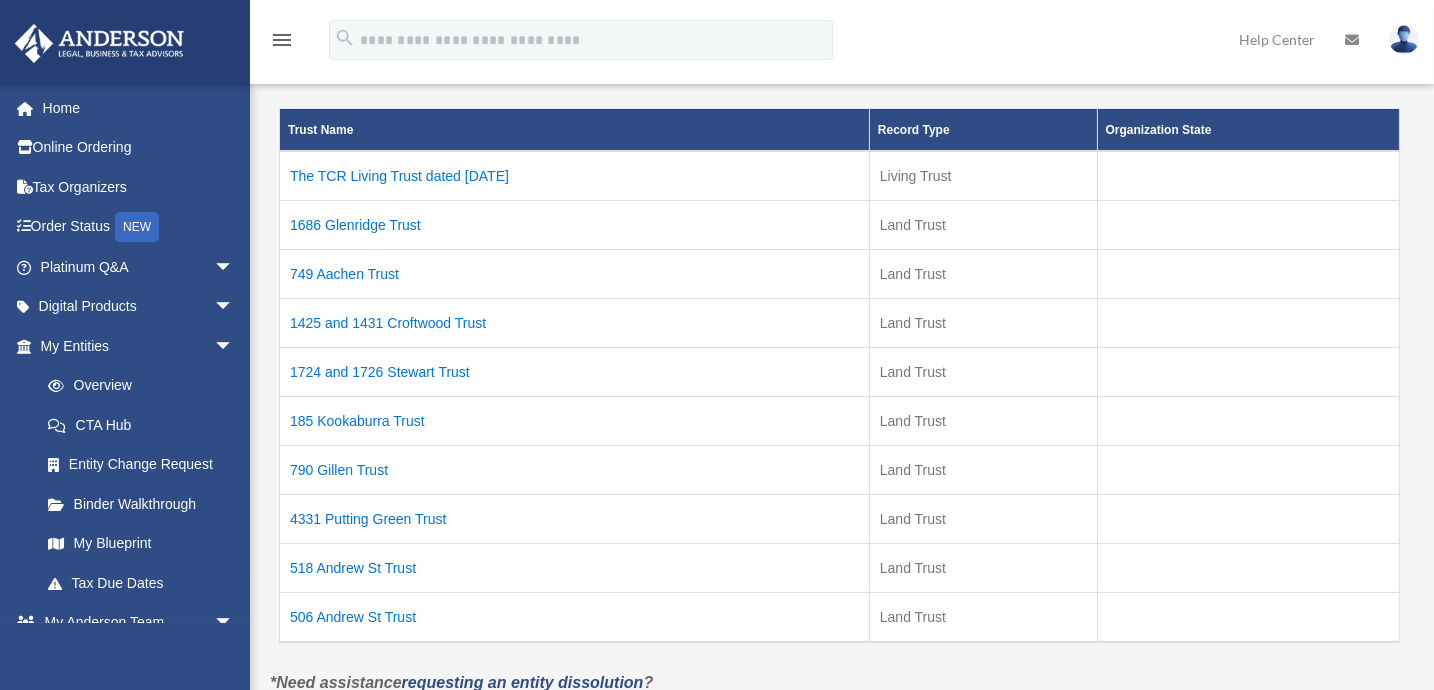 scroll, scrollTop: 363, scrollLeft: 0, axis: vertical 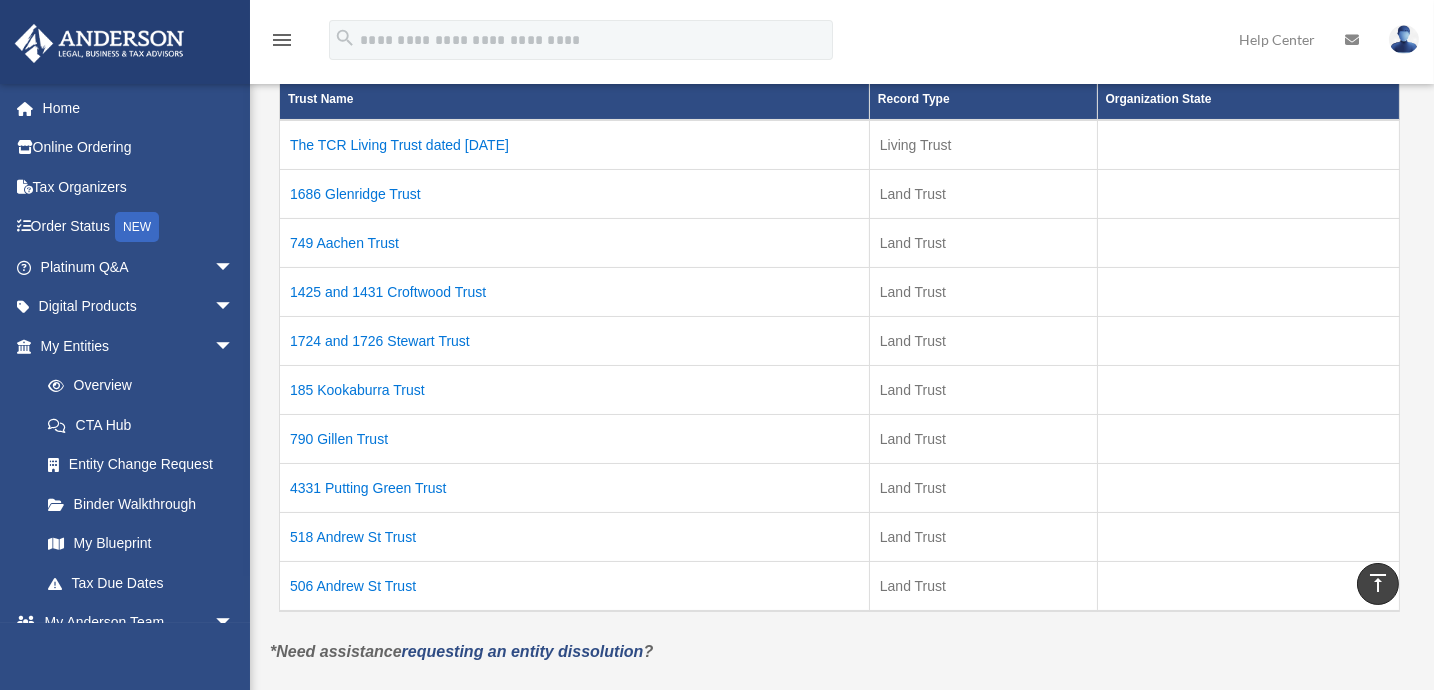 click on "749 Aachen Trust" at bounding box center [575, 242] 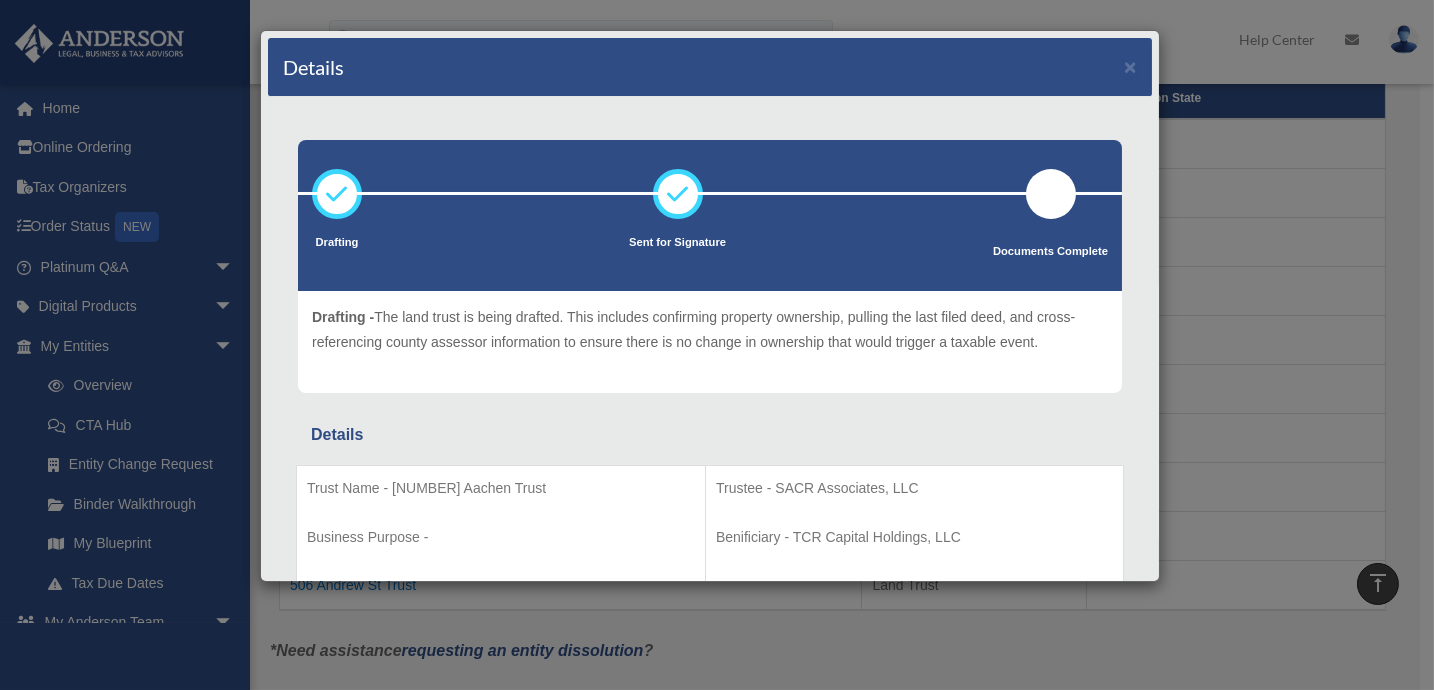 click on "Details
×" at bounding box center (710, 67) 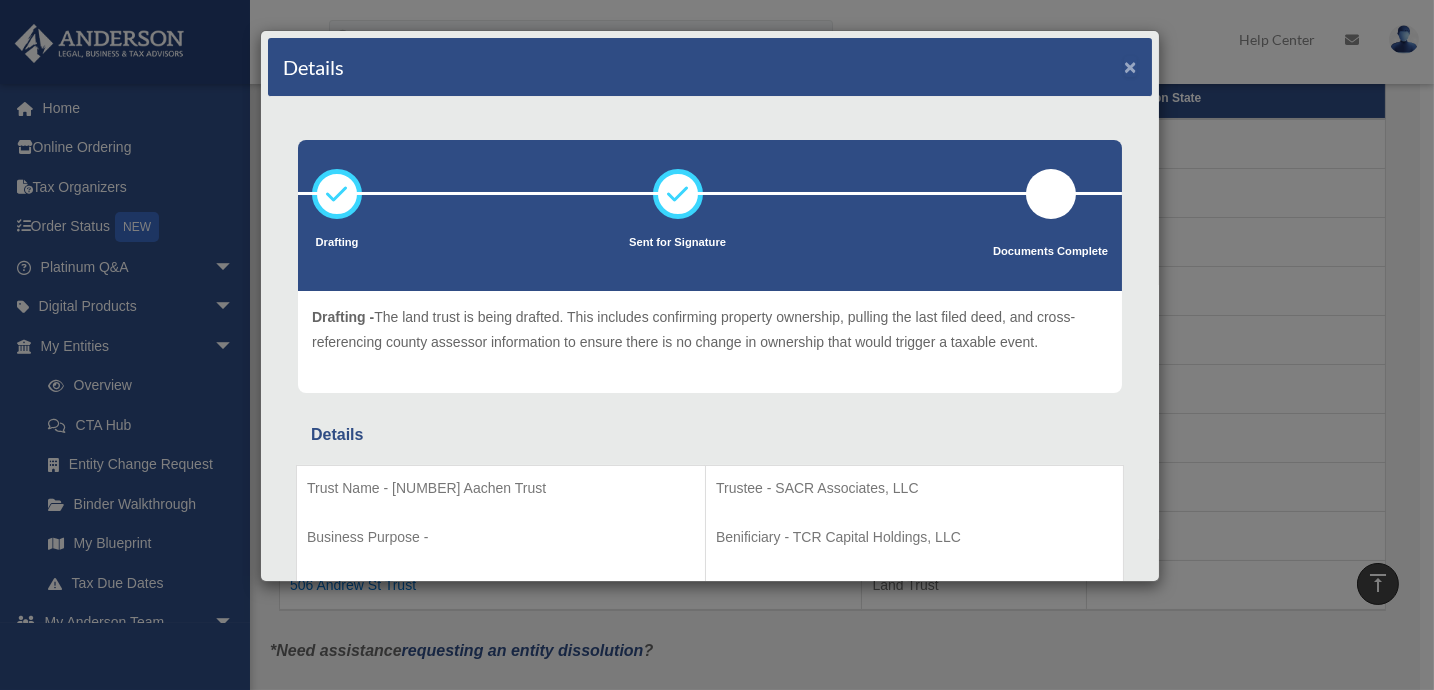 click on "×" at bounding box center [1130, 66] 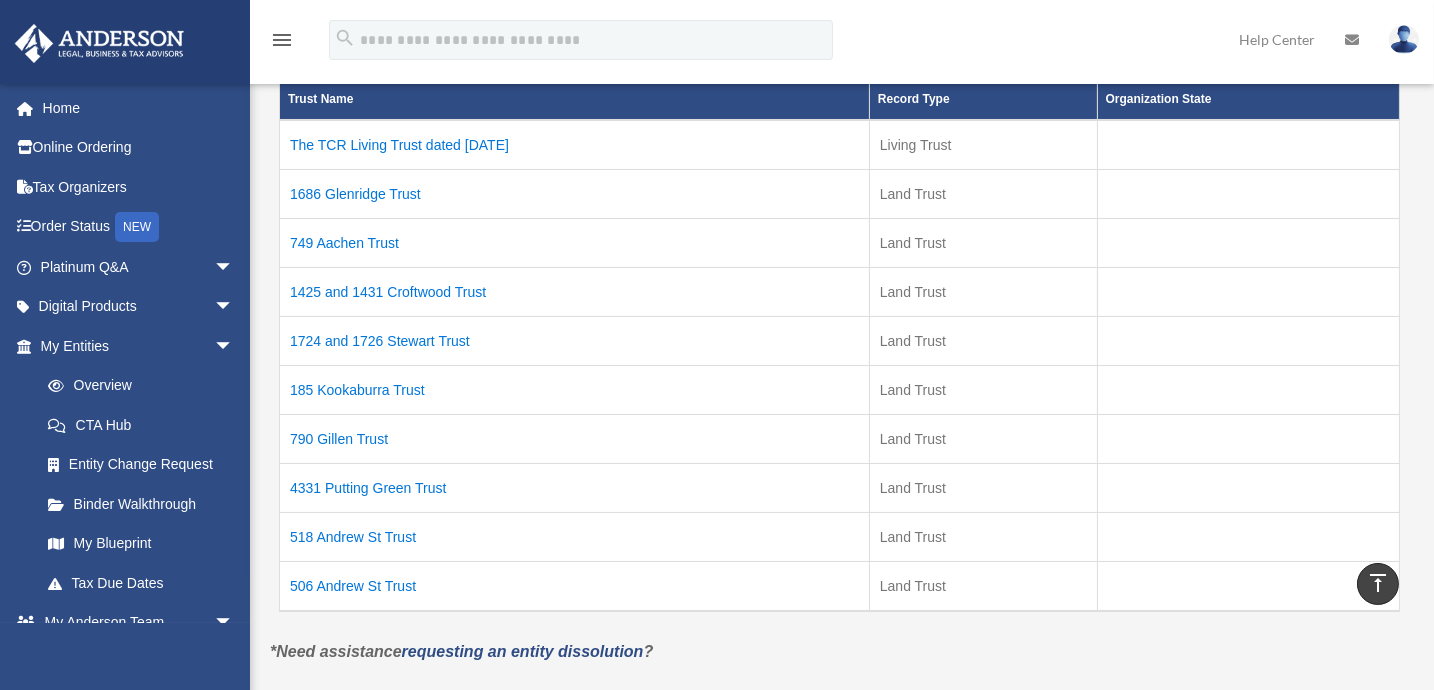 click on "1425 and 1431 Croftwood Trust" at bounding box center [575, 291] 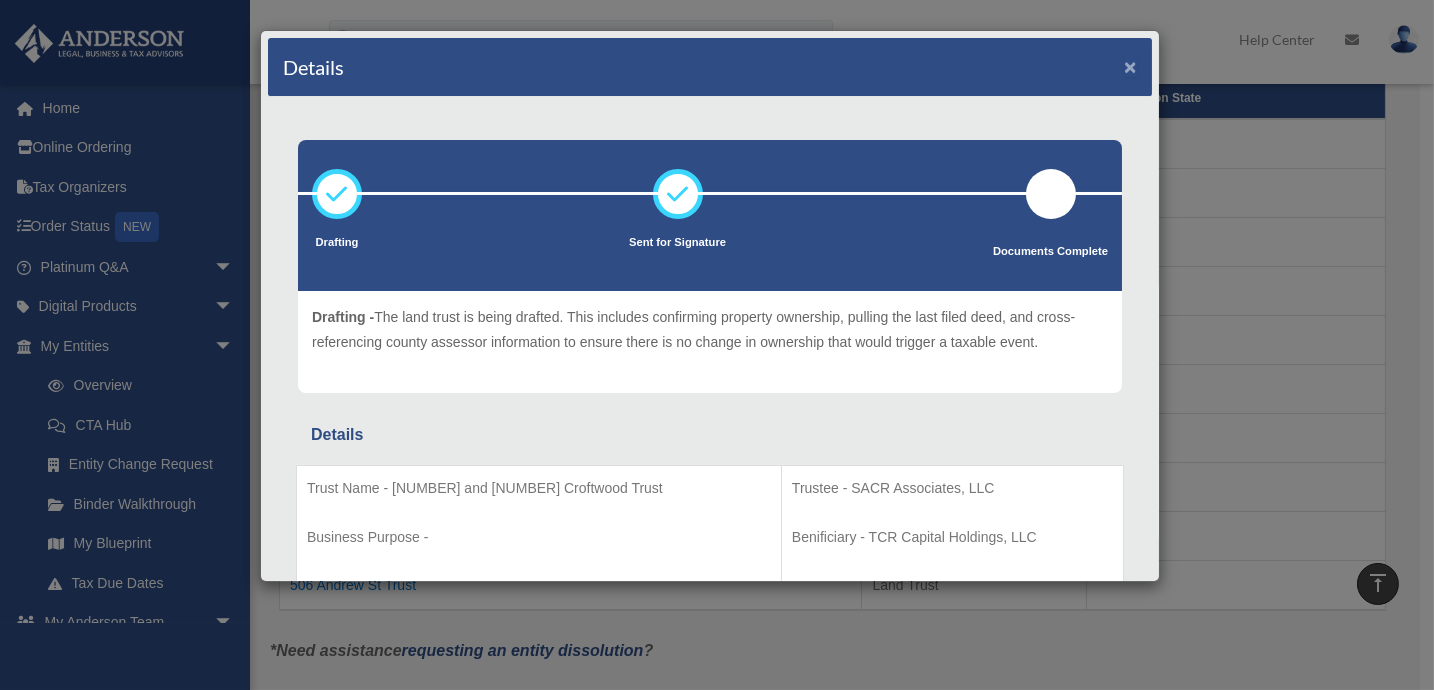 click on "×" at bounding box center [1130, 66] 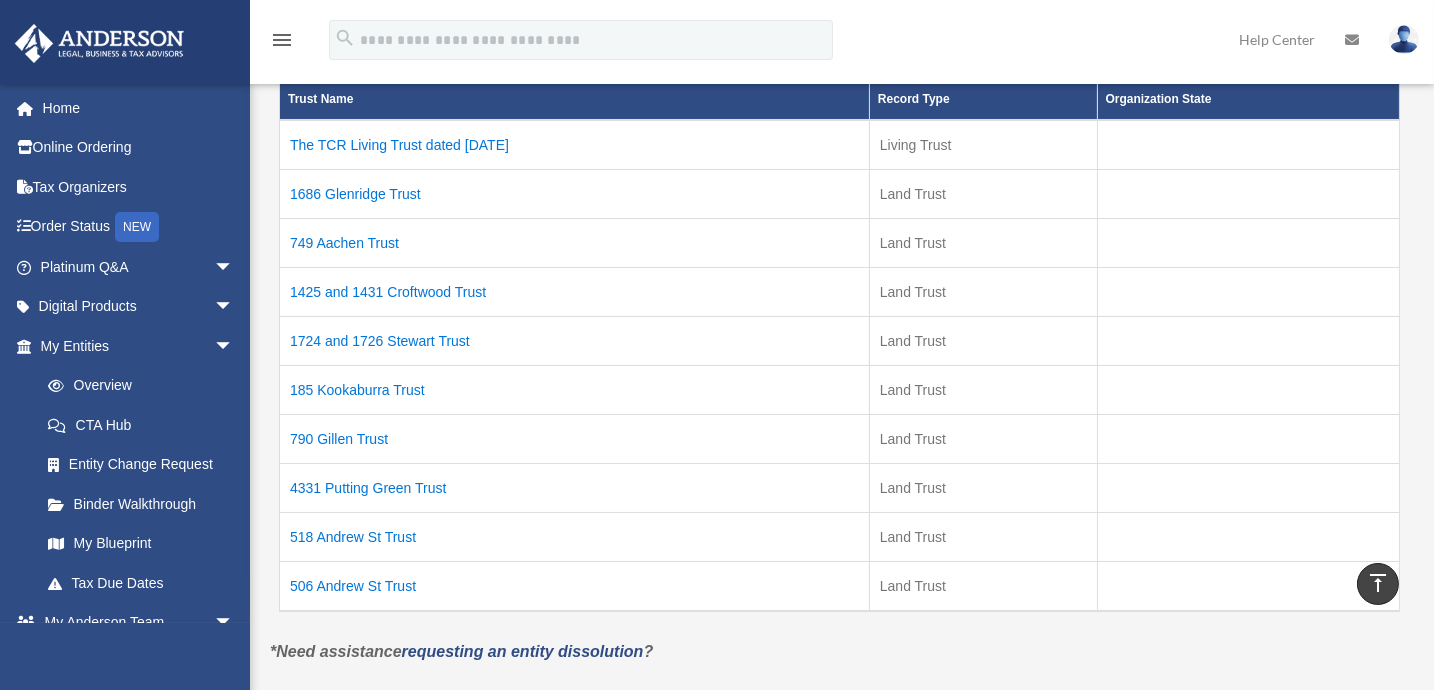 click on "1724 and 1726 Stewart Trust" at bounding box center [575, 340] 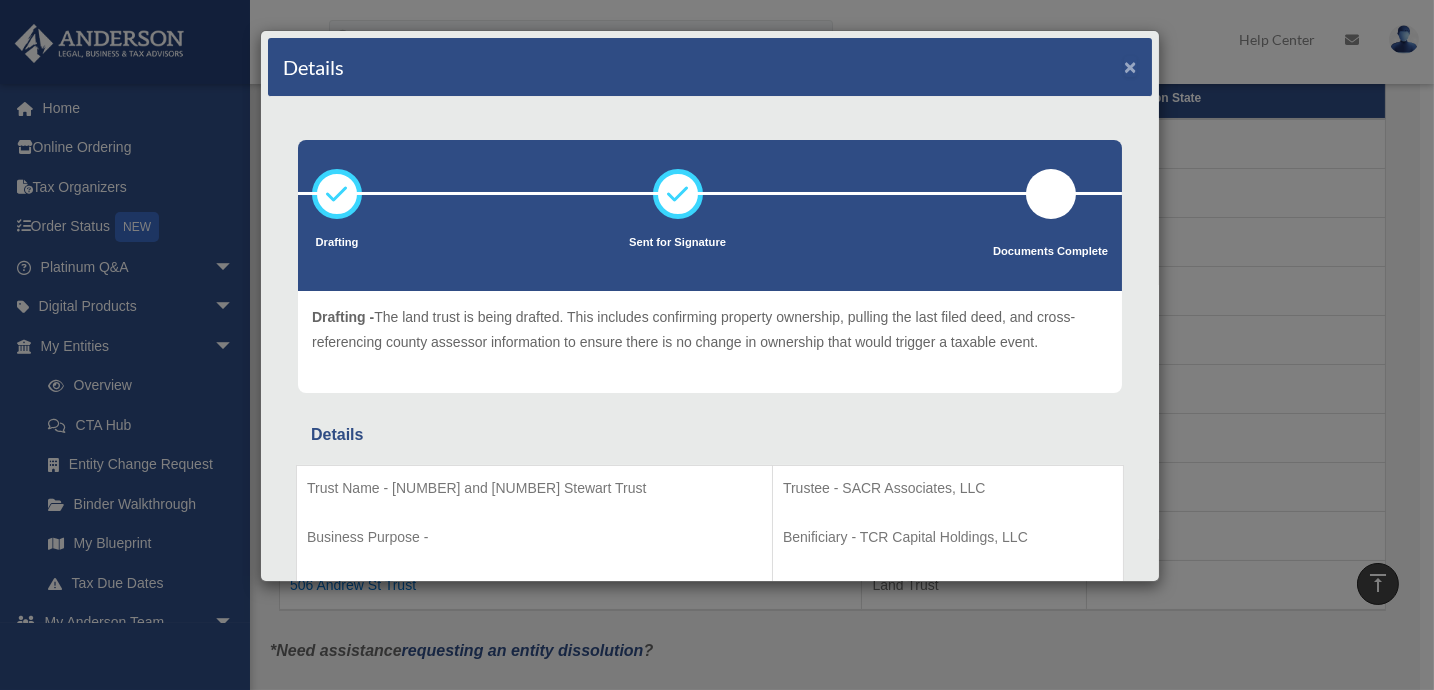 click on "×" at bounding box center (1130, 66) 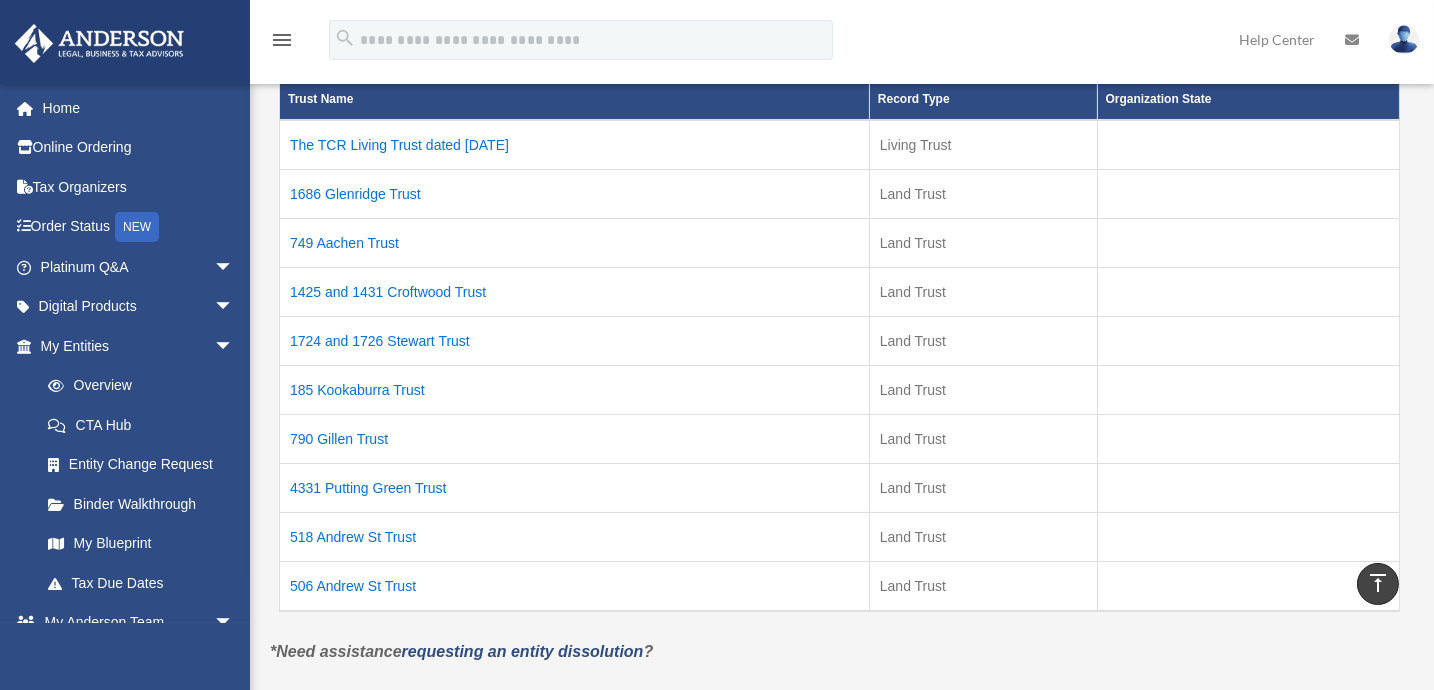 scroll, scrollTop: 454, scrollLeft: 0, axis: vertical 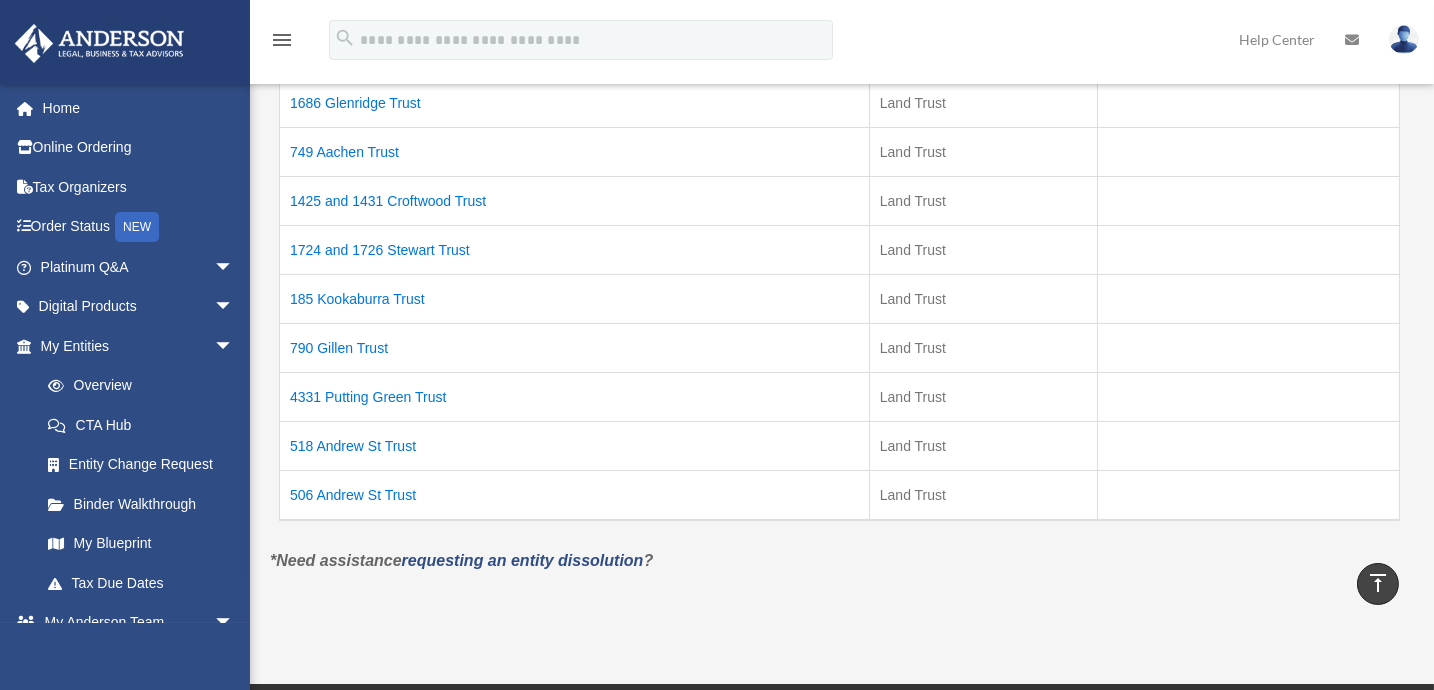 click on "185 Kookaburra Trust" at bounding box center [575, 298] 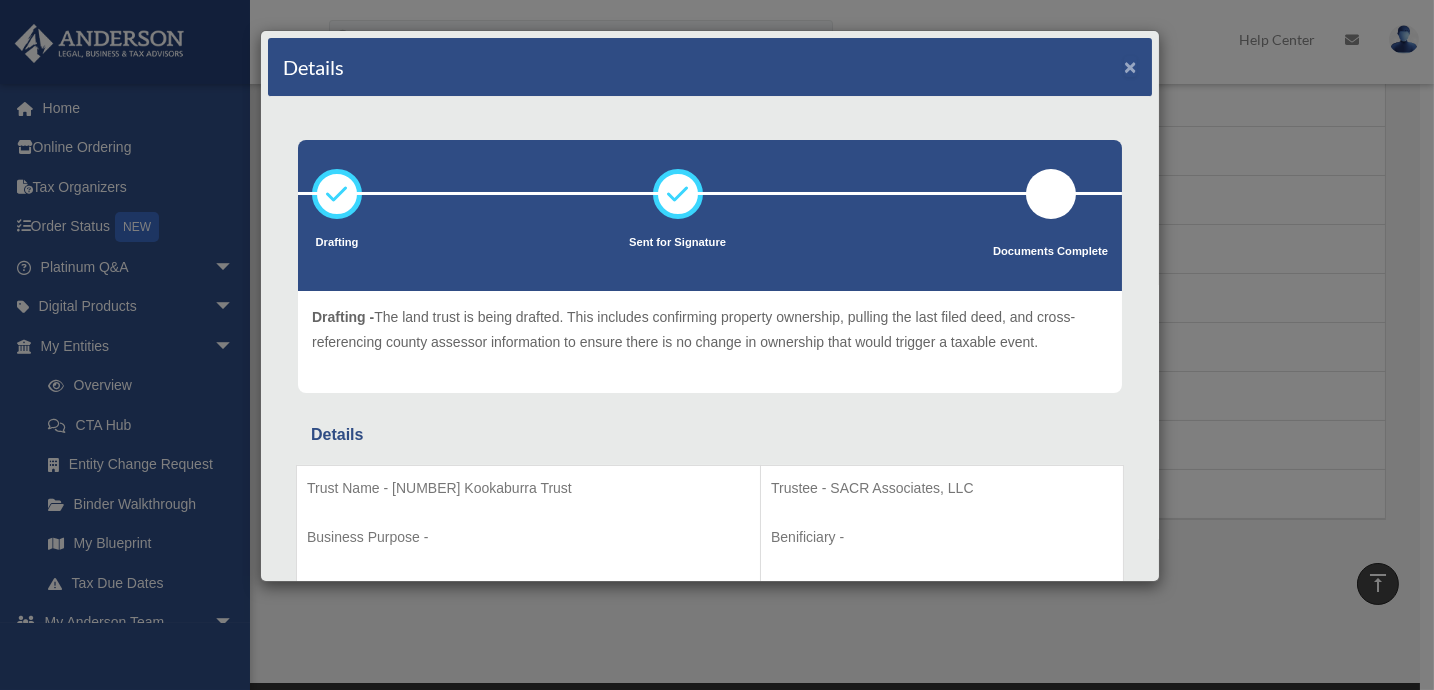 click on "×" at bounding box center (1130, 66) 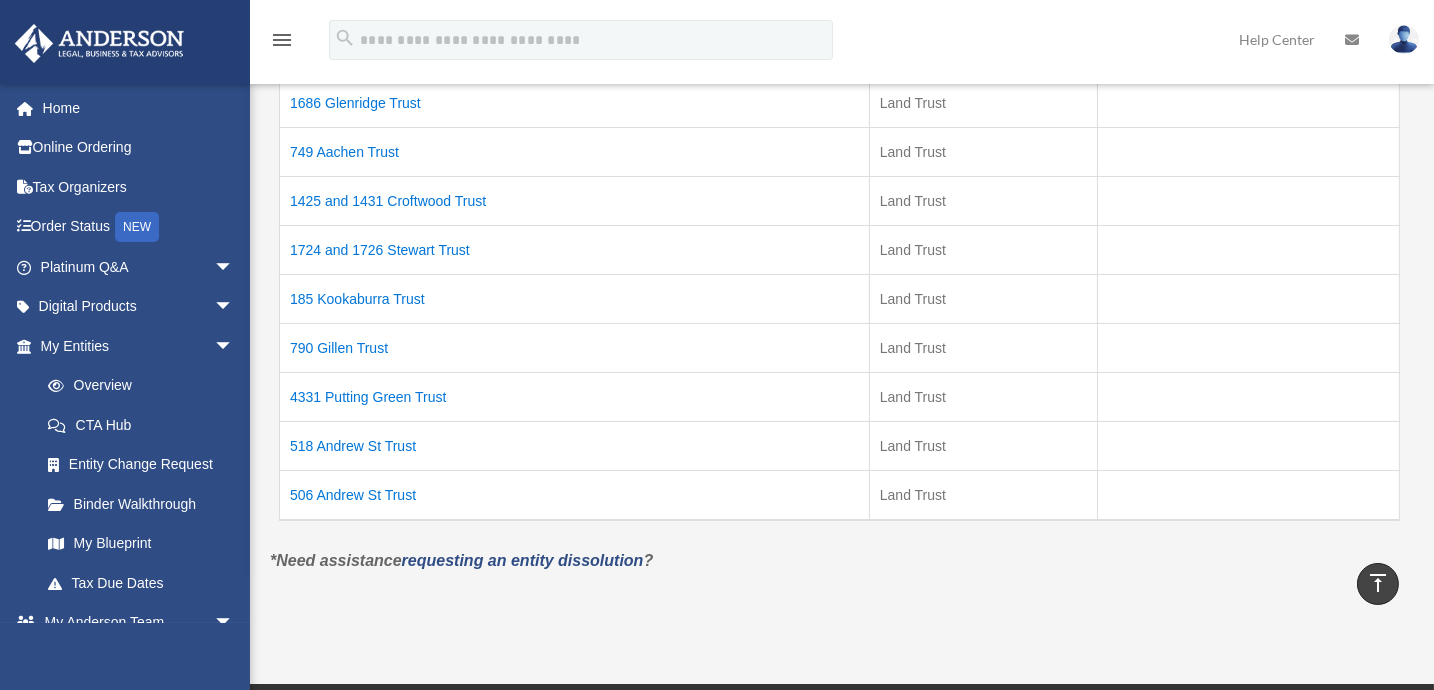 click on "185 Kookaburra Trust" at bounding box center (575, 298) 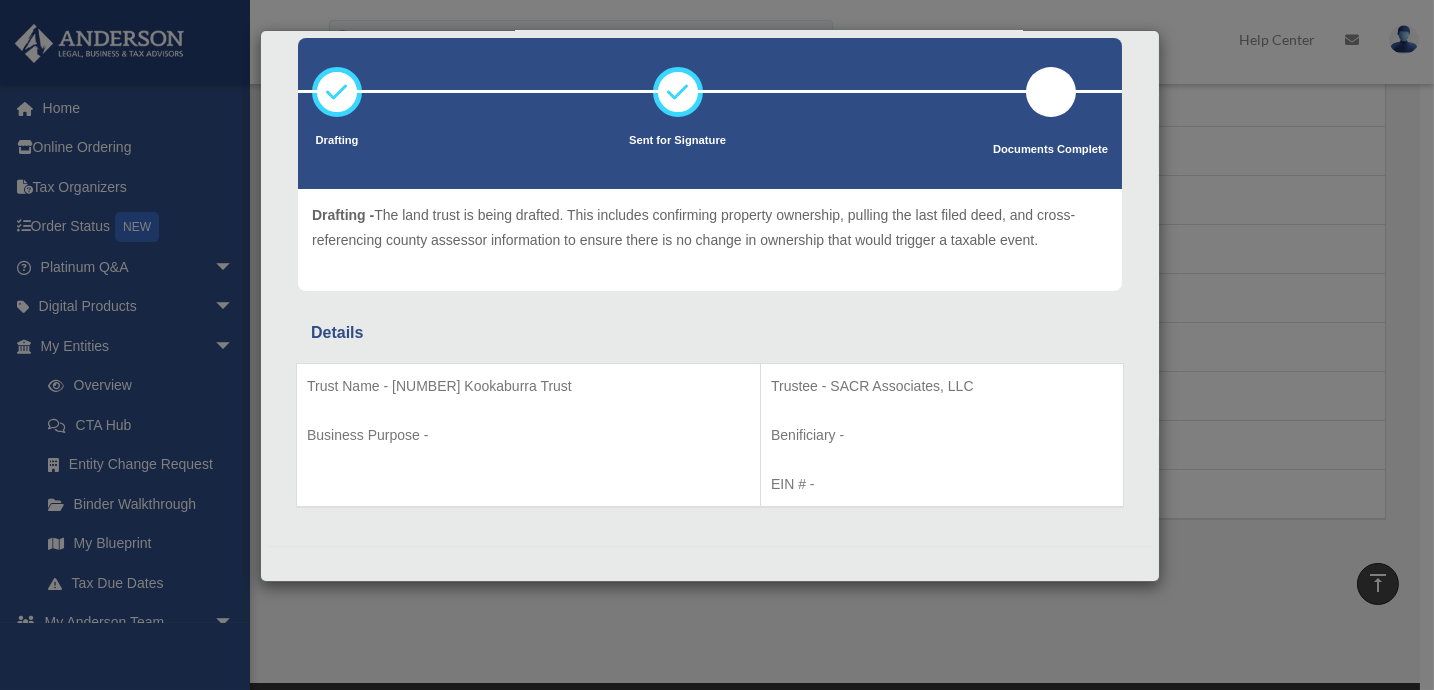 scroll, scrollTop: 0, scrollLeft: 0, axis: both 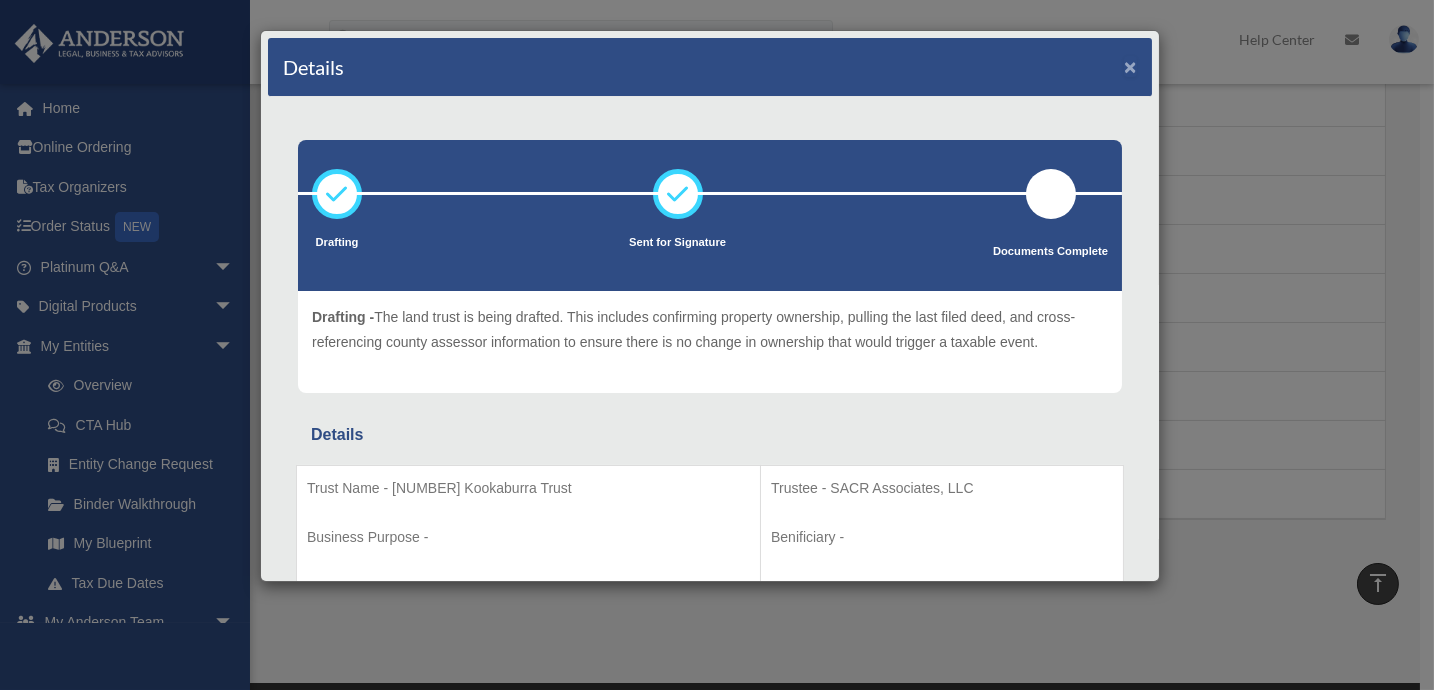 click on "×" at bounding box center (1130, 66) 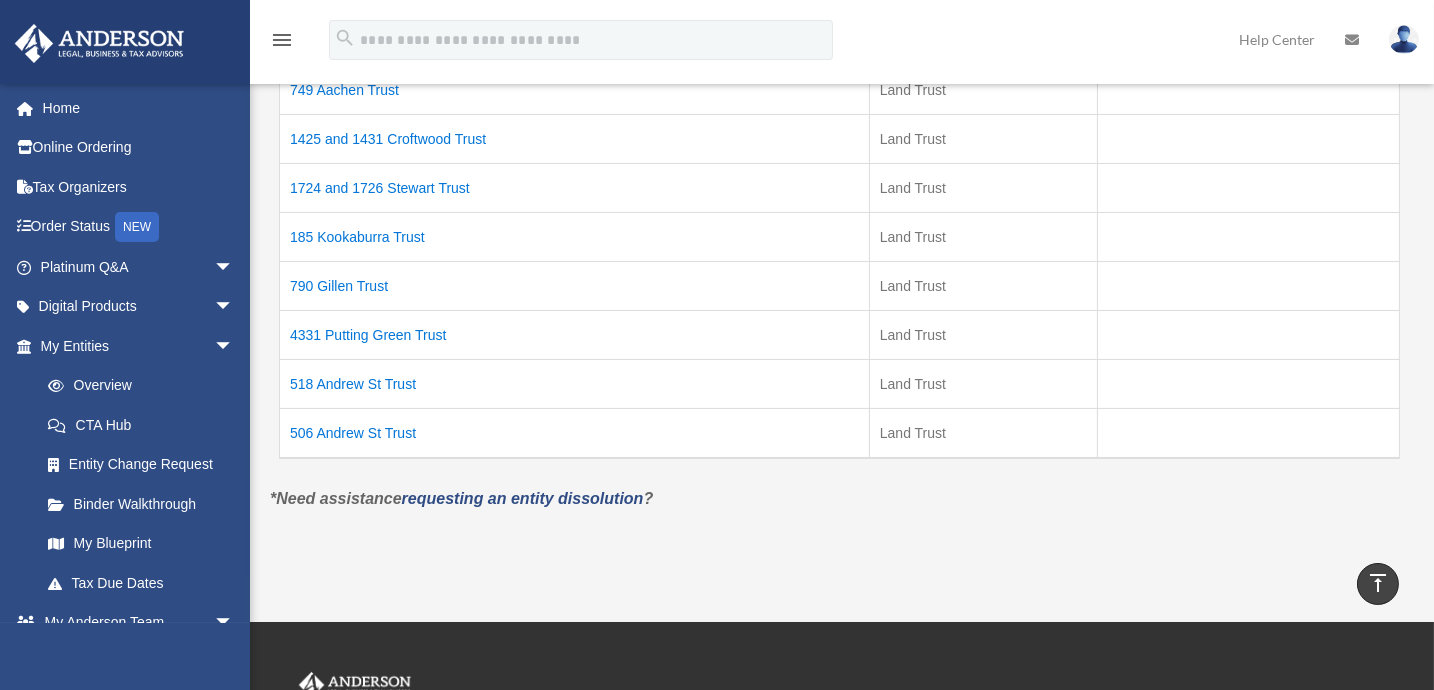 scroll, scrollTop: 545, scrollLeft: 0, axis: vertical 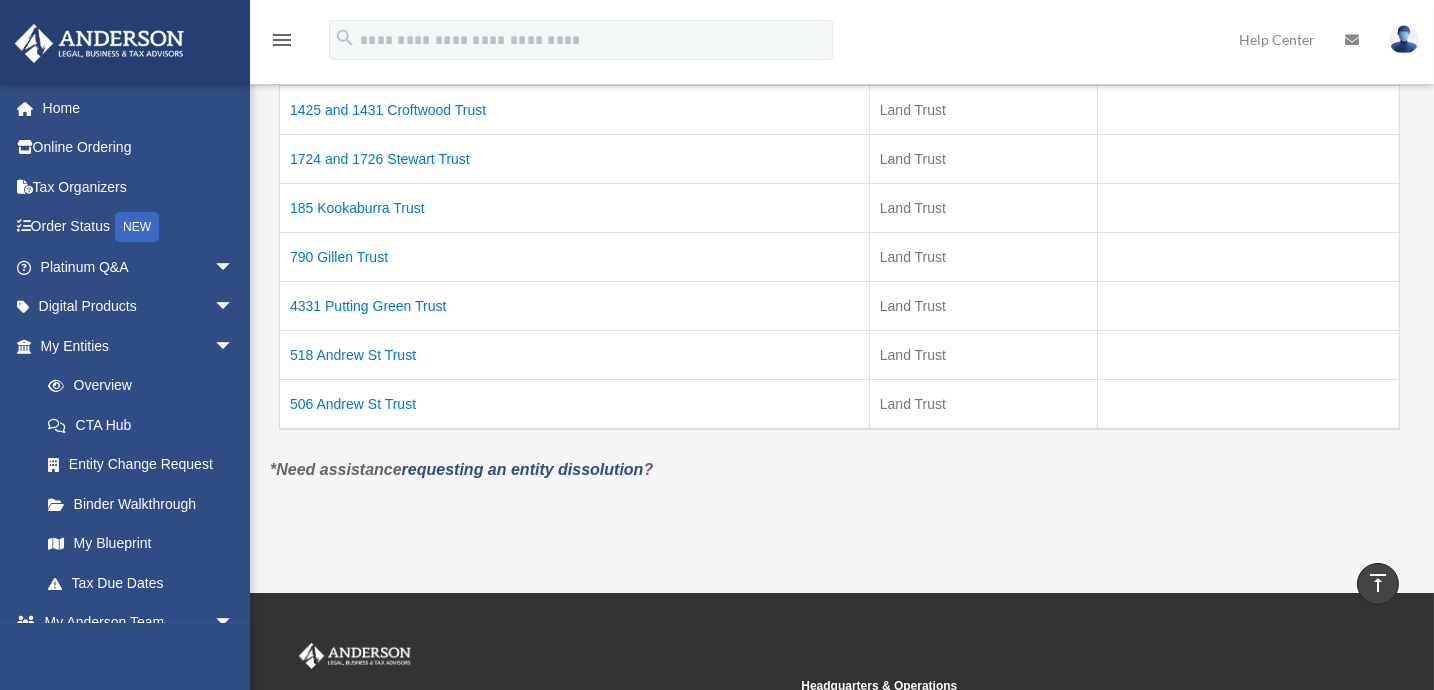 click on "4331 Putting Green Trust" at bounding box center [575, 305] 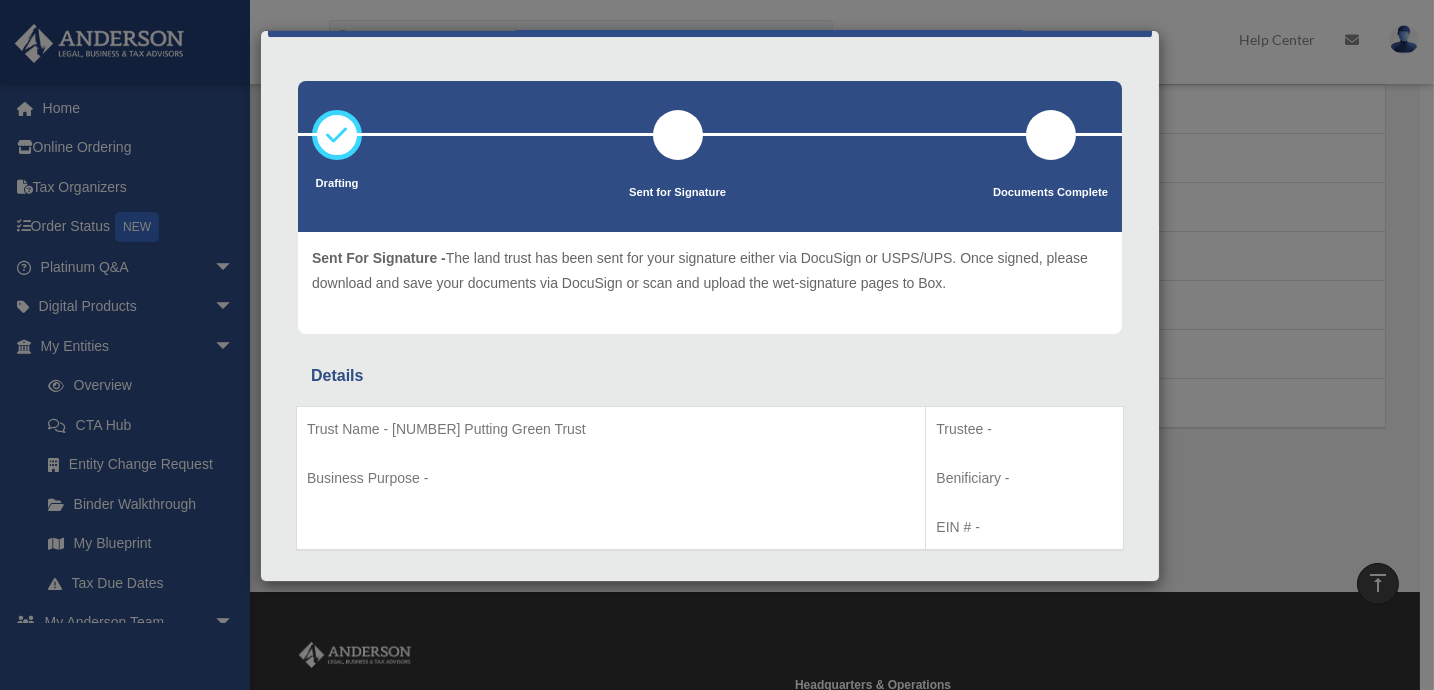 scroll, scrollTop: 102, scrollLeft: 0, axis: vertical 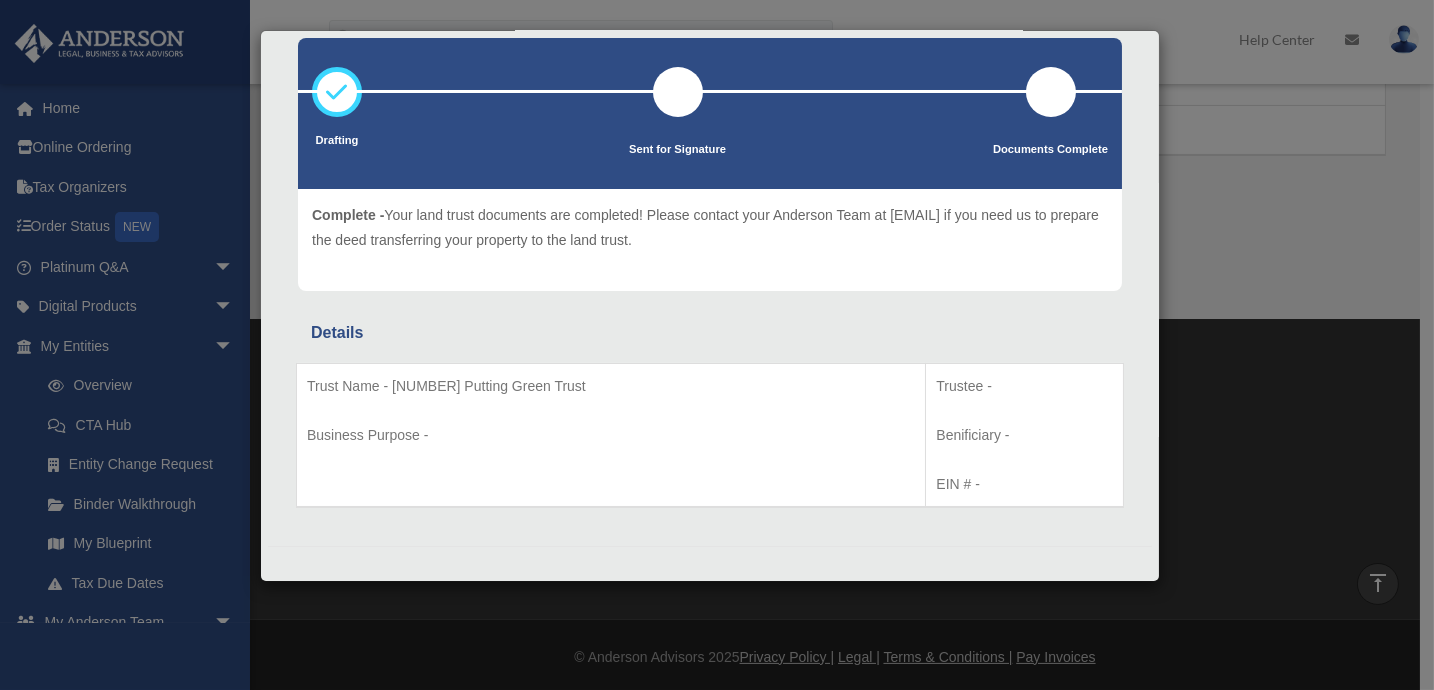 click on "Details
×
Drafting
Sent for Signature" at bounding box center [717, 345] 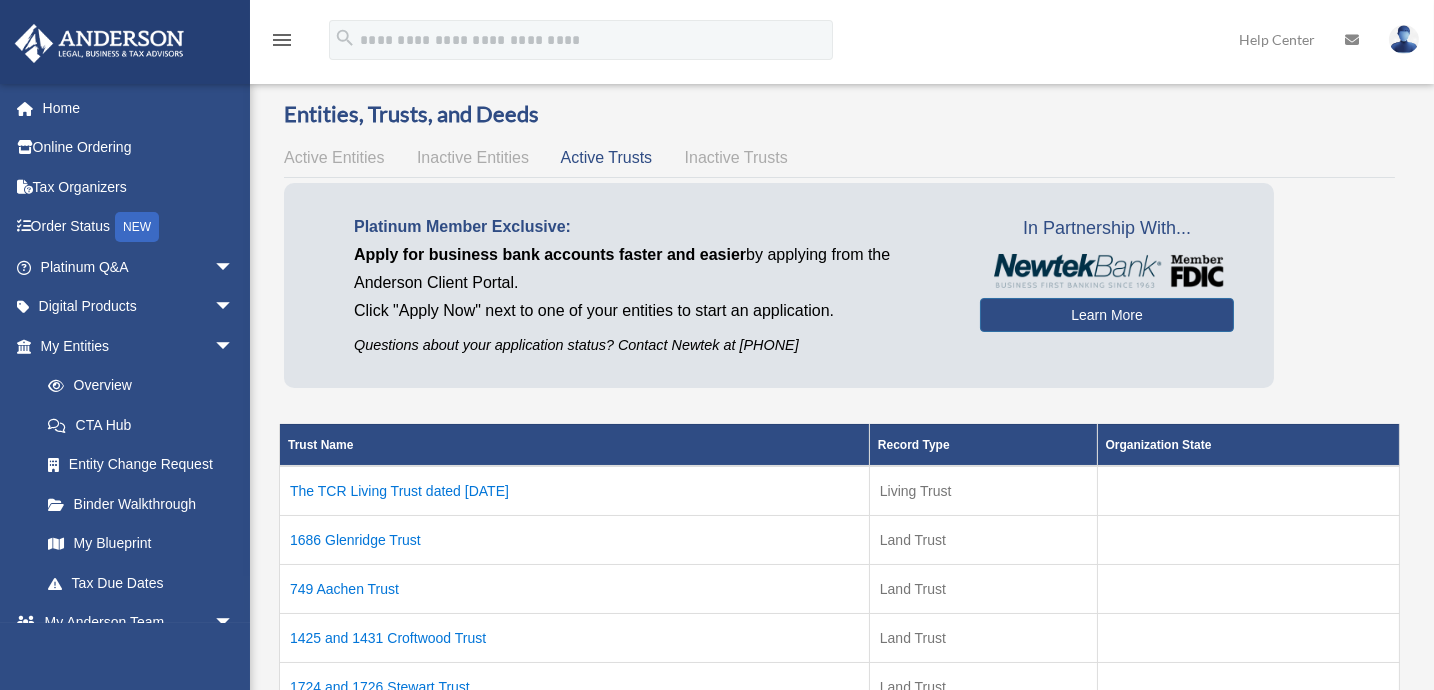 scroll, scrollTop: 0, scrollLeft: 0, axis: both 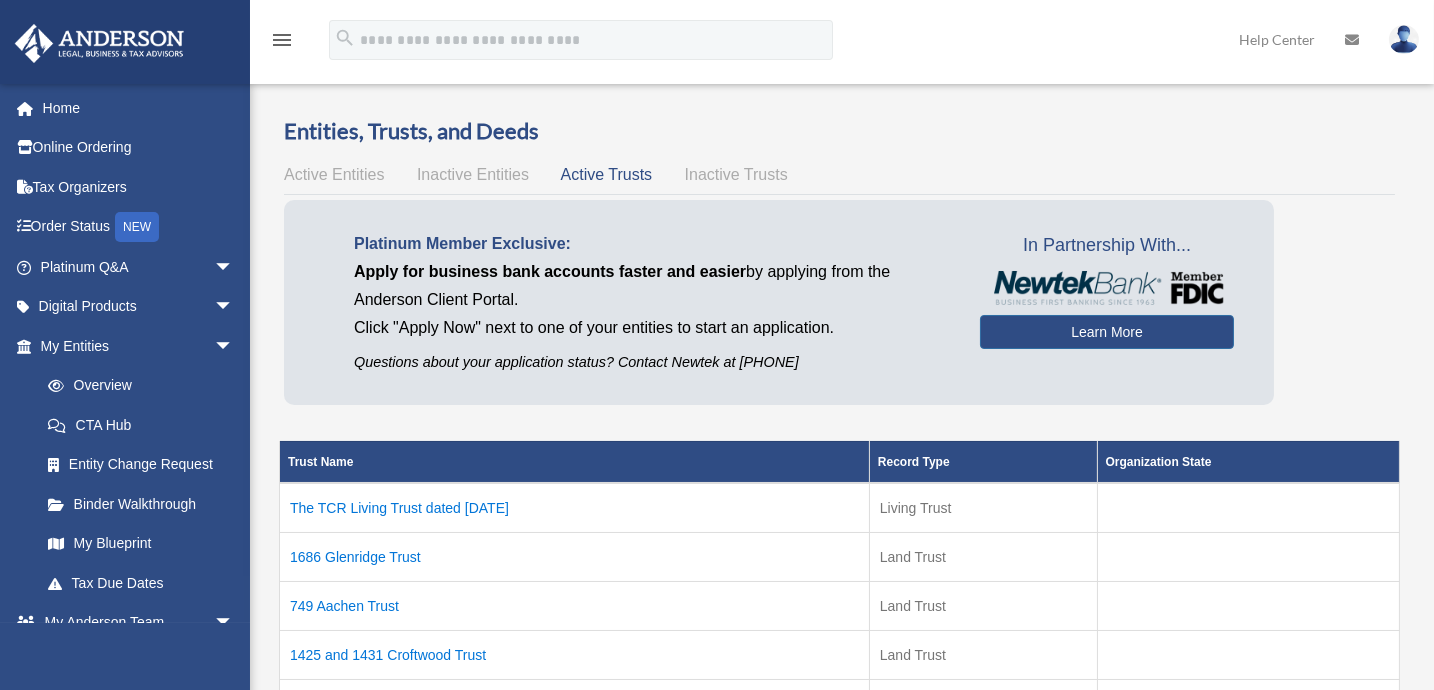 click on "Inactive Trusts" at bounding box center (736, 174) 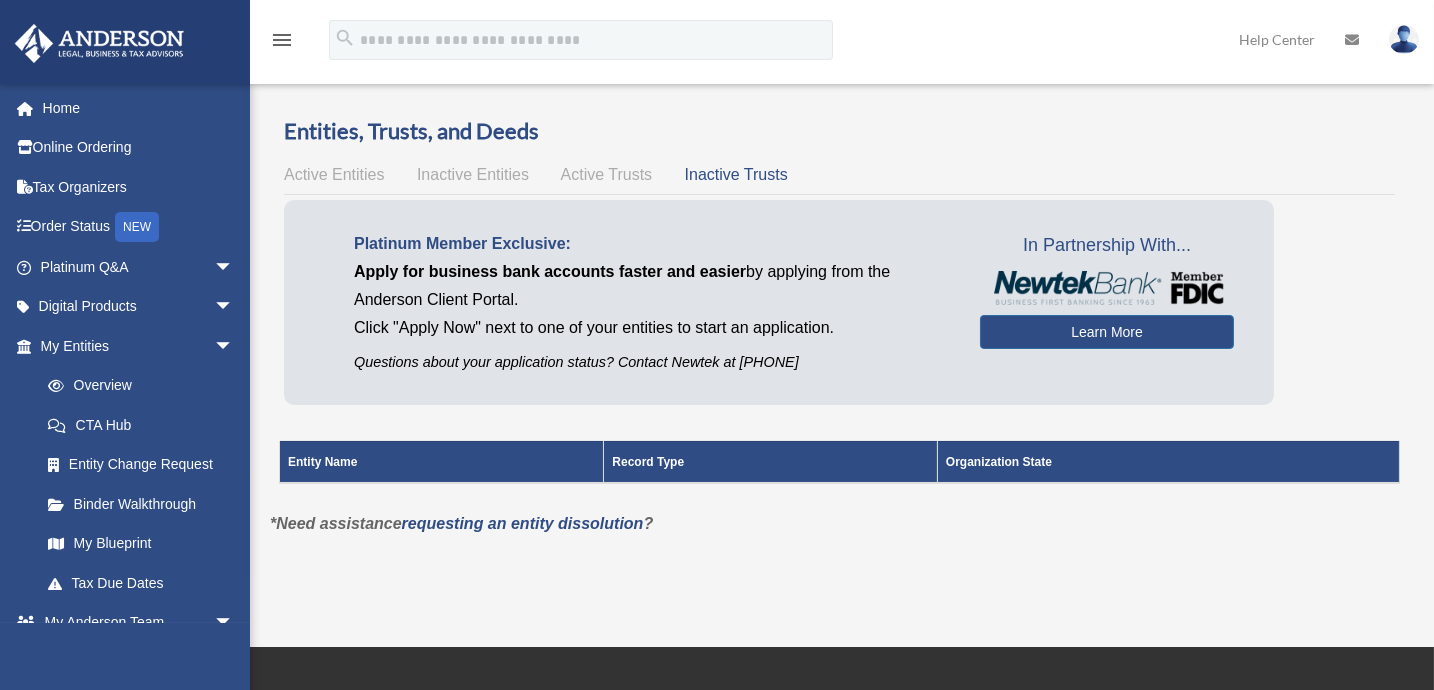 click on "Active Entities" at bounding box center [334, 174] 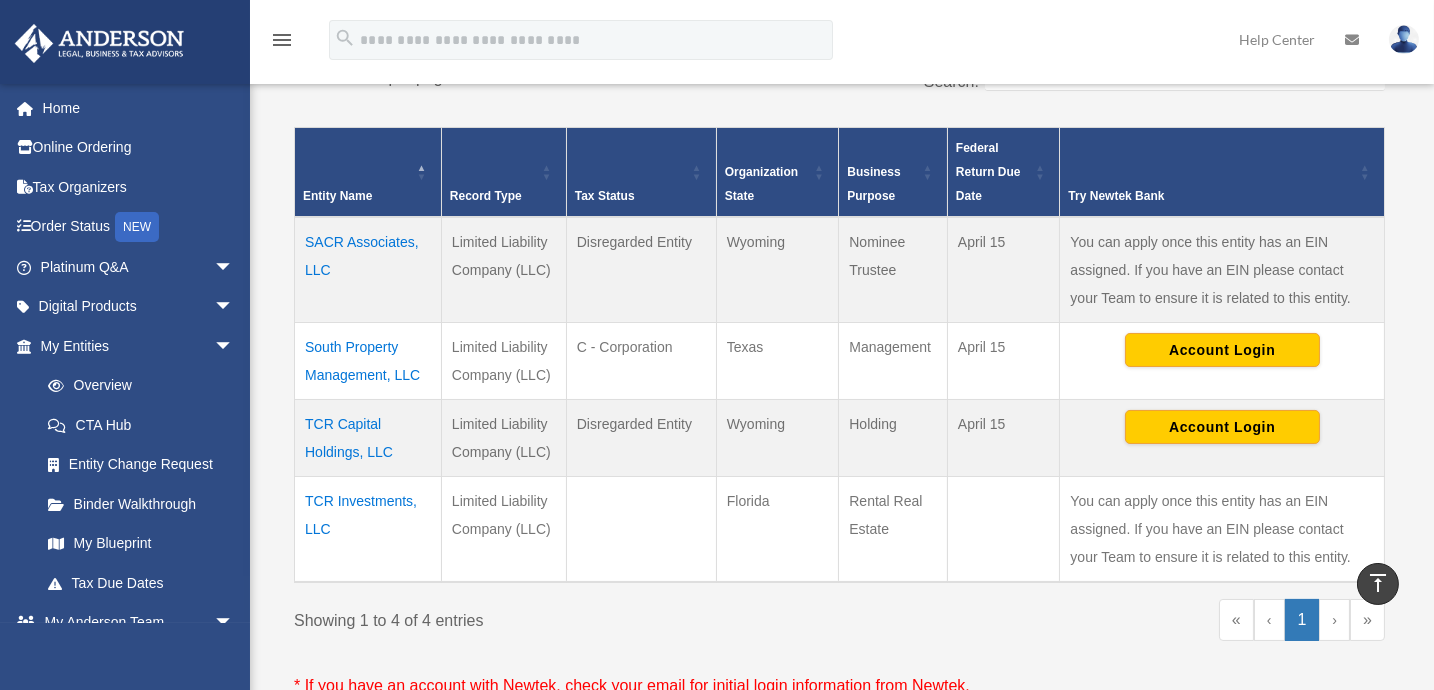 scroll, scrollTop: 363, scrollLeft: 0, axis: vertical 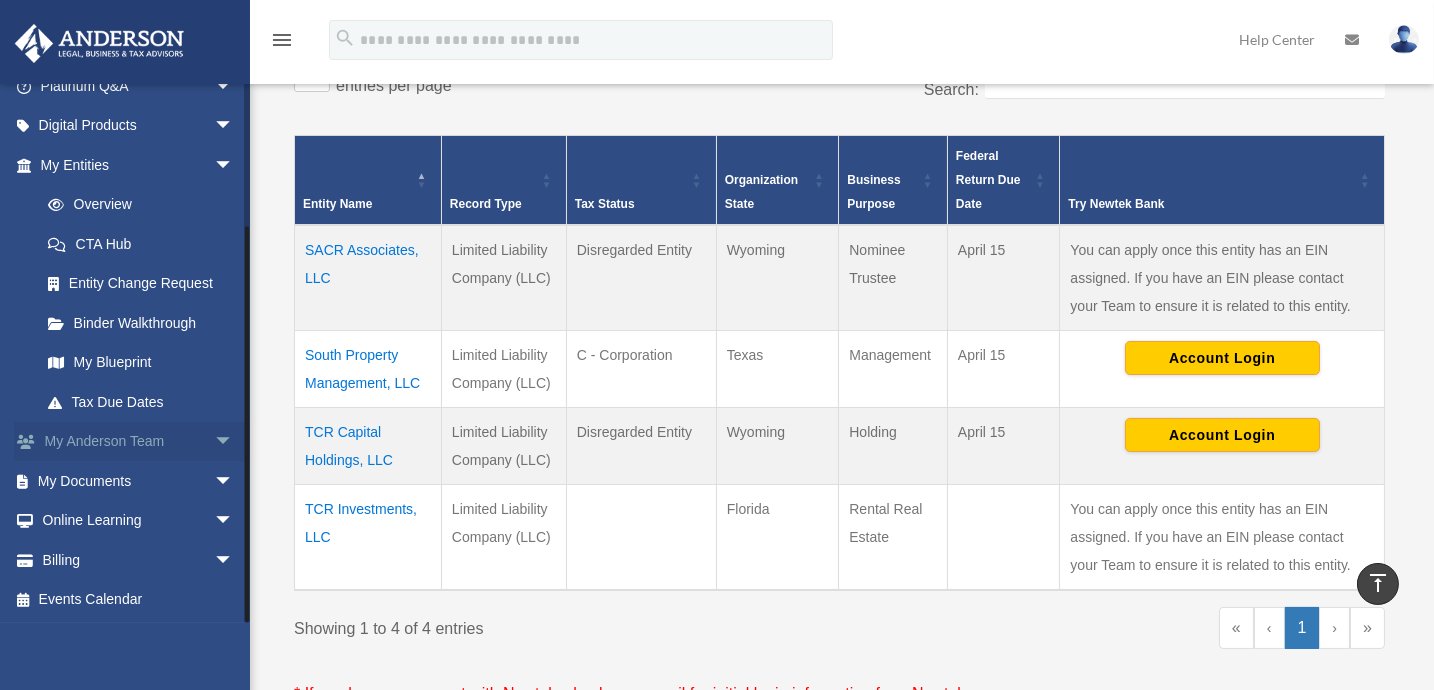 click on "arrow_drop_down" at bounding box center [234, 442] 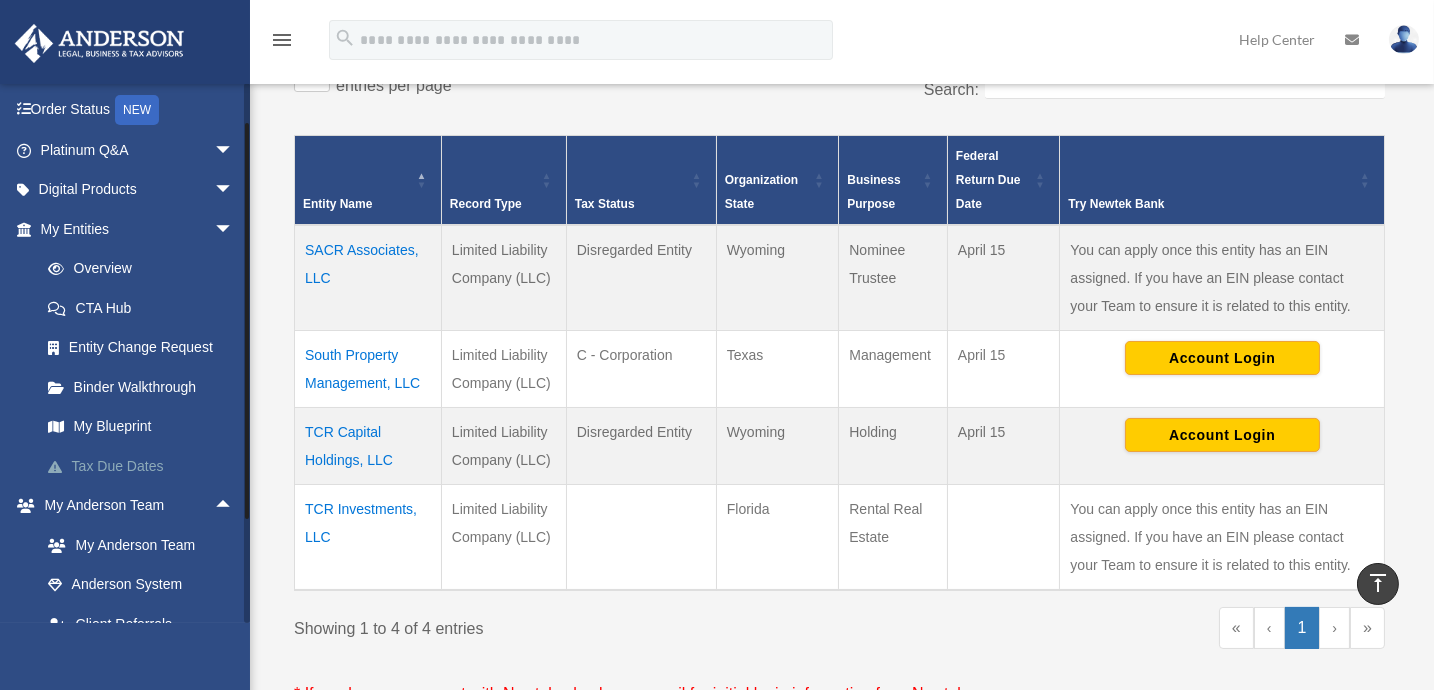scroll, scrollTop: 0, scrollLeft: 0, axis: both 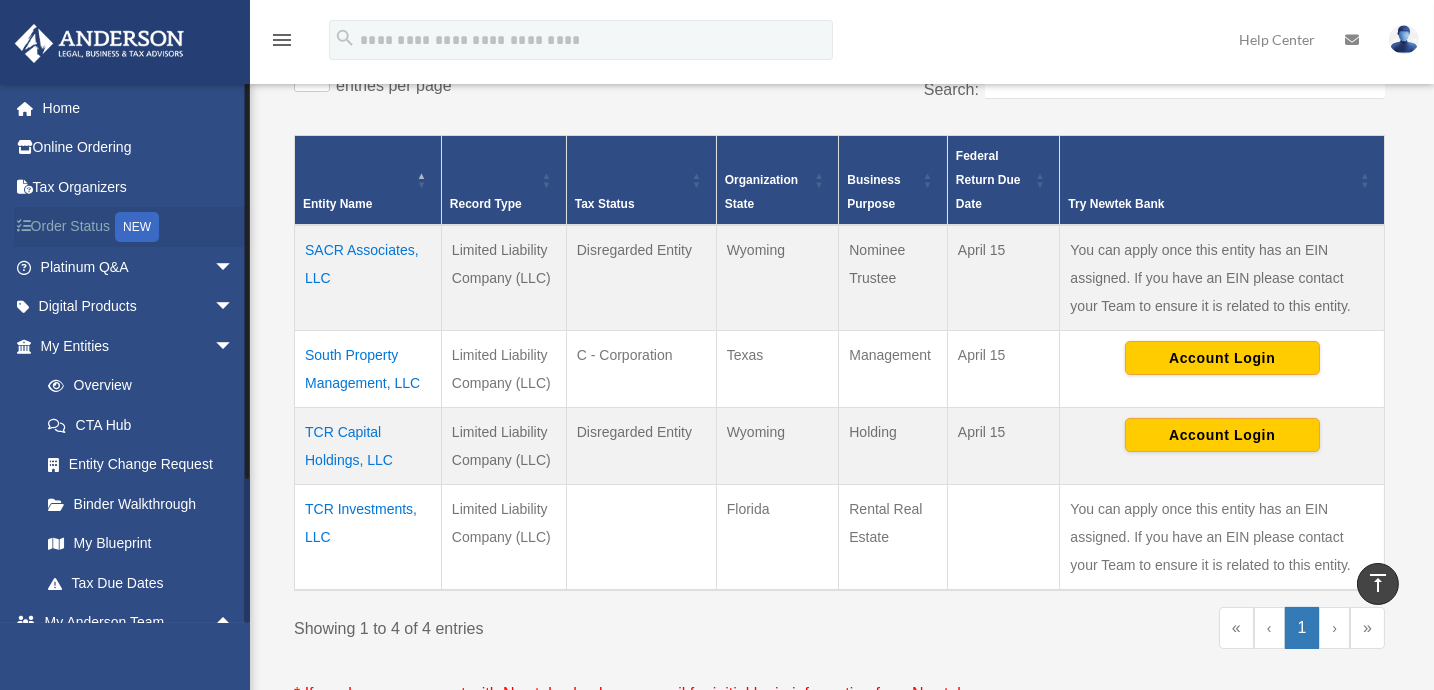 click on "Order Status  NEW" at bounding box center (139, 227) 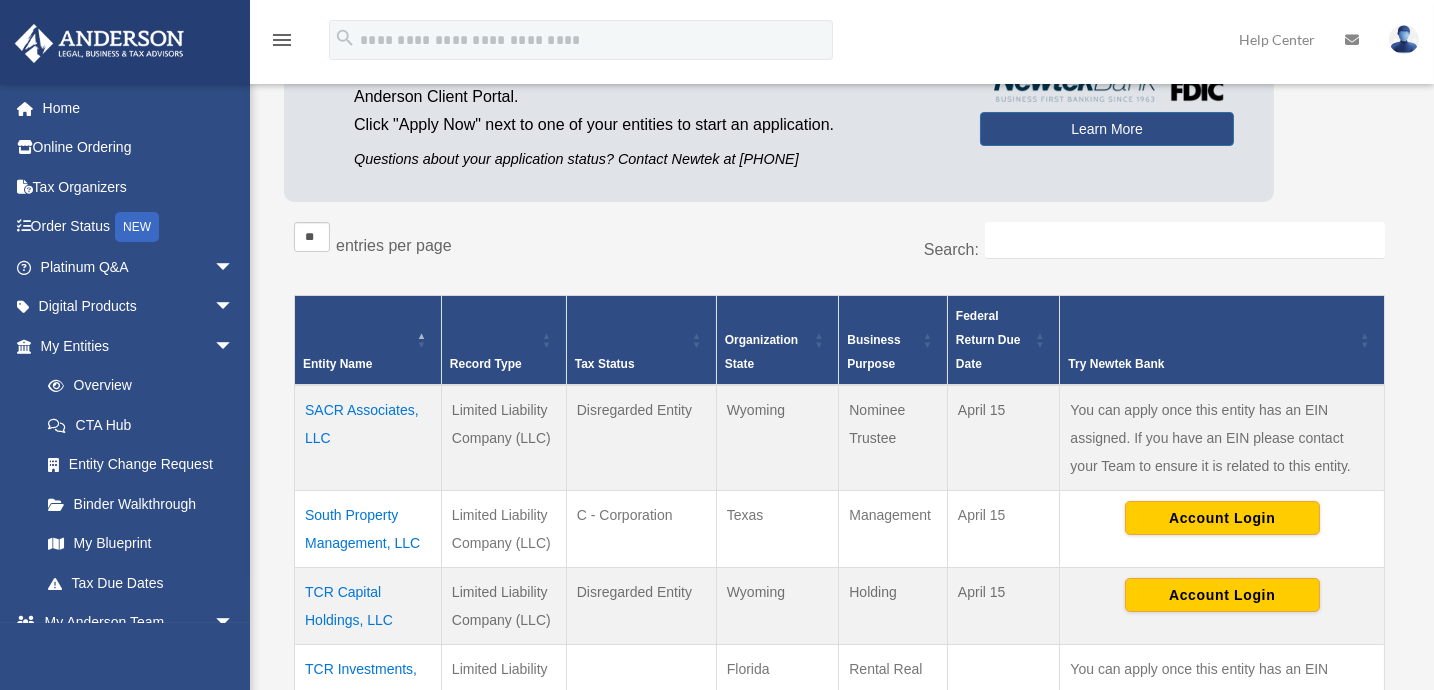 scroll, scrollTop: 0, scrollLeft: 0, axis: both 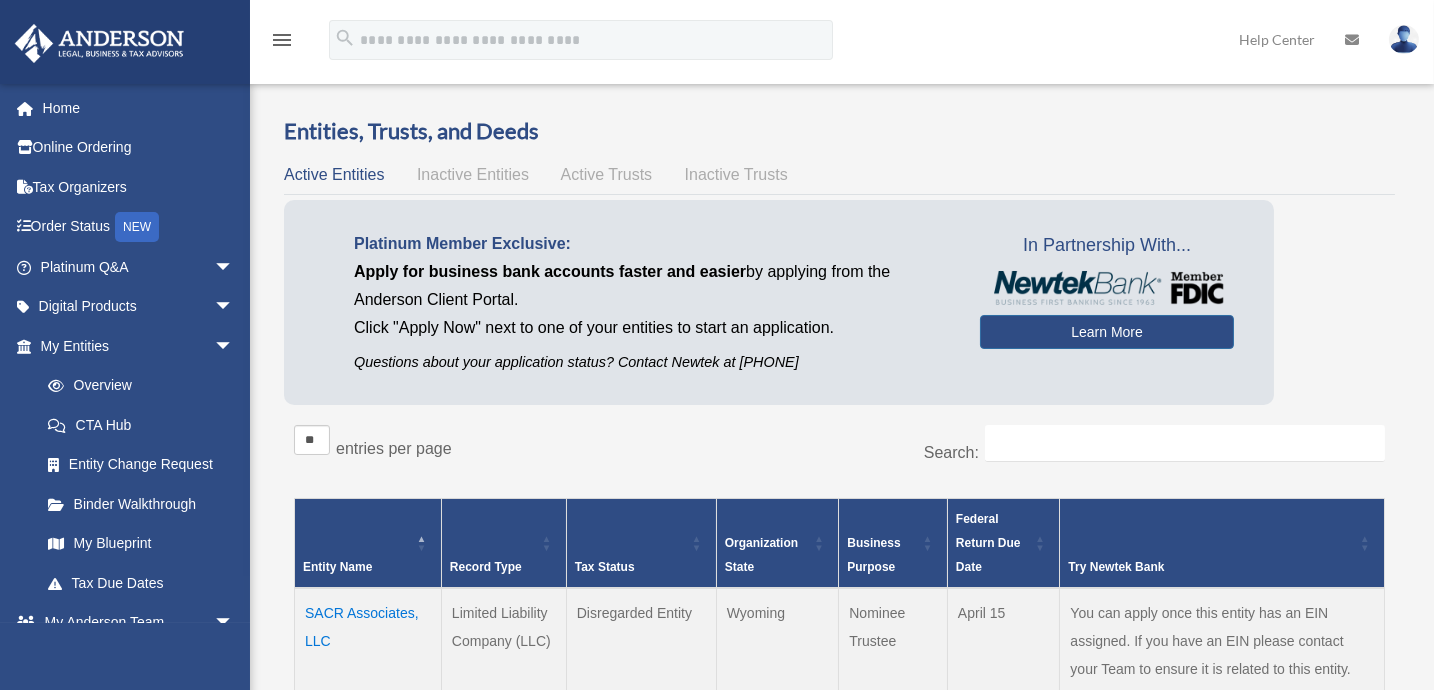 click on "Active Trusts" at bounding box center (607, 174) 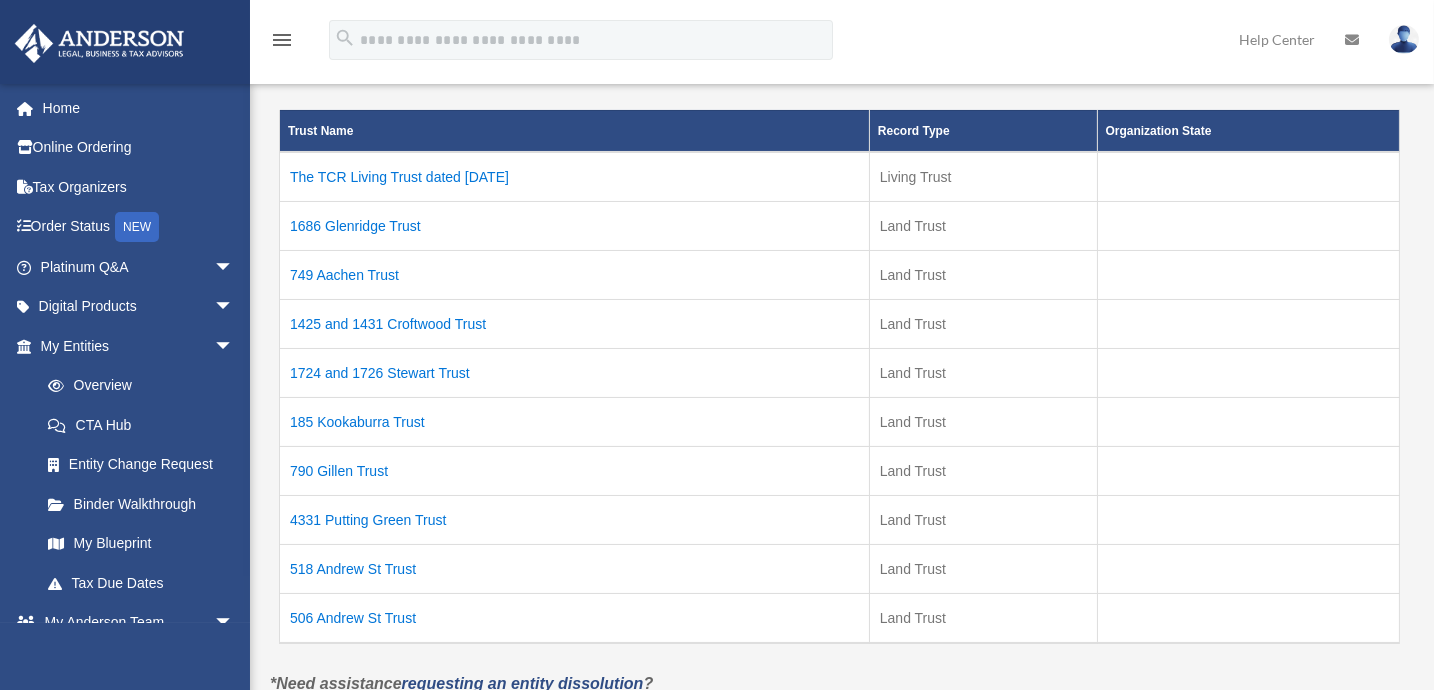 scroll, scrollTop: 363, scrollLeft: 0, axis: vertical 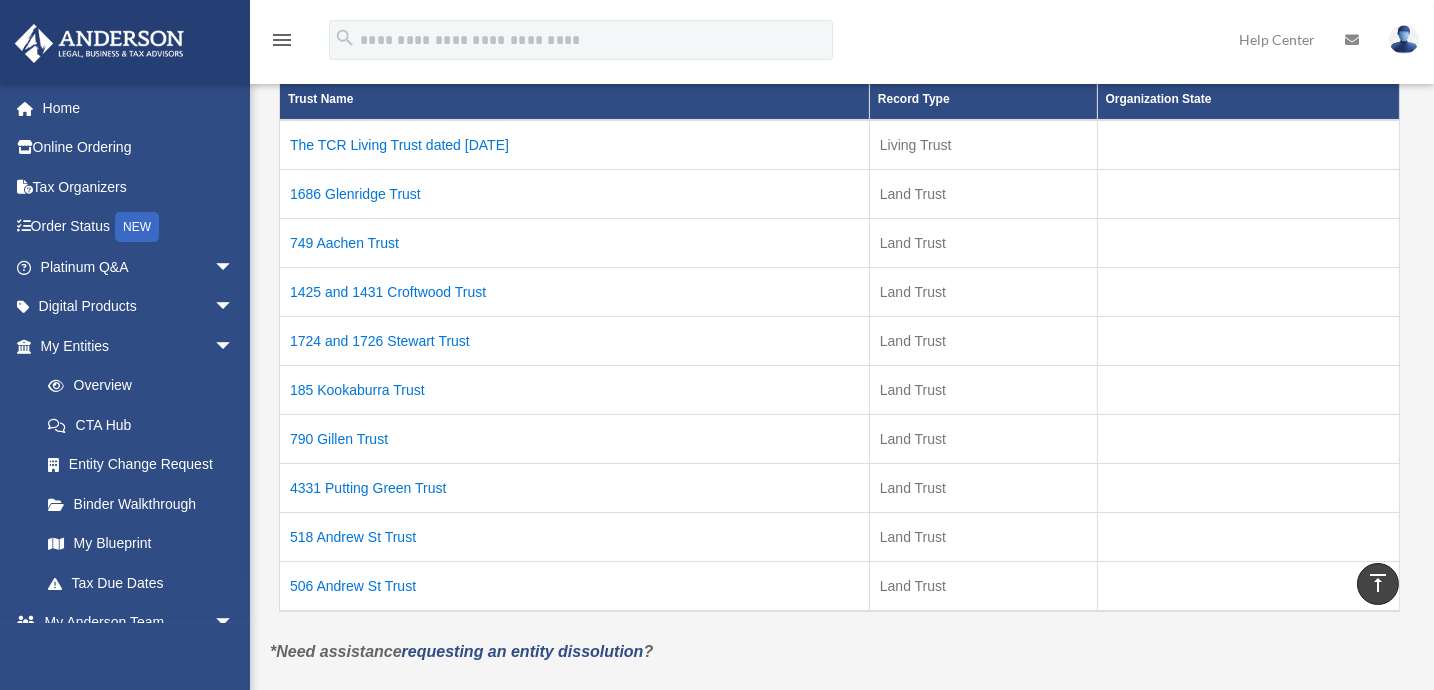 click on "185 Kookaburra Trust" at bounding box center [575, 389] 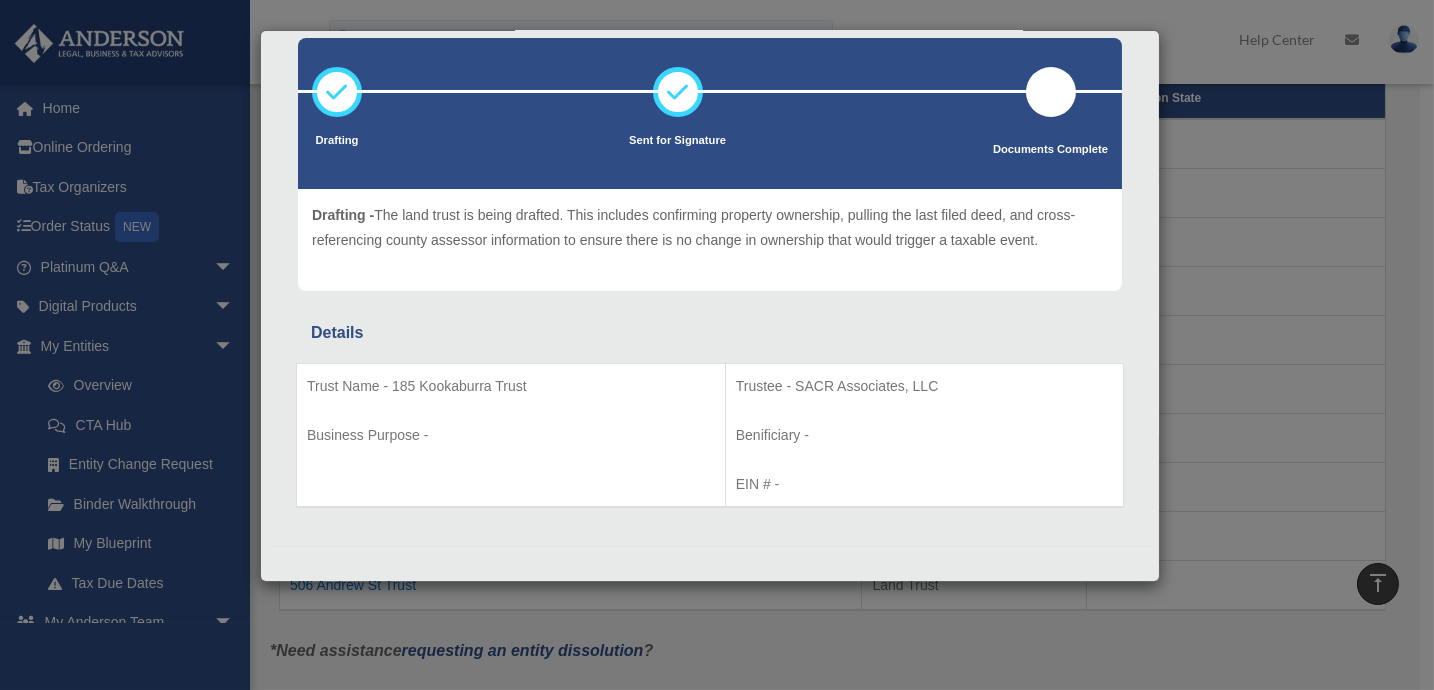 scroll, scrollTop: 0, scrollLeft: 0, axis: both 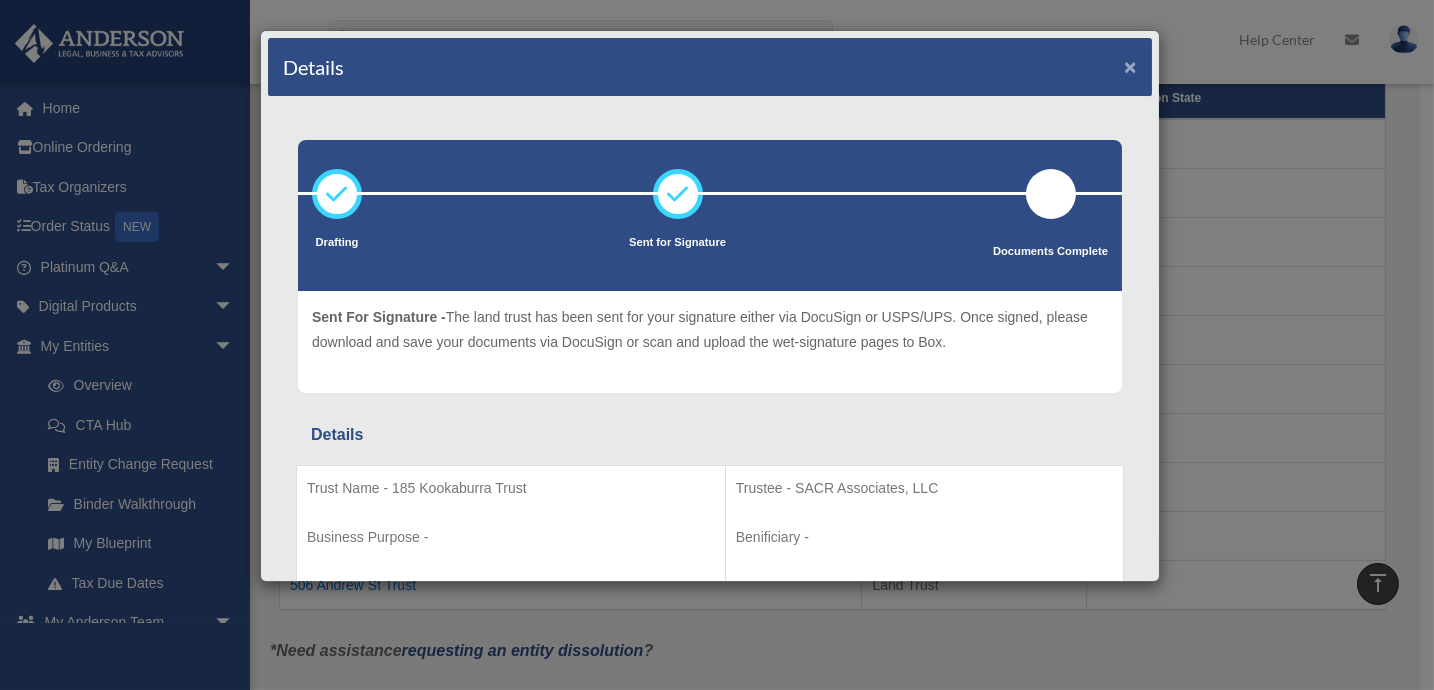 click on "×" at bounding box center [1130, 66] 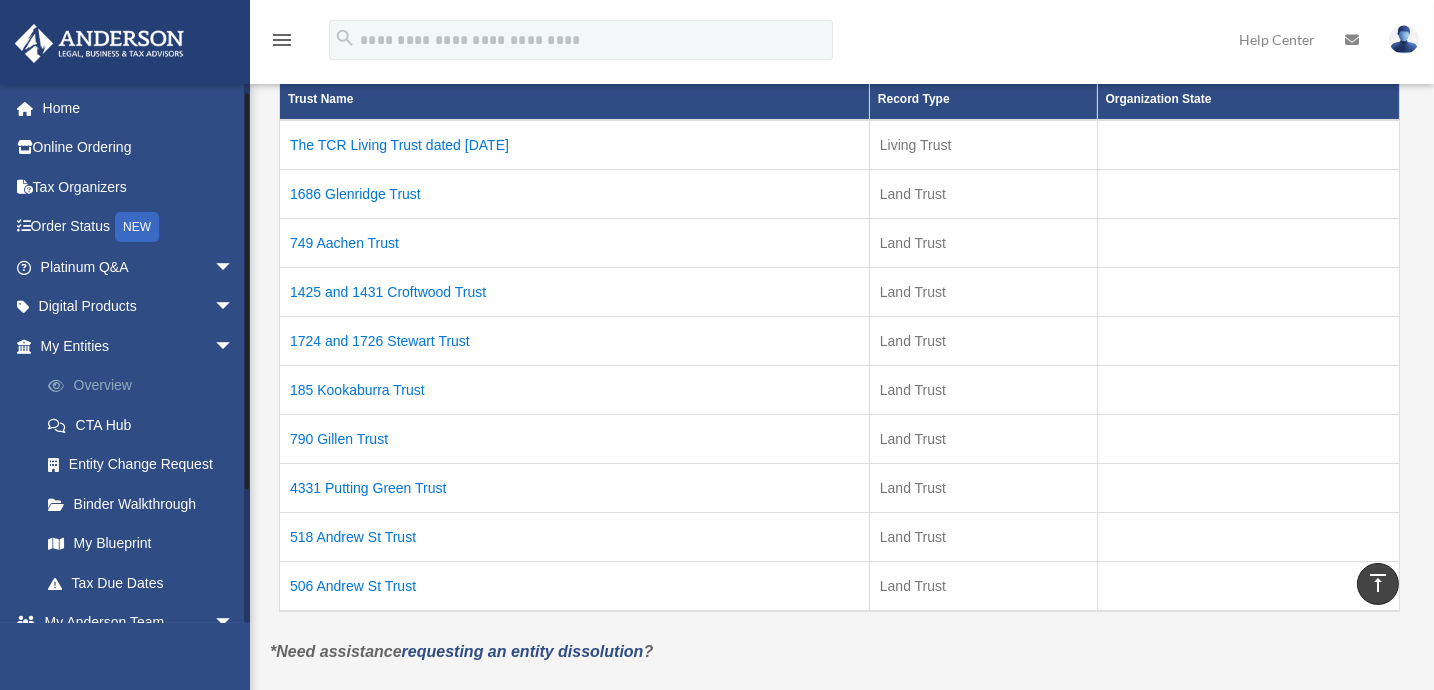 scroll, scrollTop: 90, scrollLeft: 0, axis: vertical 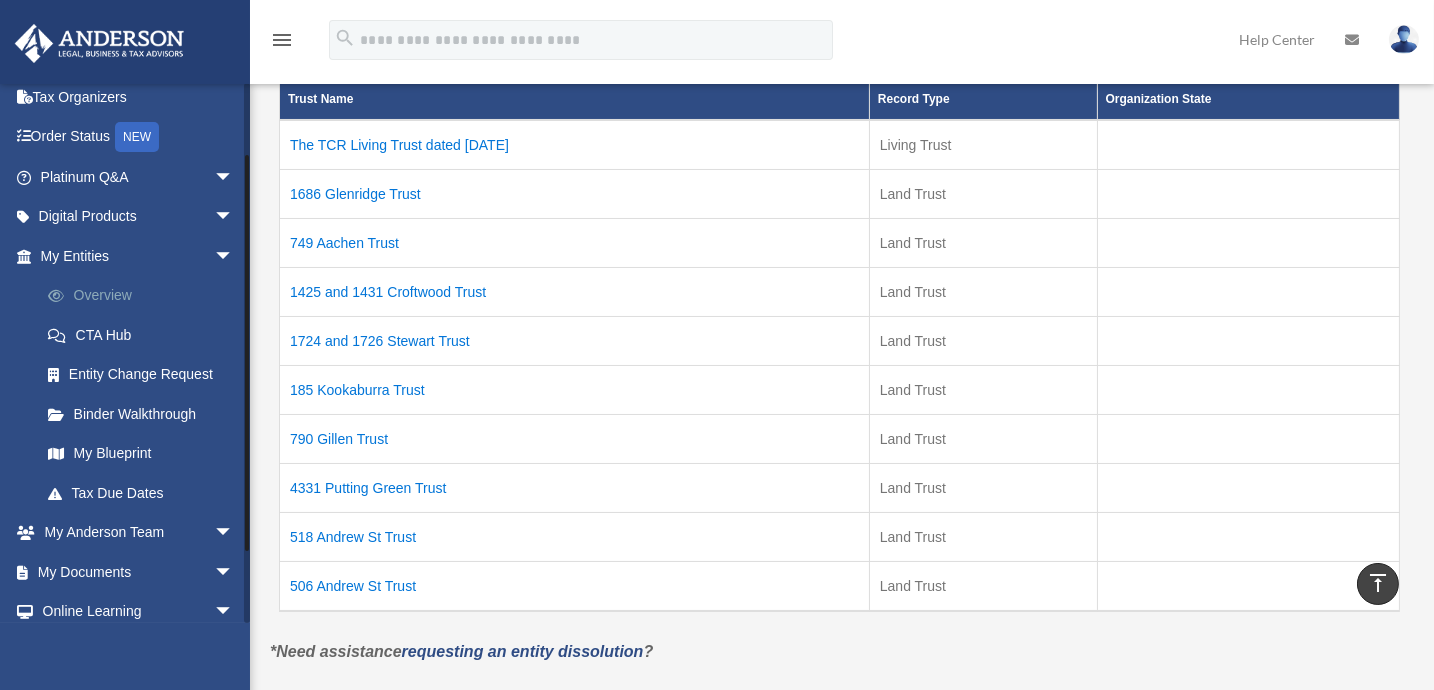 click on "Overview" at bounding box center [146, 296] 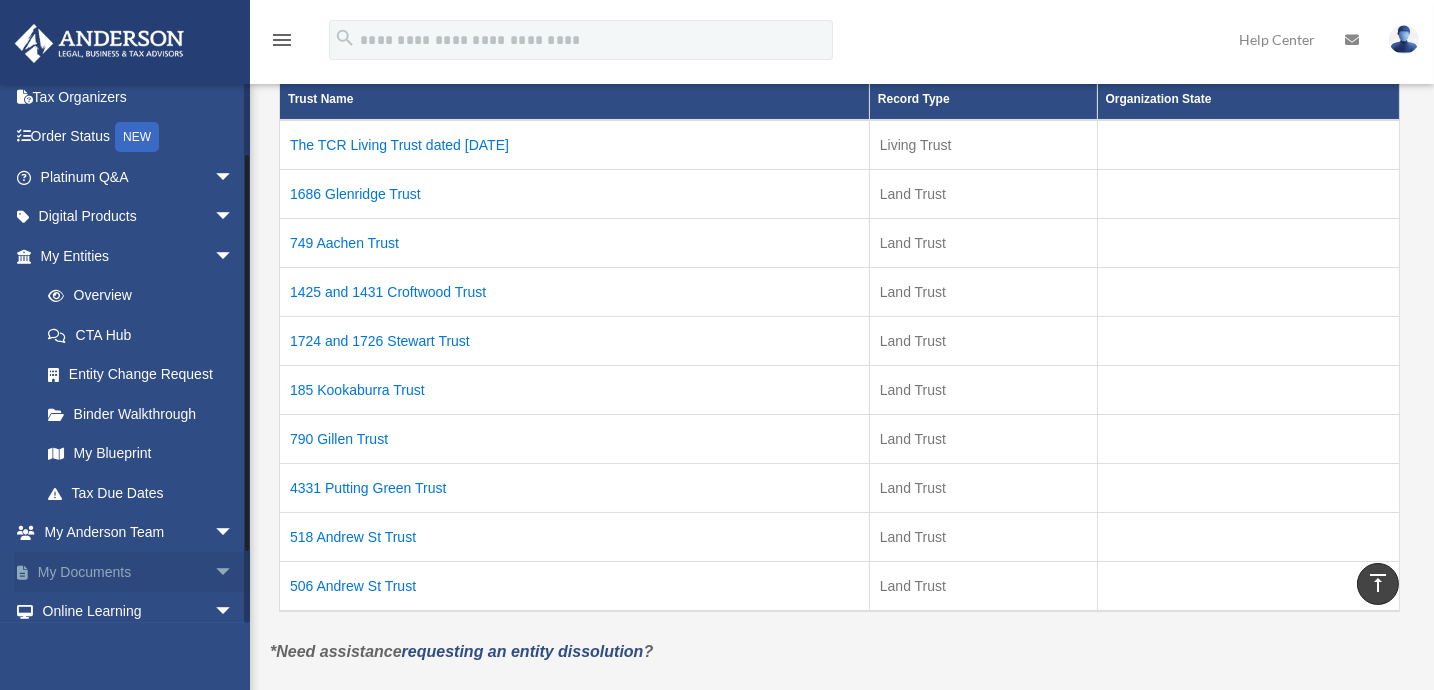 click on "arrow_drop_down" at bounding box center (234, 572) 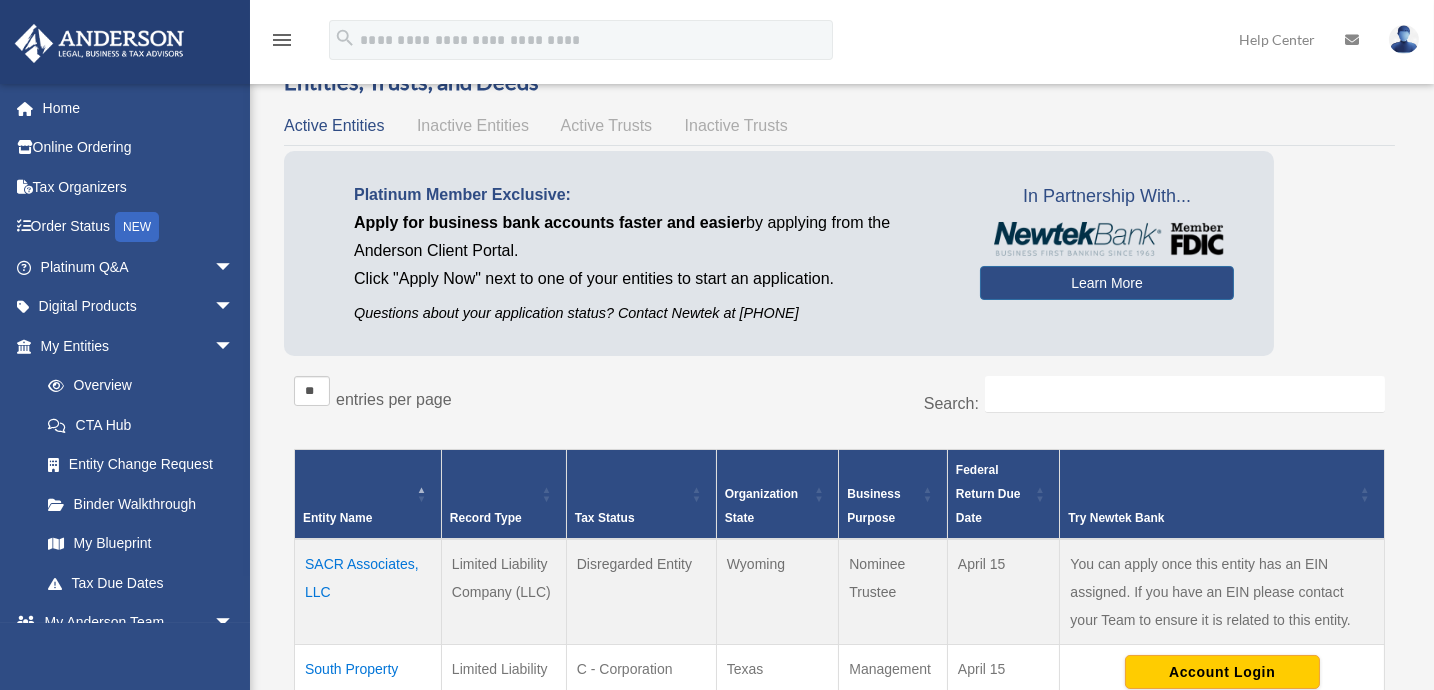 scroll, scrollTop: 272, scrollLeft: 0, axis: vertical 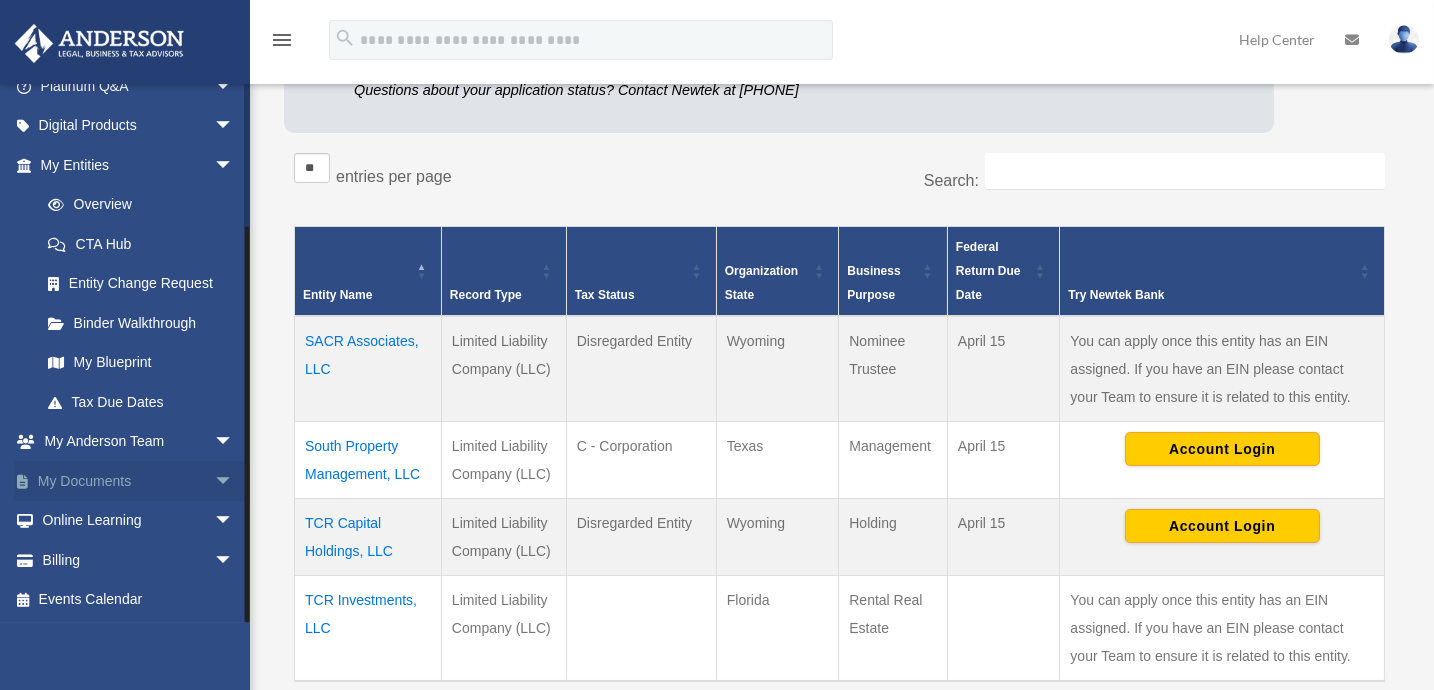 click on "arrow_drop_down" at bounding box center [234, 481] 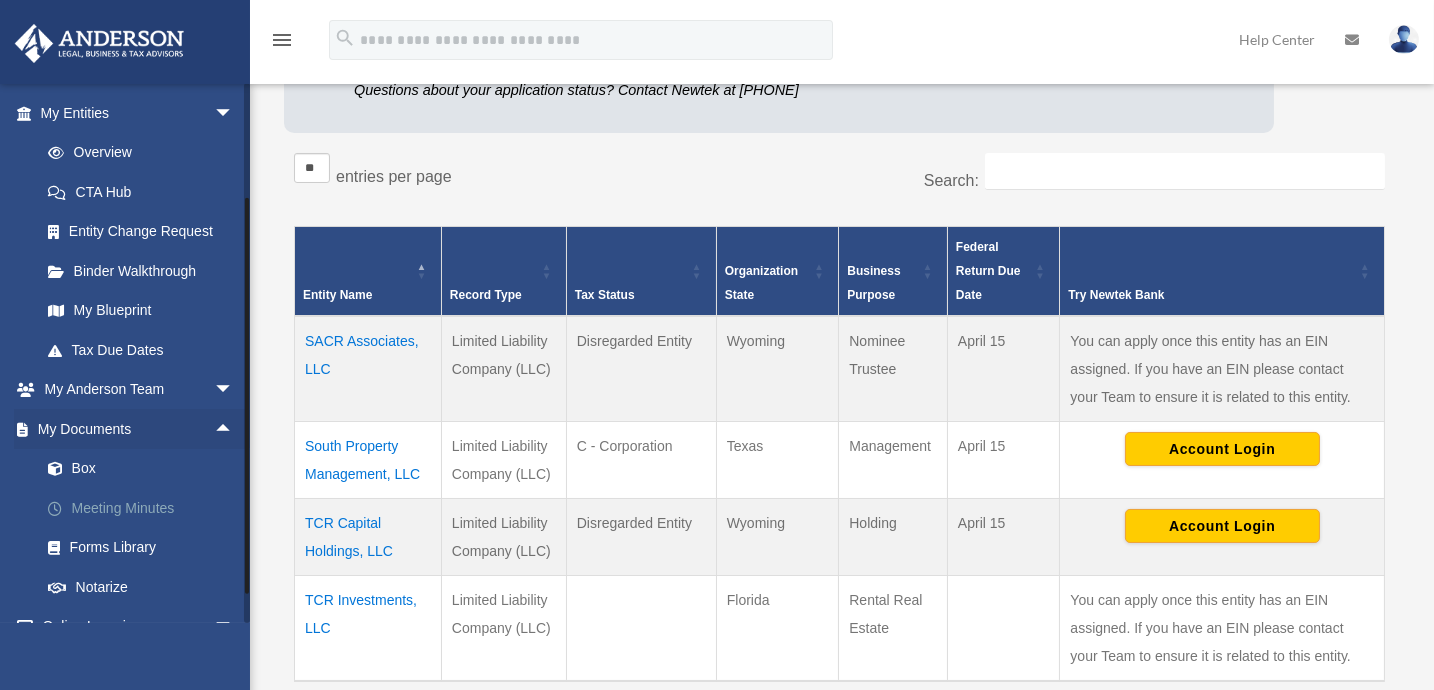 scroll, scrollTop: 271, scrollLeft: 0, axis: vertical 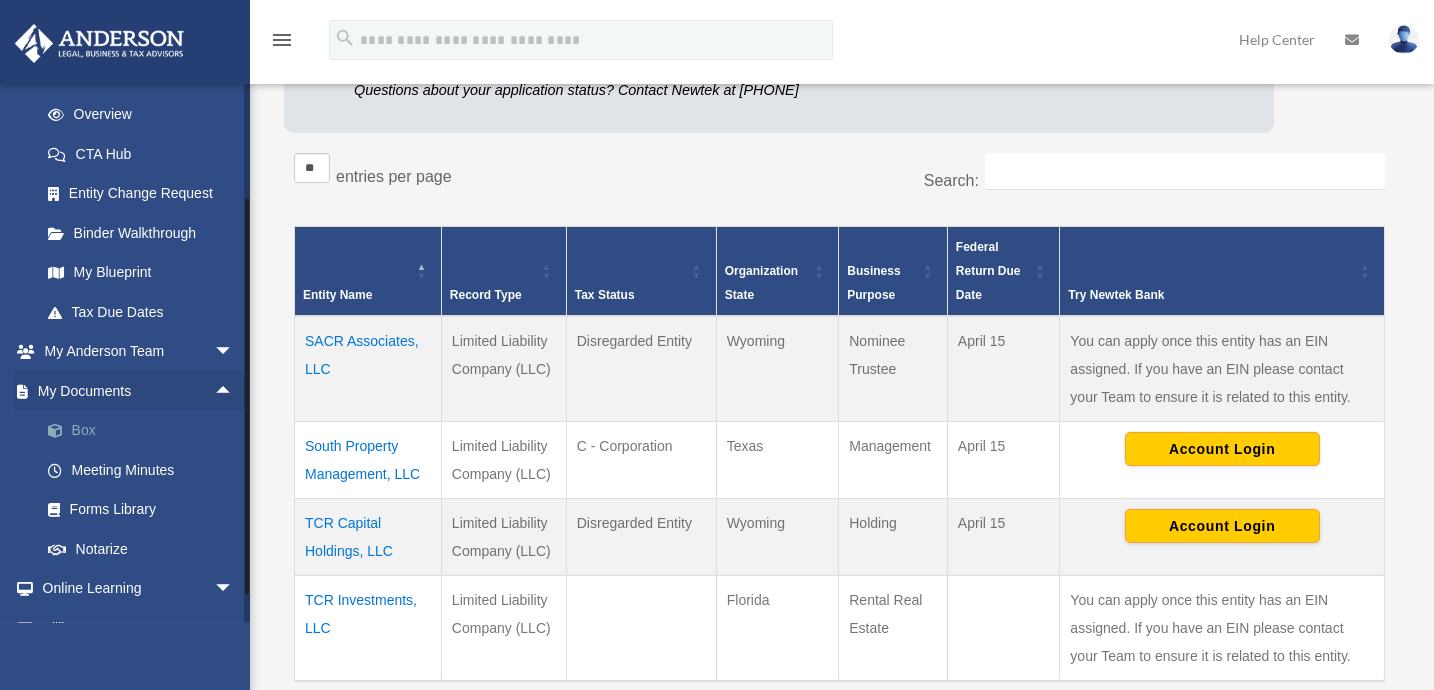 click on "Box" at bounding box center (146, 431) 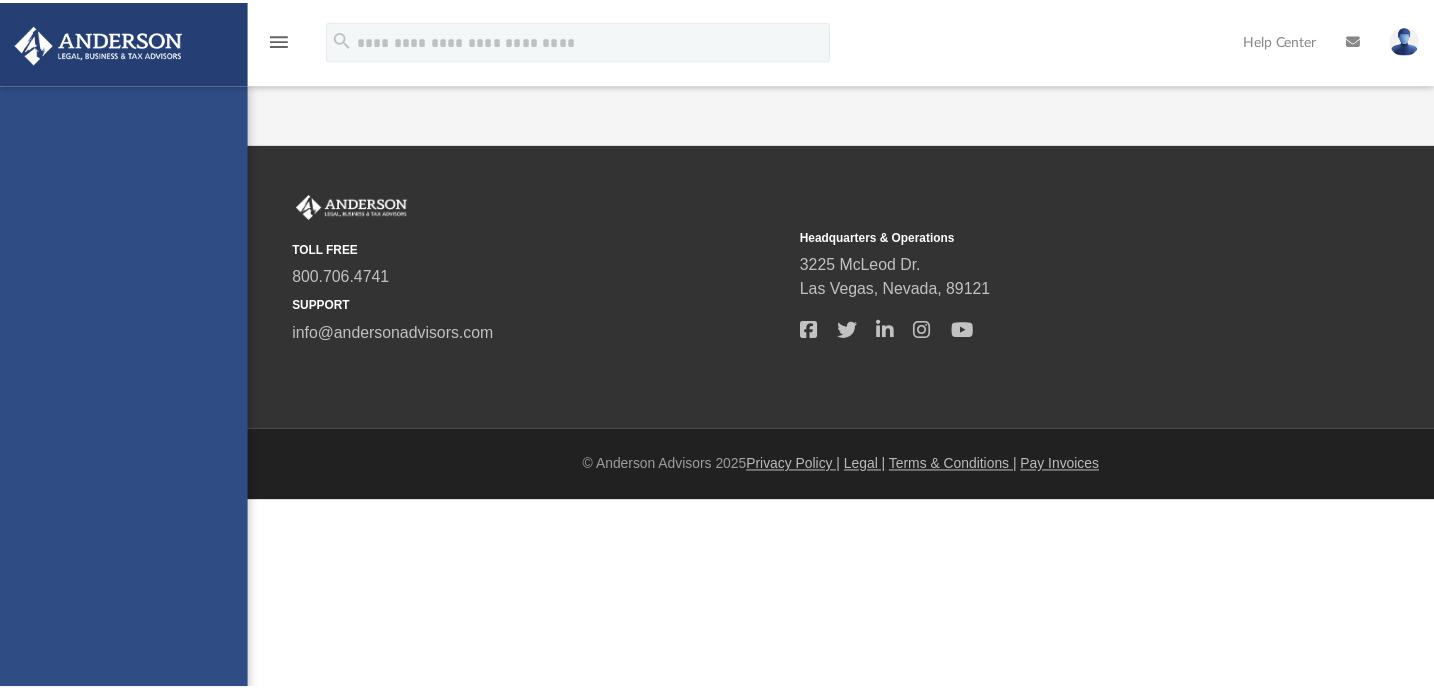 scroll, scrollTop: 0, scrollLeft: 0, axis: both 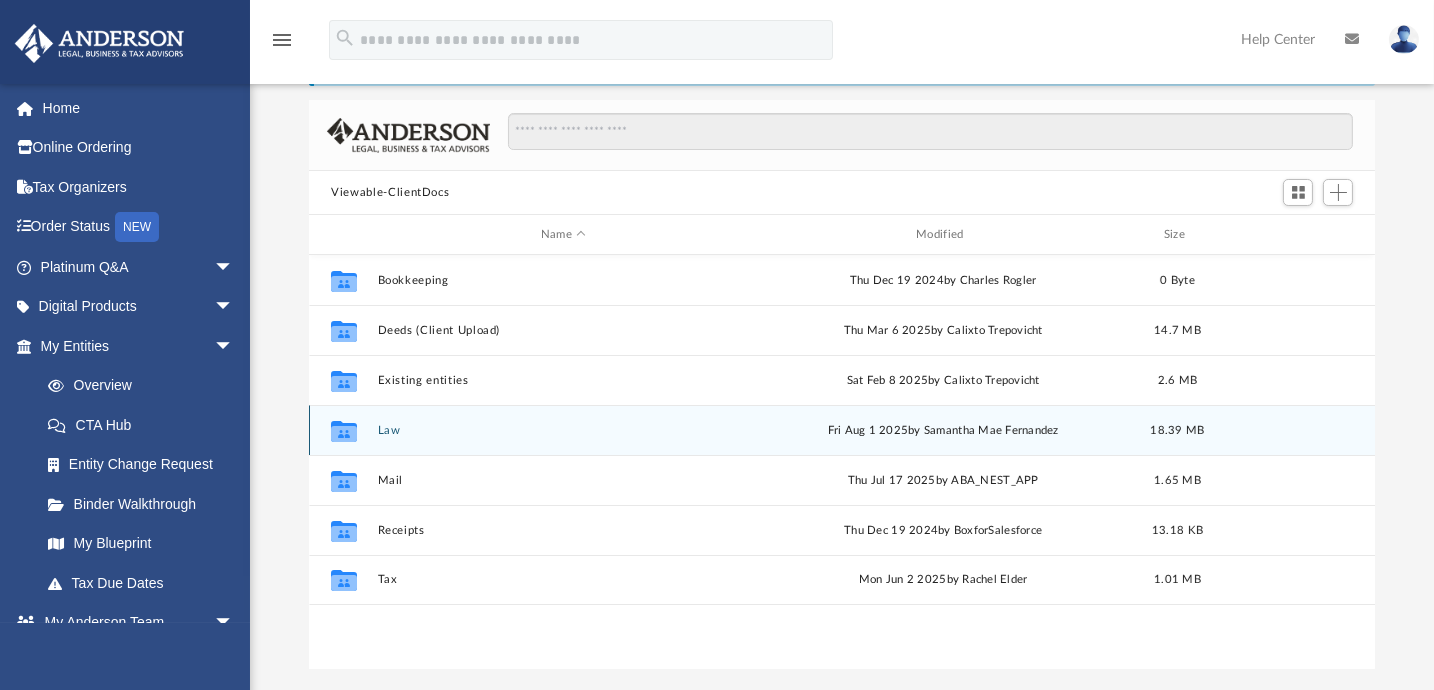 click on "Law" at bounding box center [563, 430] 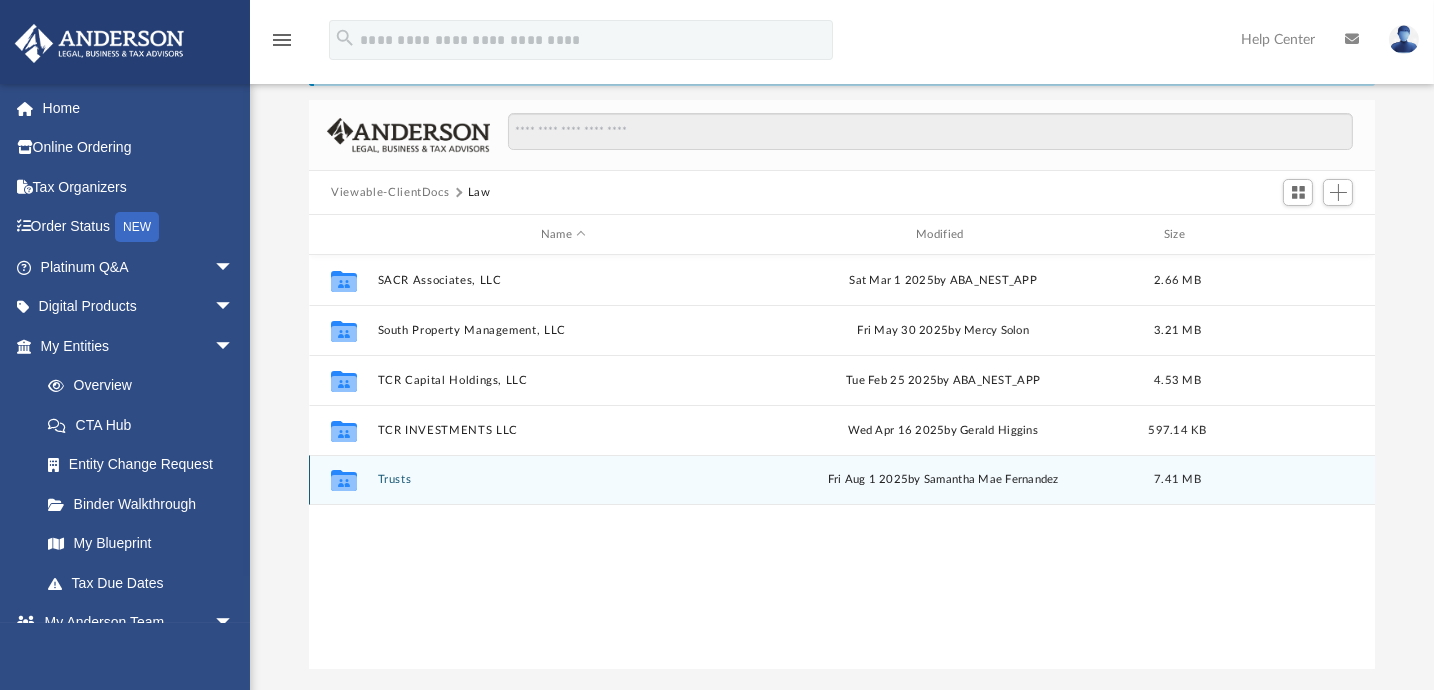click on "Trusts" at bounding box center [563, 479] 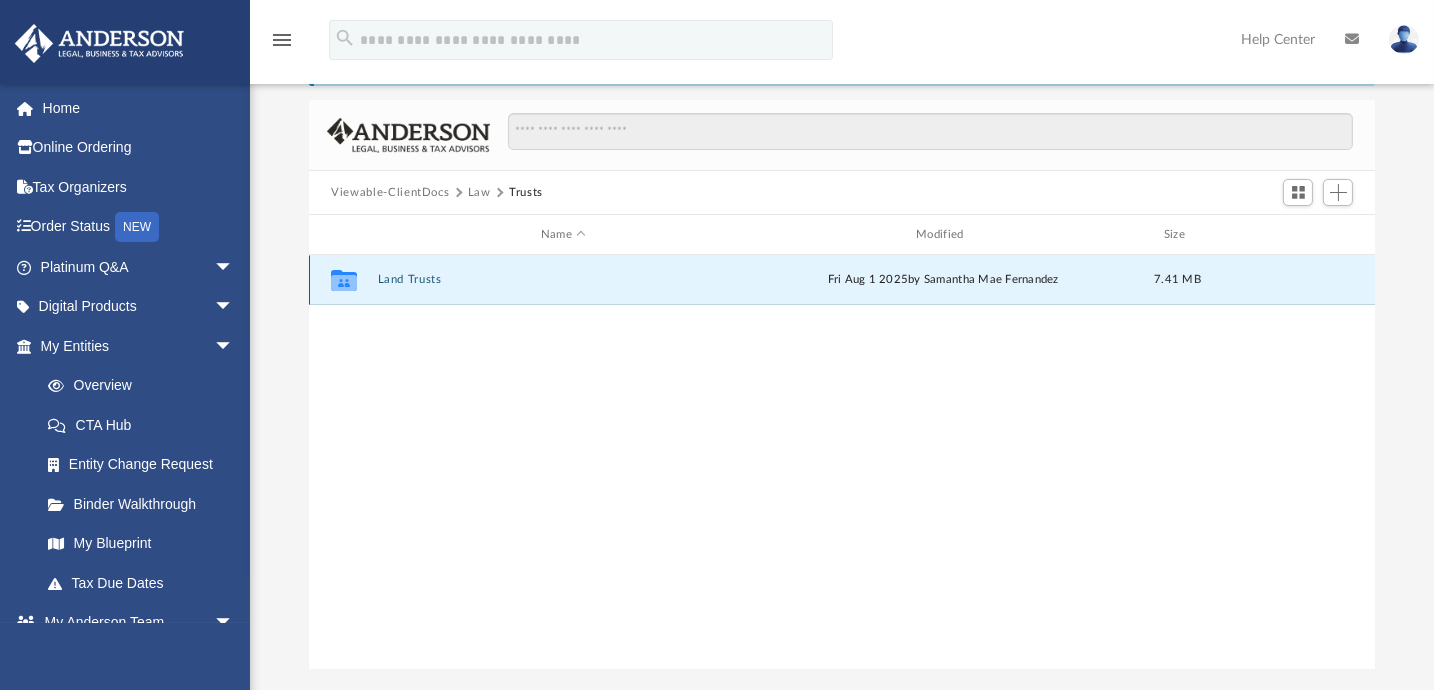 click on "Land Trusts" at bounding box center [563, 279] 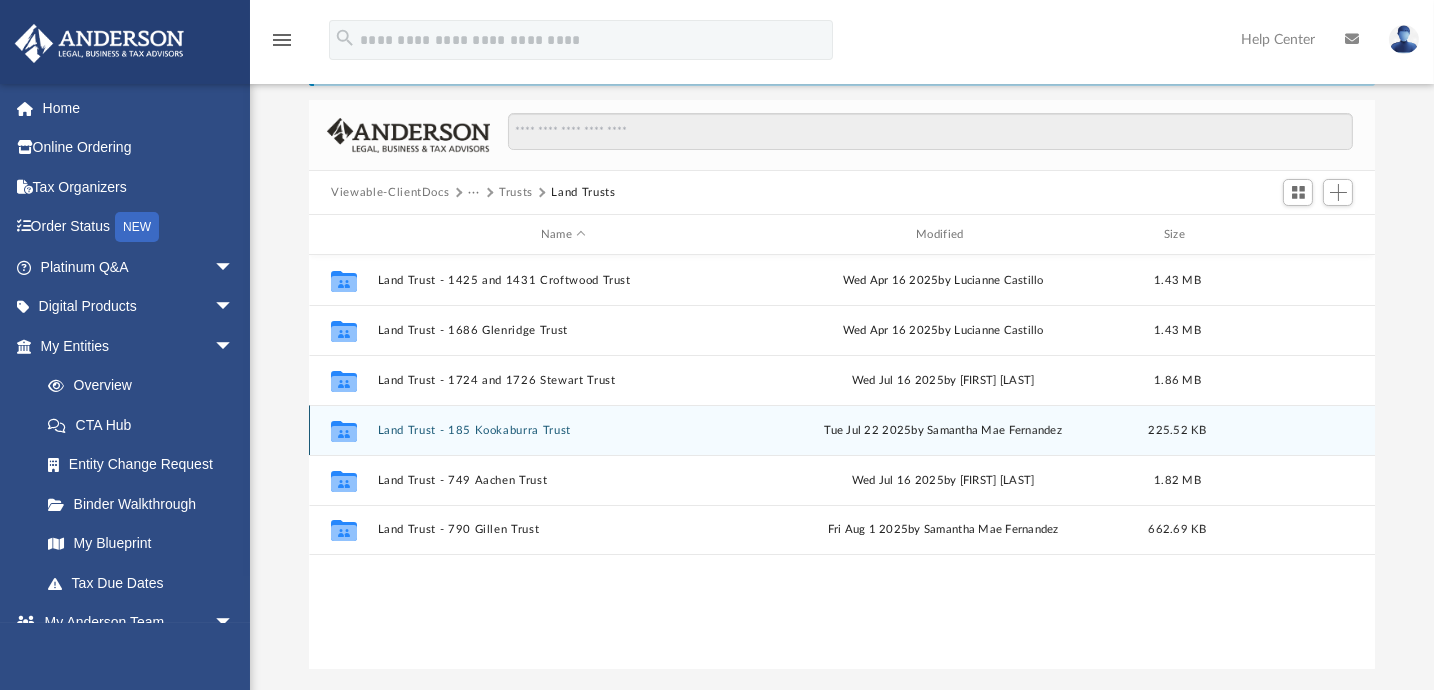 click on "Land Trust - 185 Kookaburra Trust" at bounding box center [563, 430] 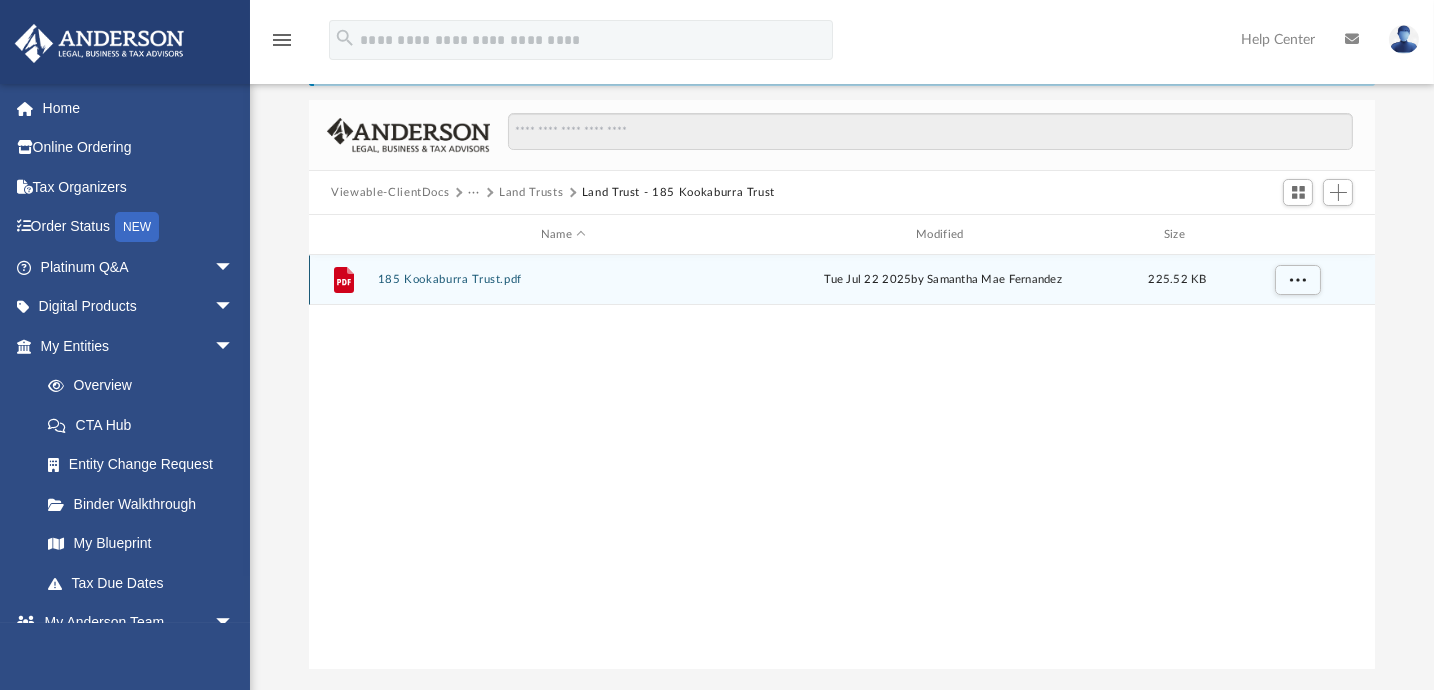 click on "185 Kookaburra Trust.pdf" at bounding box center (563, 279) 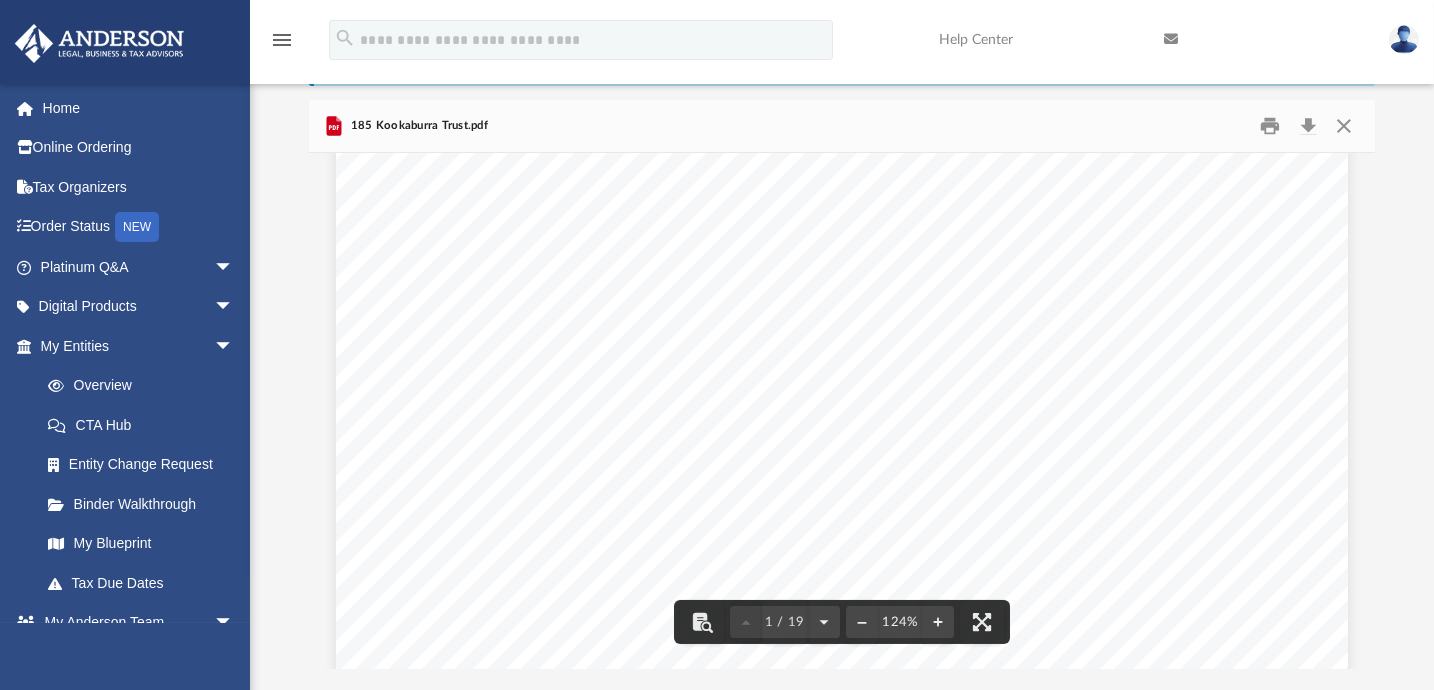 scroll, scrollTop: 0, scrollLeft: 0, axis: both 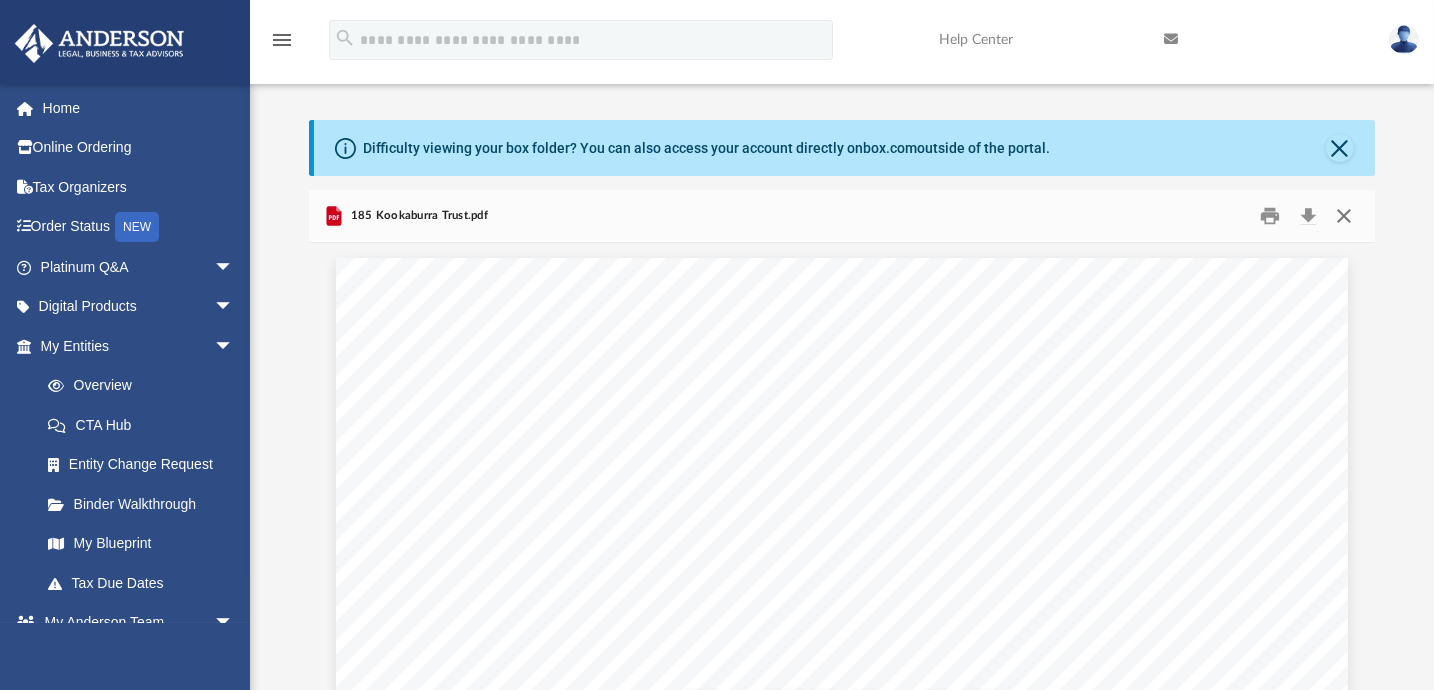 click at bounding box center (1343, 216) 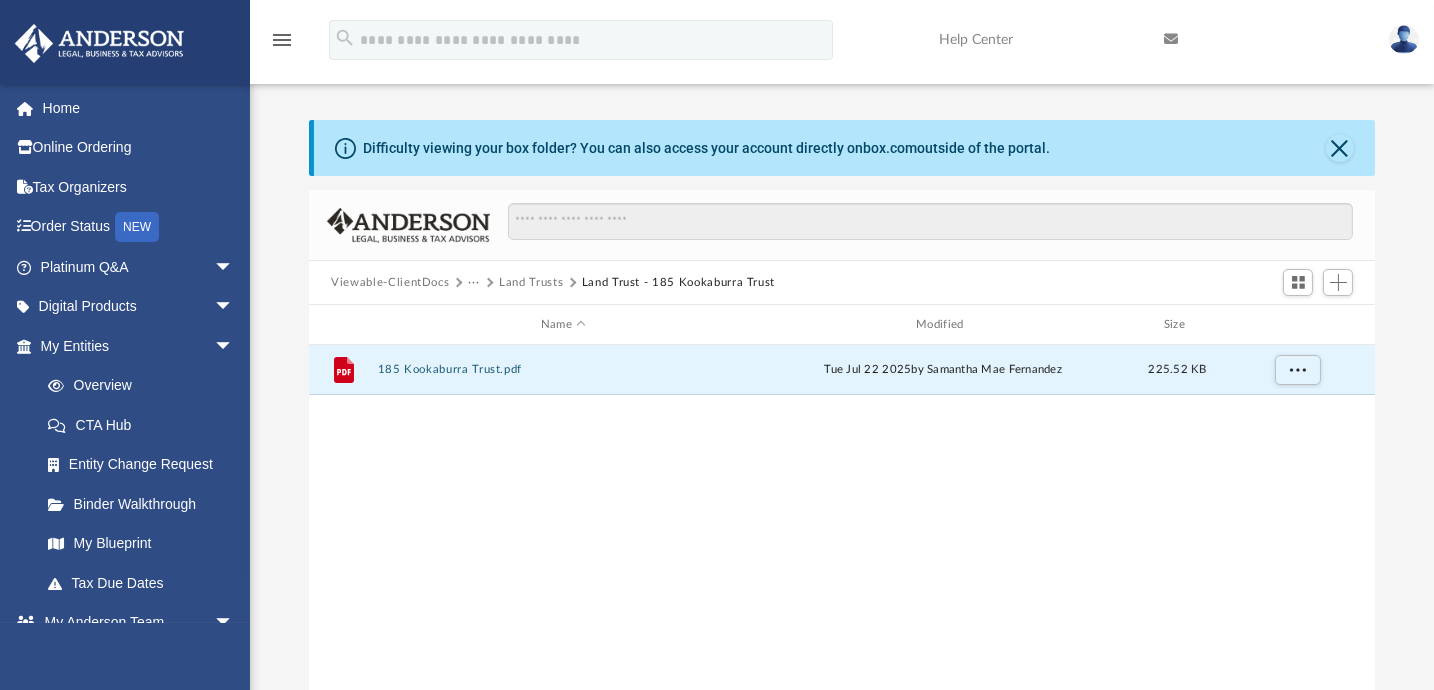 click on "Land Trust - 185 Kookaburra Trust" at bounding box center [678, 283] 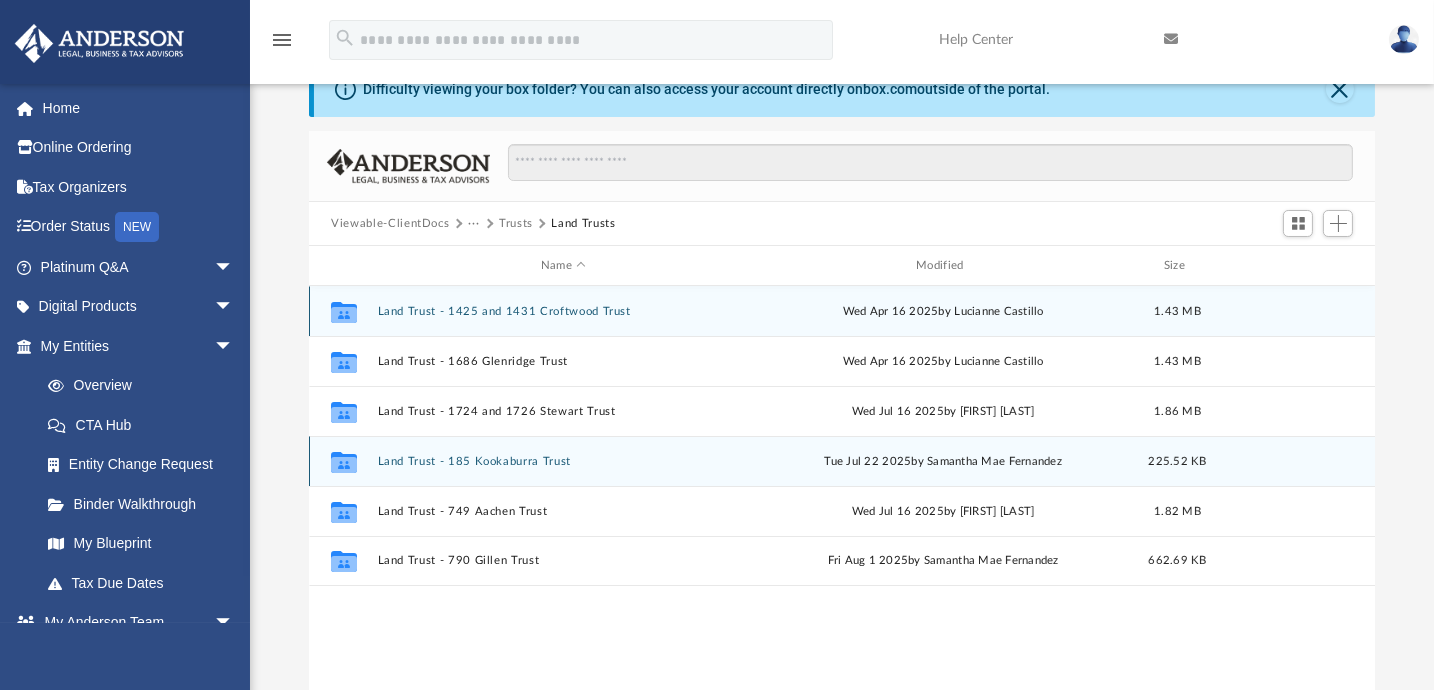 scroll, scrollTop: 90, scrollLeft: 0, axis: vertical 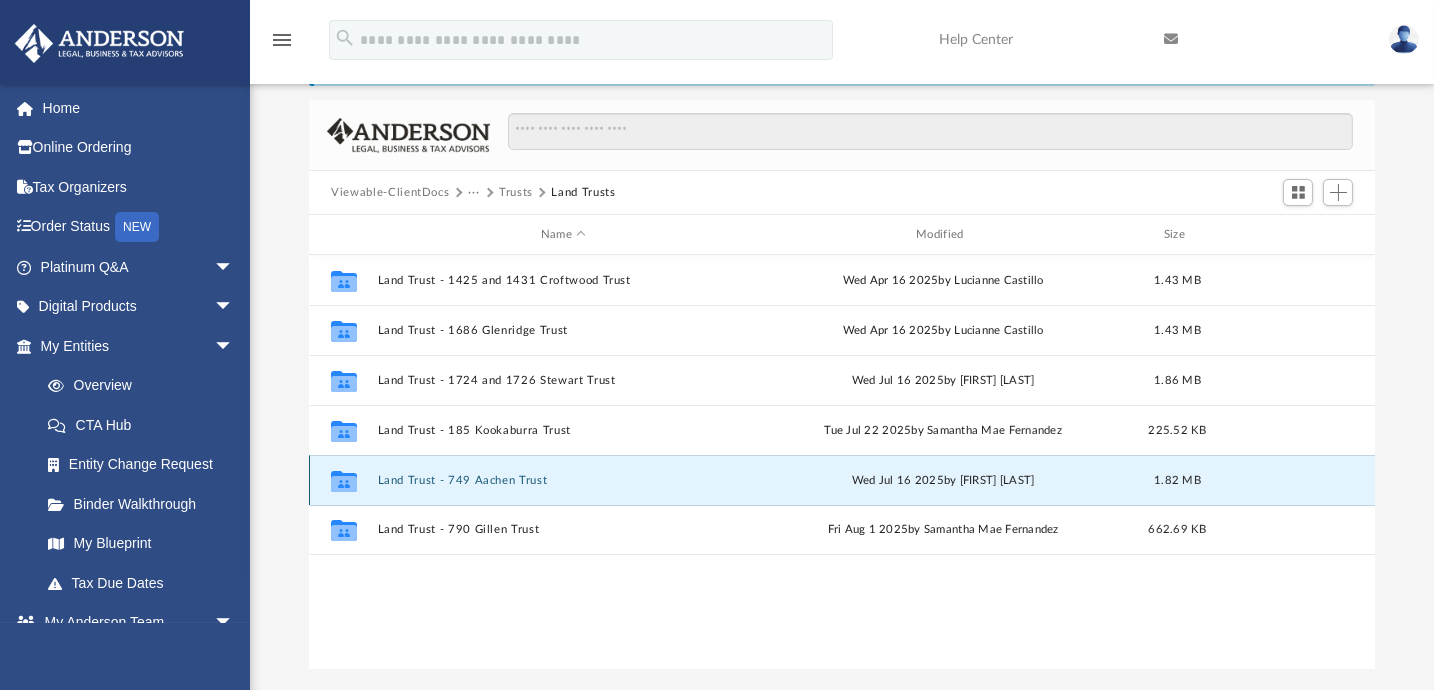 click on "Land Trust - 749 Aachen Trust" at bounding box center (563, 480) 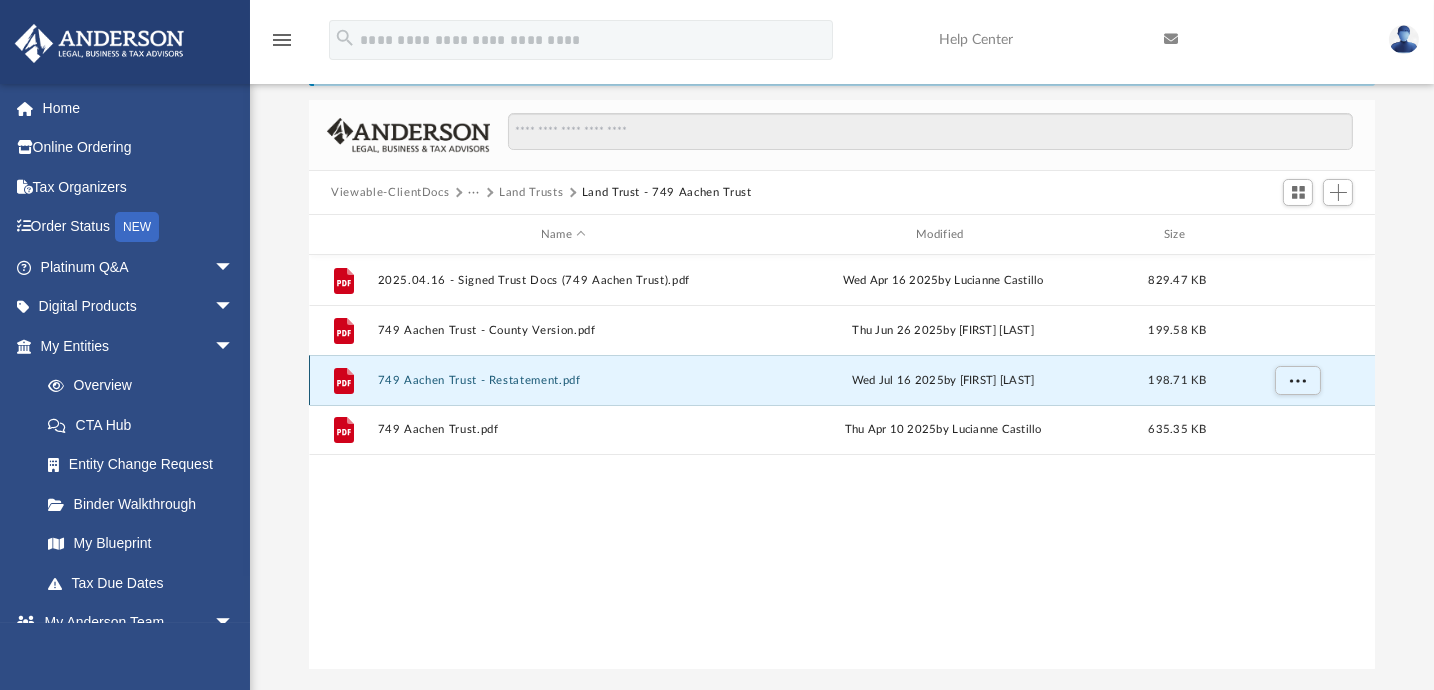 click on "749 Aachen Trust - Restatement.pdf" at bounding box center (563, 380) 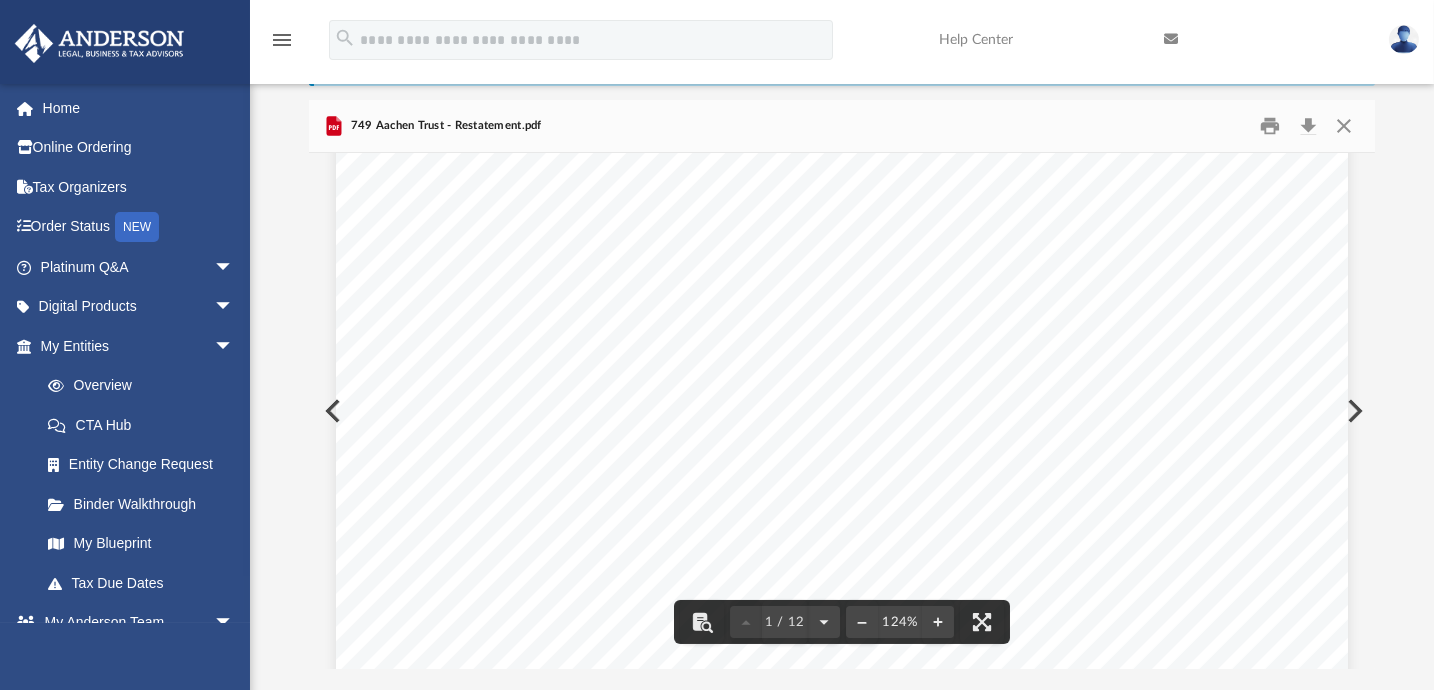 scroll, scrollTop: 0, scrollLeft: 0, axis: both 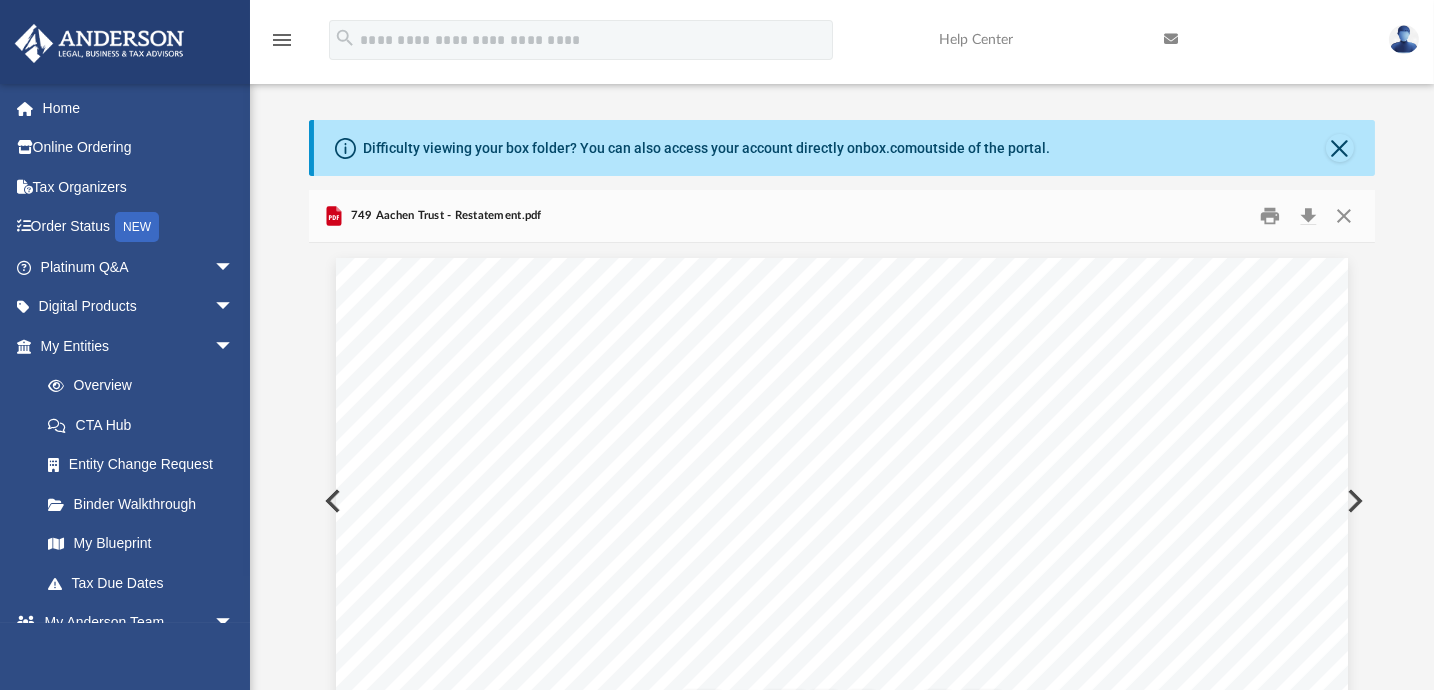 click on "The 749 Aachen Trust Page   1 The   749 Aachen Trust Article One Establishing My Trust The date of this trust is ______________________________ .   The parties to this trust are Calixto   A.   Trepovicht ( Grantor ) and SACR Associates, LLC ( Trustee ). I intend to create a valid trust under the laws of Texas and under the laws of any state in which any trust created under this trust document is administered. The terms of this trust prevail over any provision of   [STATE]   law, except those provisions that are mandatory and may not be waived. Section 1.01   Identifying My Trust To the extent practicable, for the purpose of transferring property to my trust or identifying my trust in any beneficiary or pay - on - death designation, my trust should be identified as: “SACR Associates, LLC, Trustee, successors in interest, of the   749 Aachen Trust   dated ______________________________, and any amendments thereto.” Section 1.02   Transferring Property to My Trust   in trust, wherever   Section 1.03   (a)" at bounding box center [842, 913] 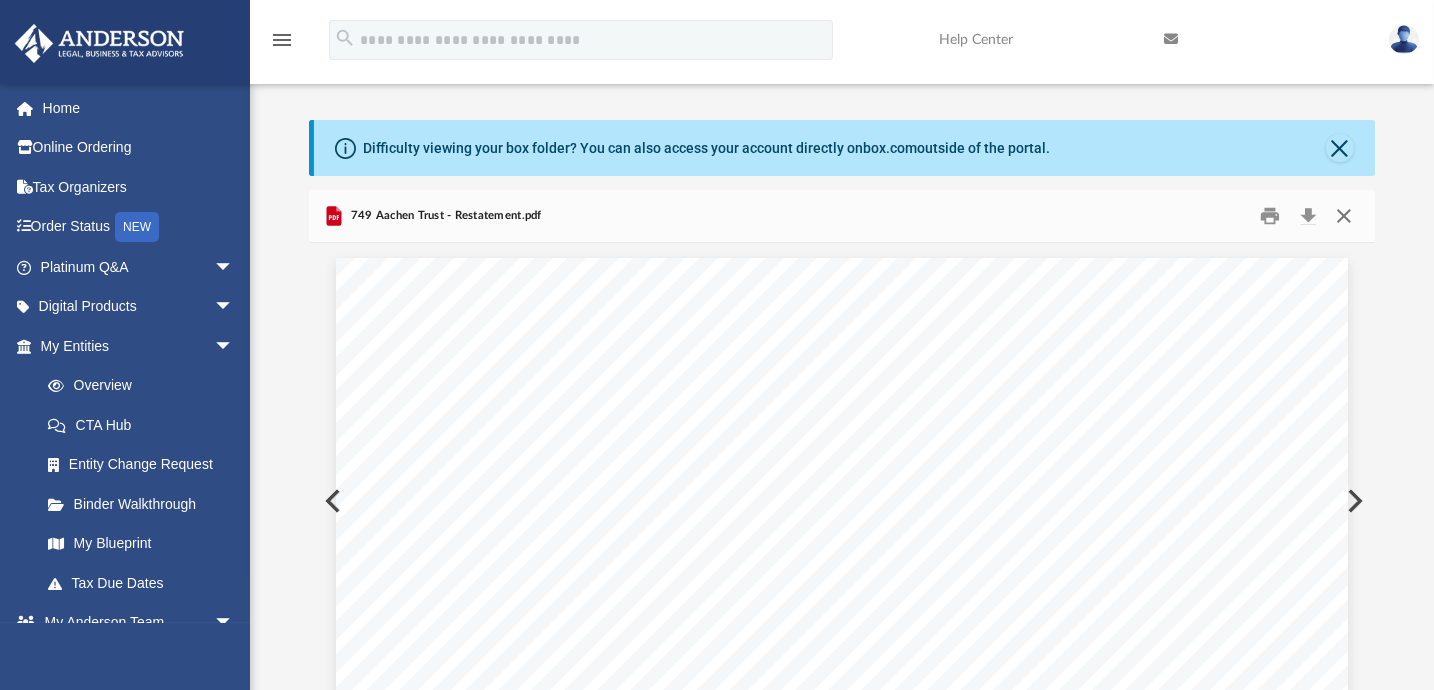 click at bounding box center [1343, 216] 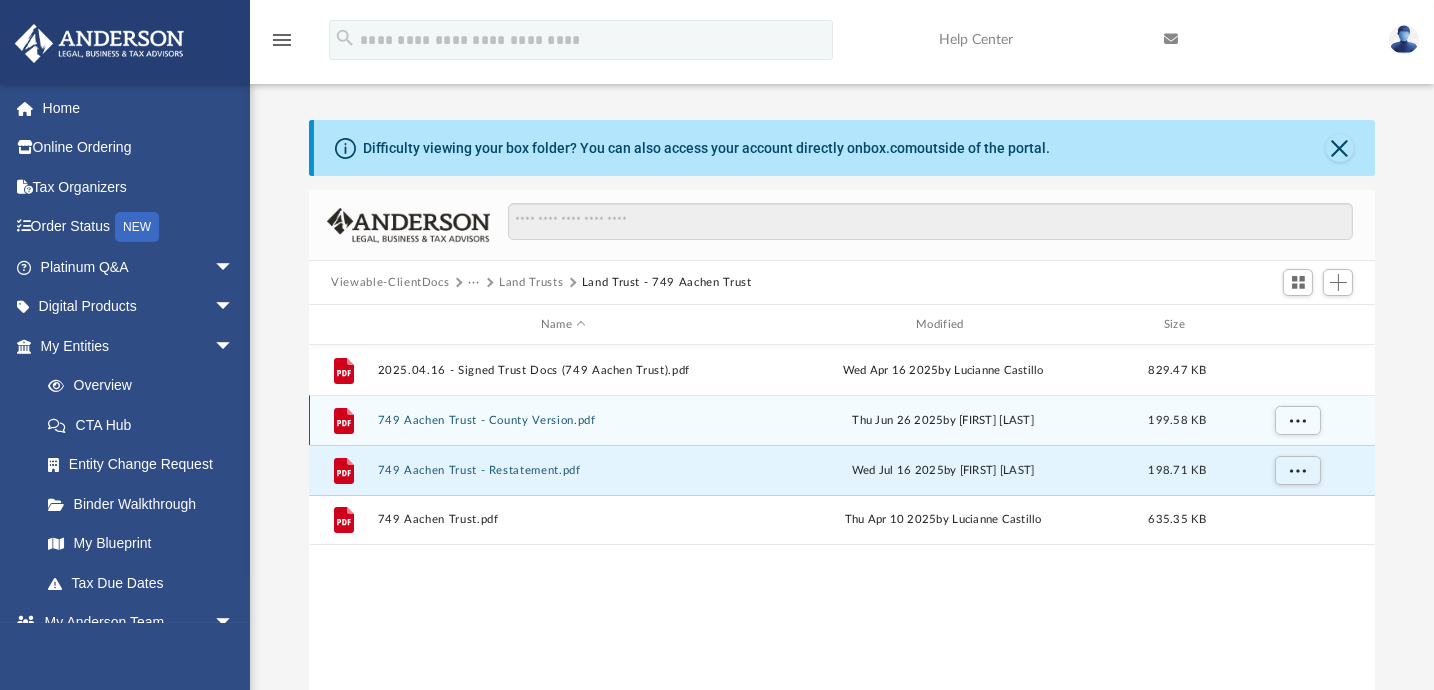 click on "749 Aachen Trust - County Version.pdf" at bounding box center (563, 420) 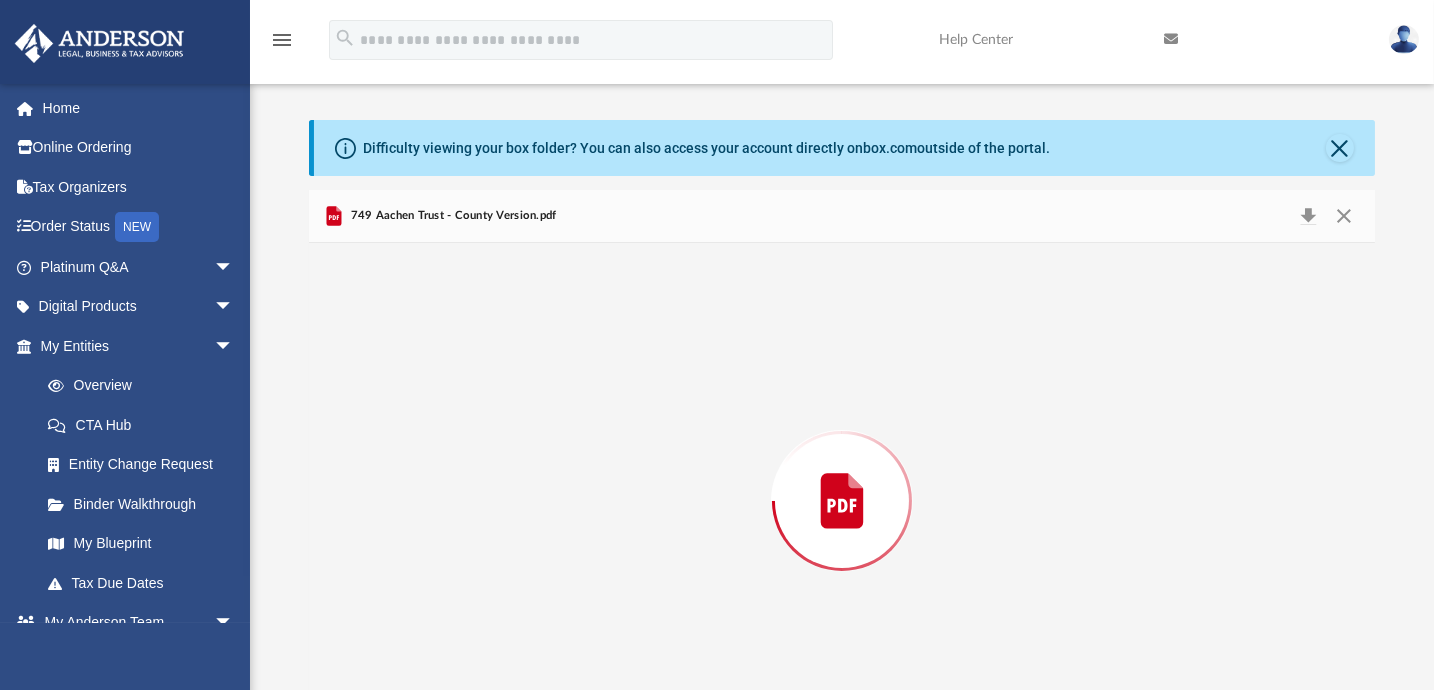 scroll, scrollTop: 68, scrollLeft: 0, axis: vertical 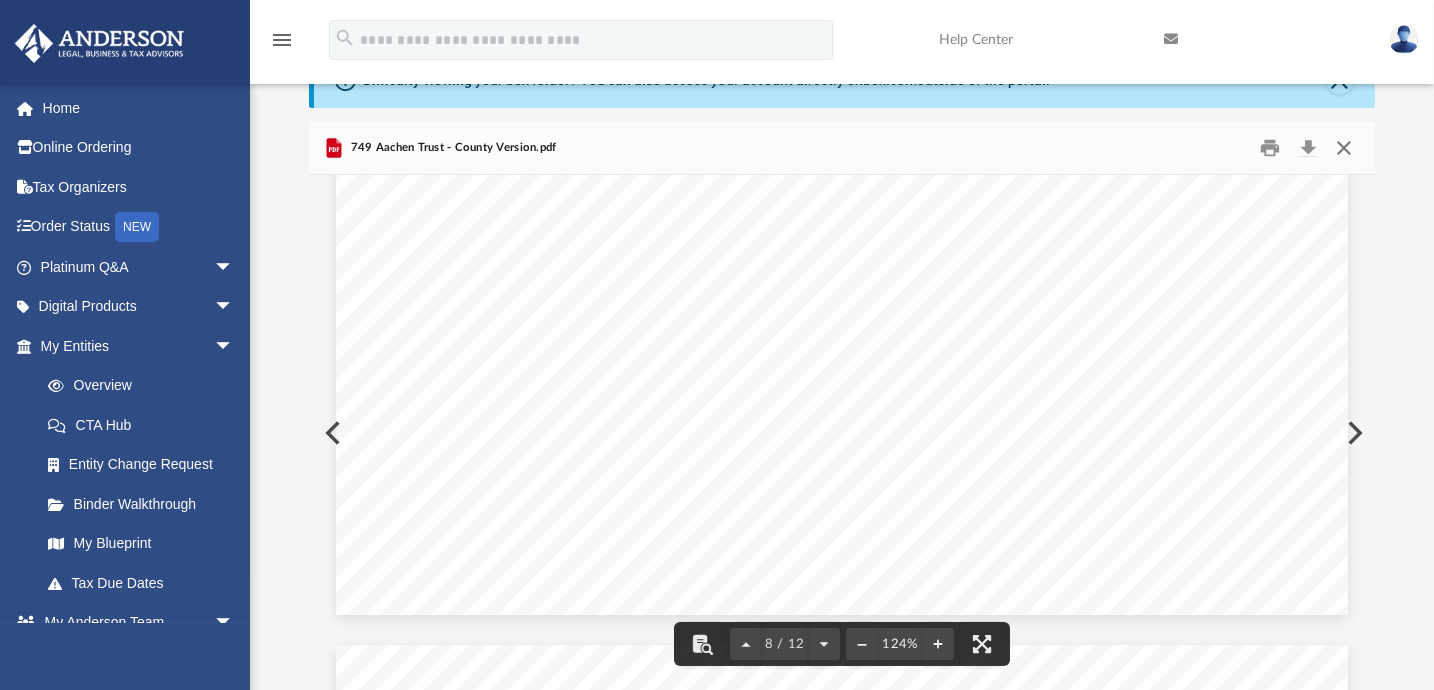 click at bounding box center [1343, 148] 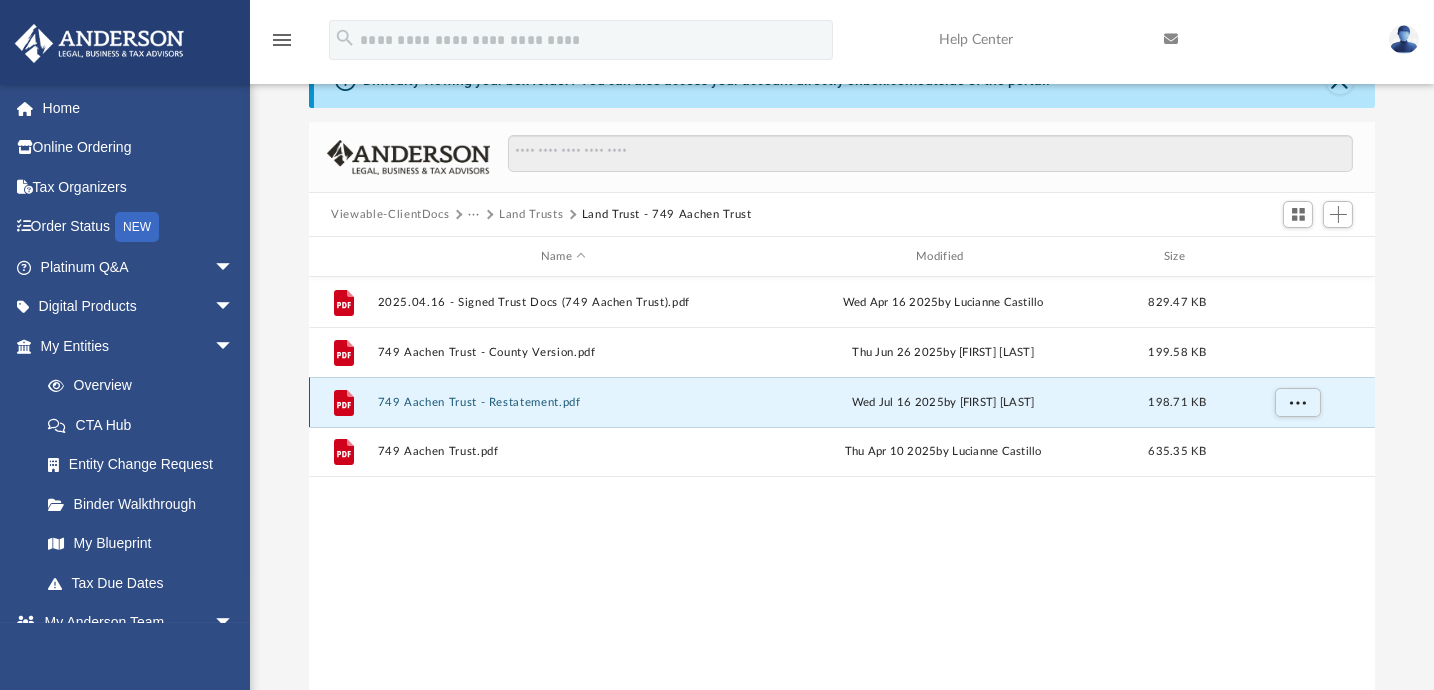 click on "749 Aachen Trust - Restatement.pdf" at bounding box center [563, 402] 